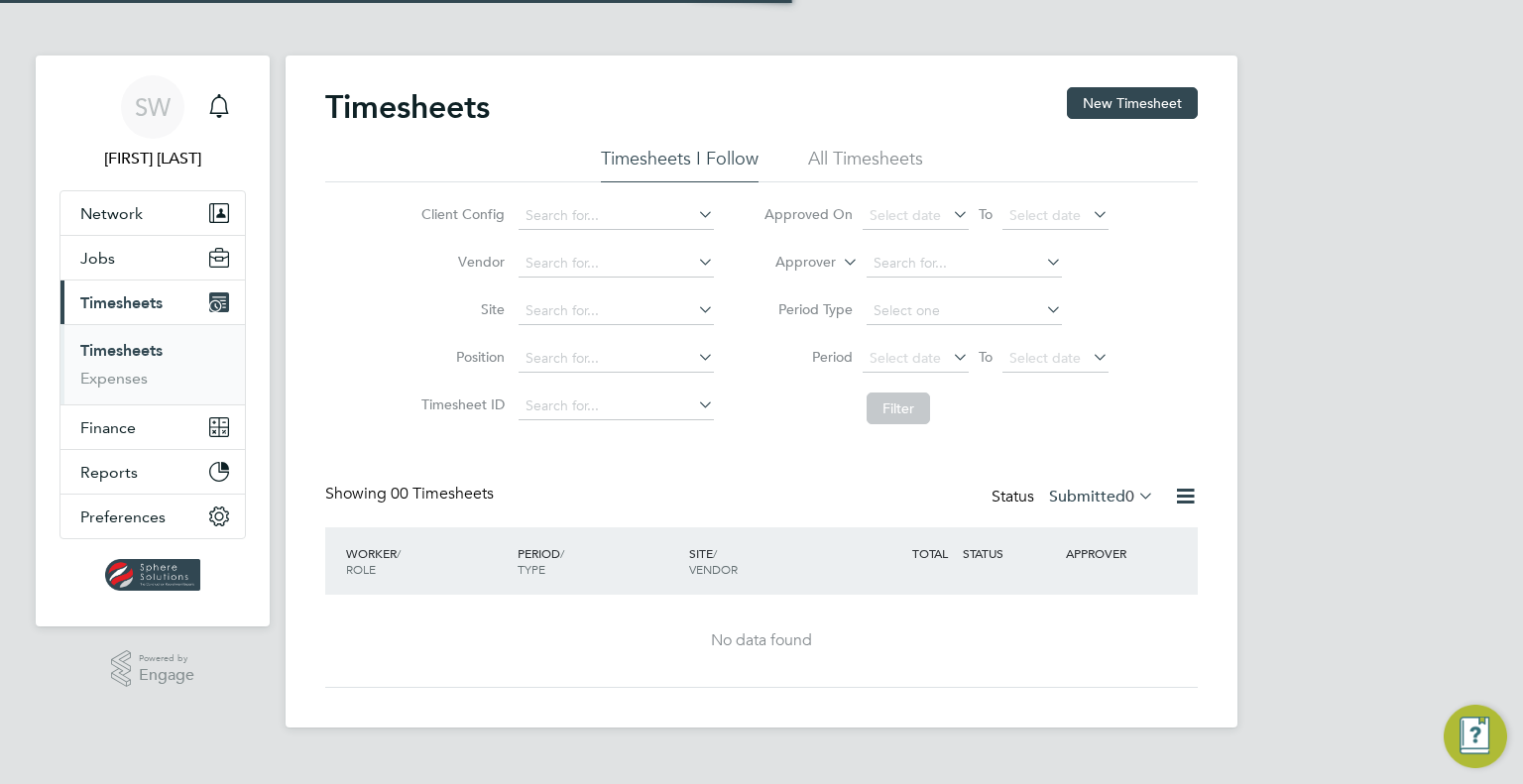 scroll, scrollTop: 0, scrollLeft: 0, axis: both 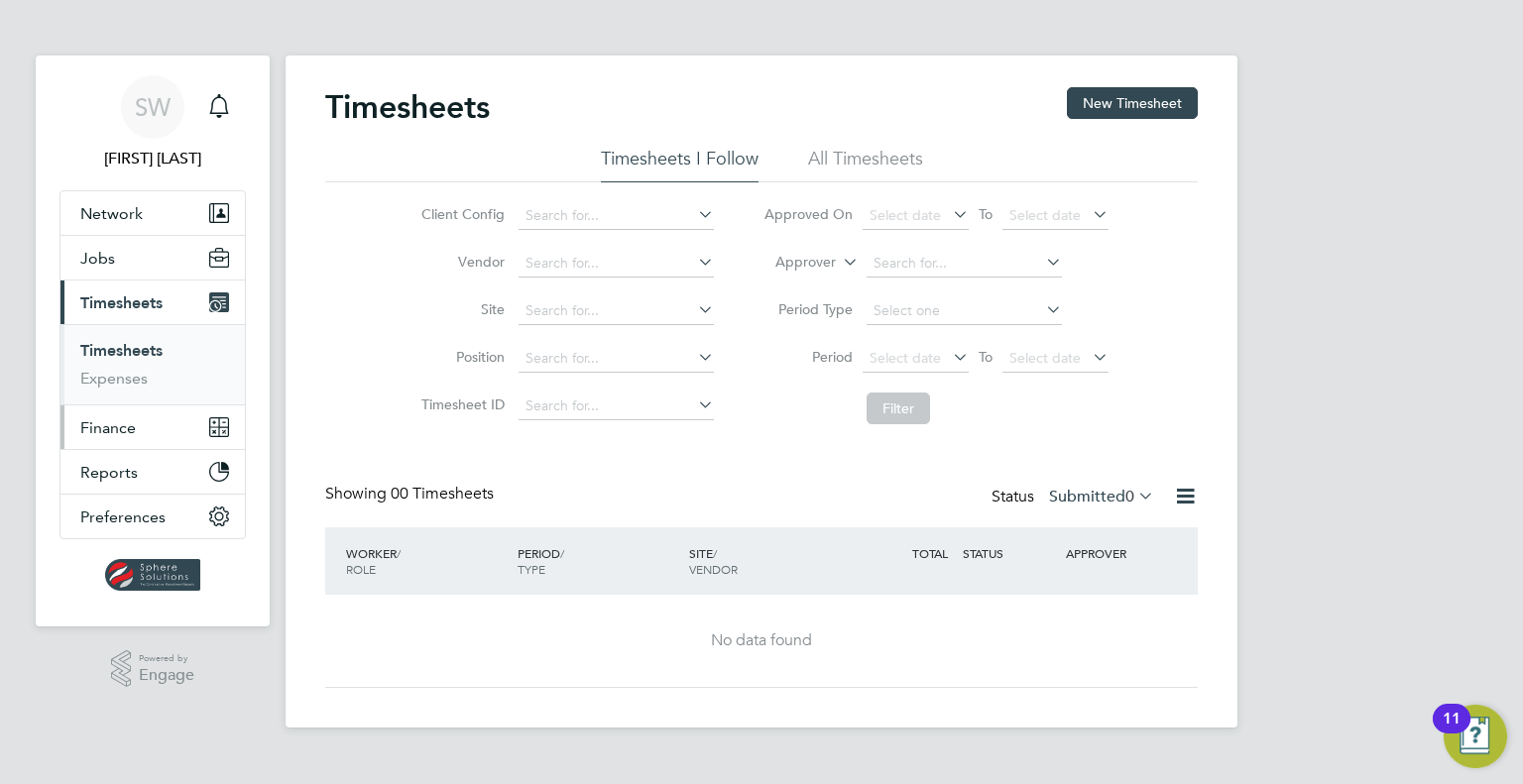 click on "Finance" at bounding box center [108, 427] 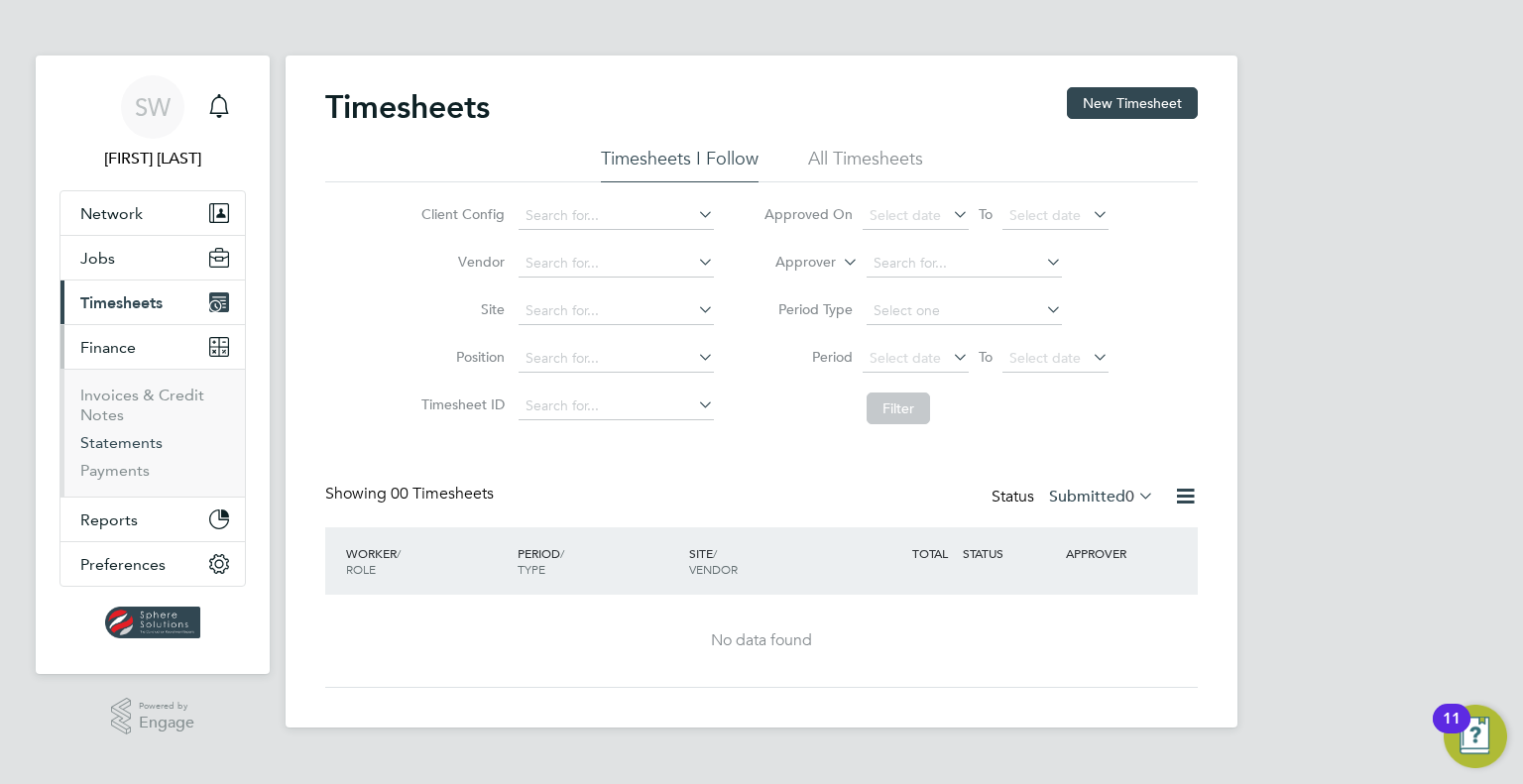 click on "Statements" at bounding box center (121, 442) 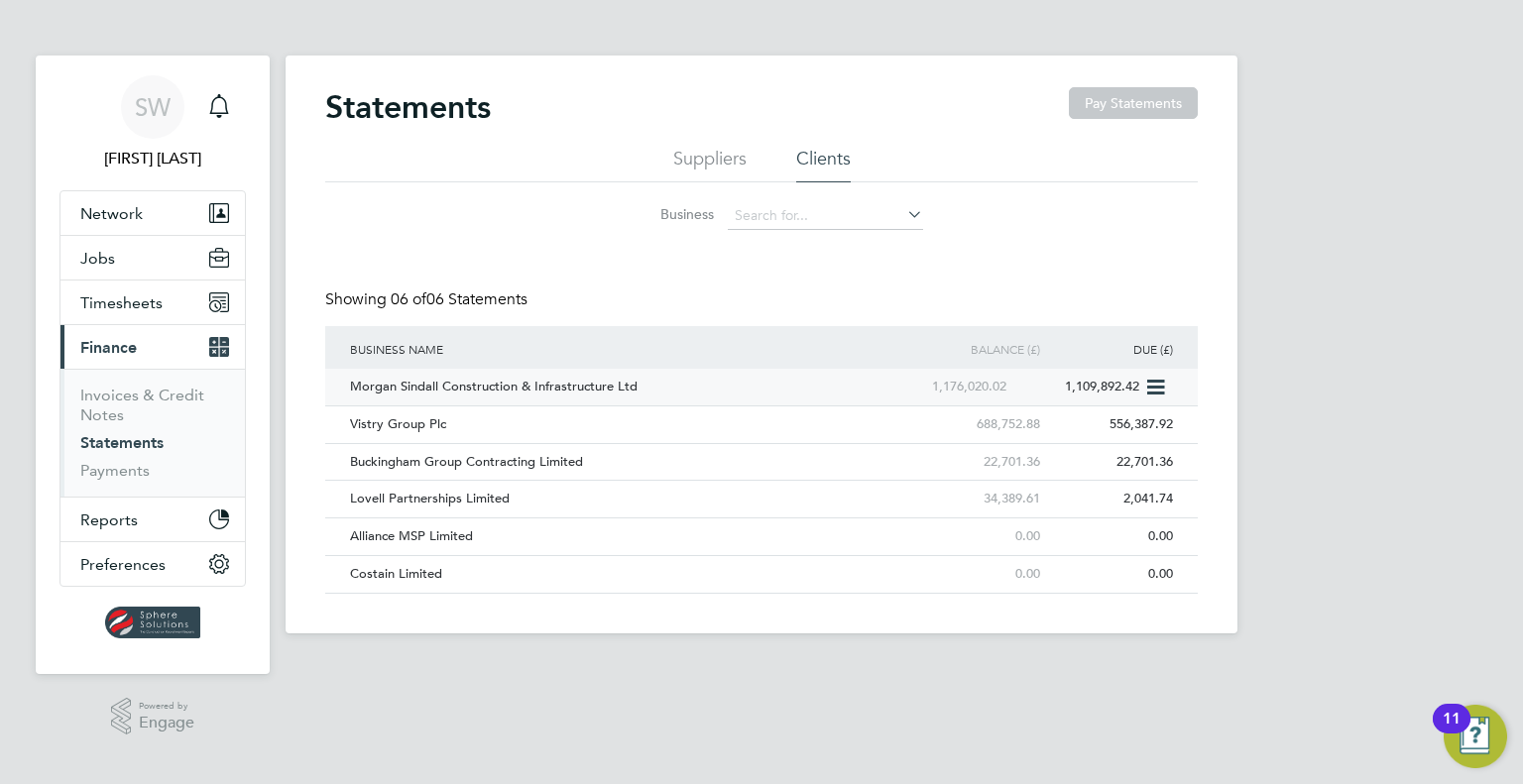 click on "Morgan Sindall Construction & Infrastructure Ltd" 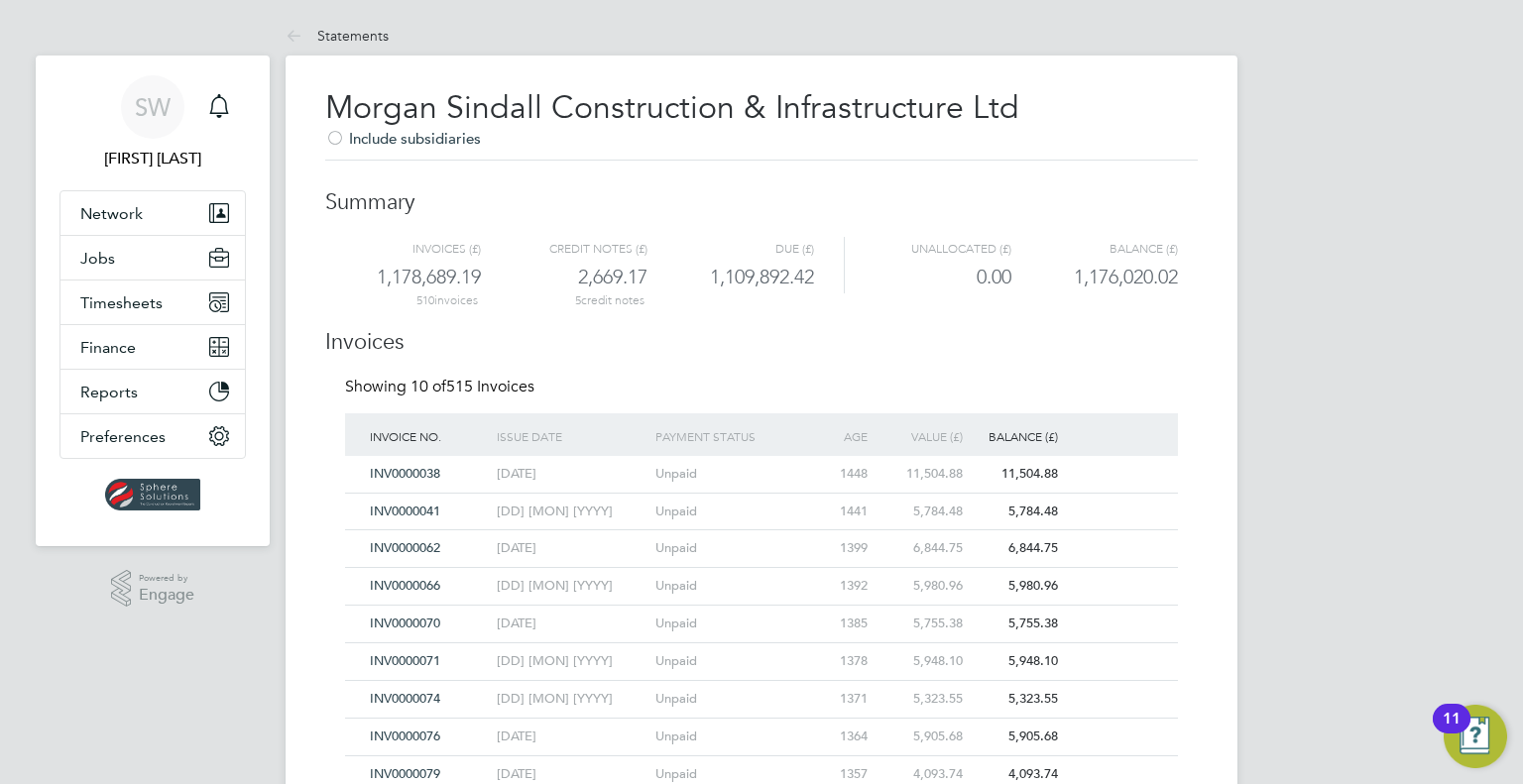 scroll, scrollTop: 313, scrollLeft: 0, axis: vertical 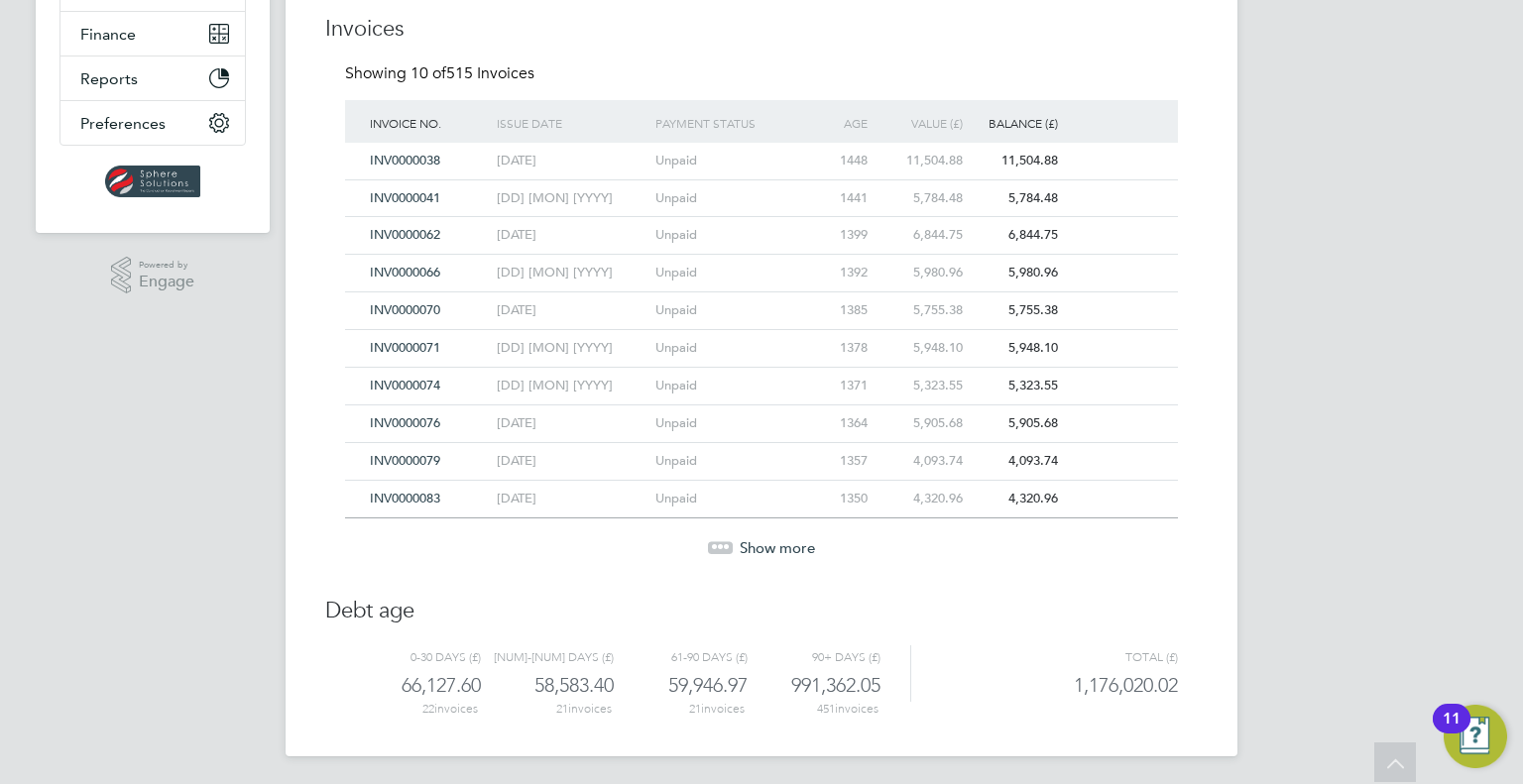 click on "Show more" 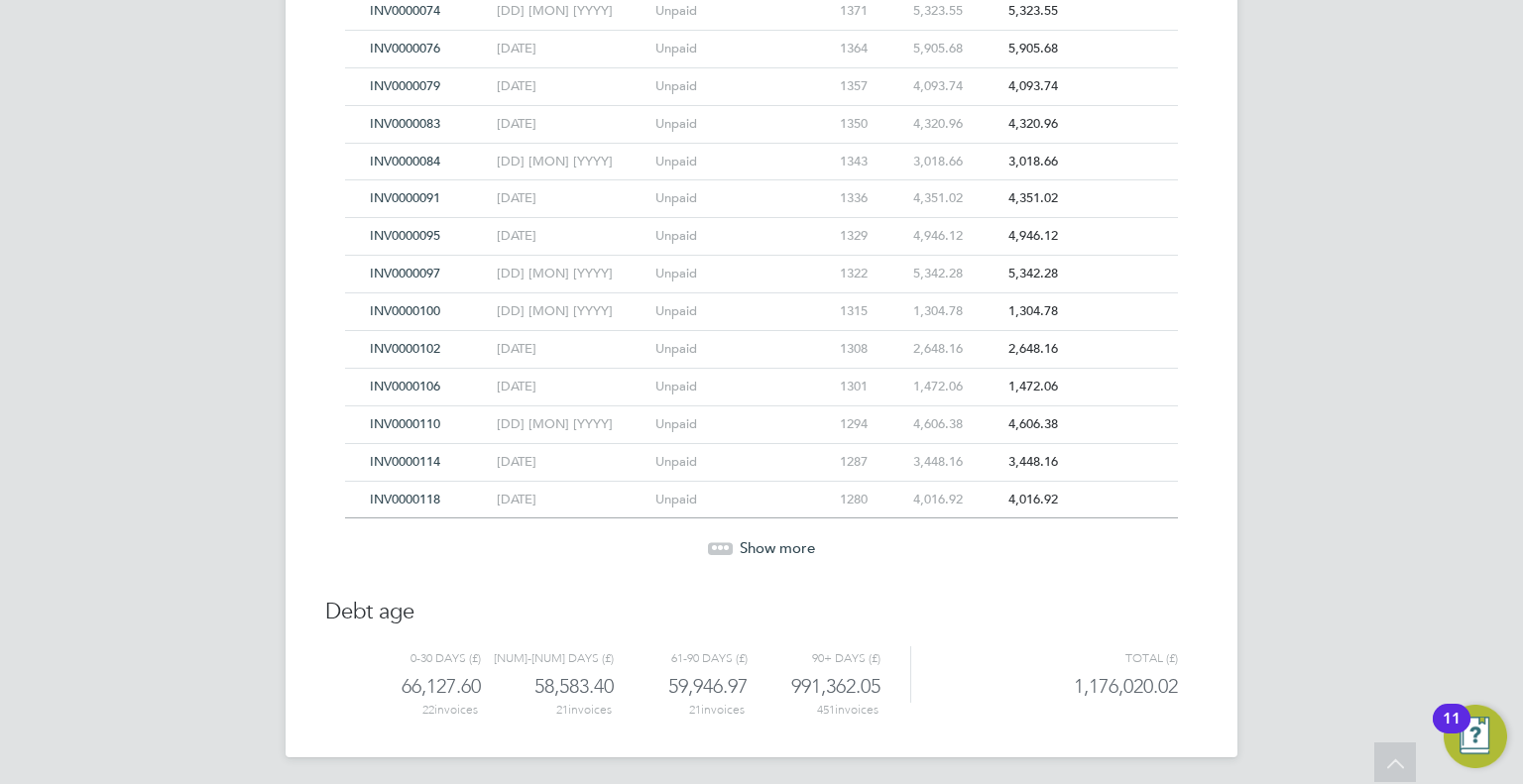 click on "Show more" 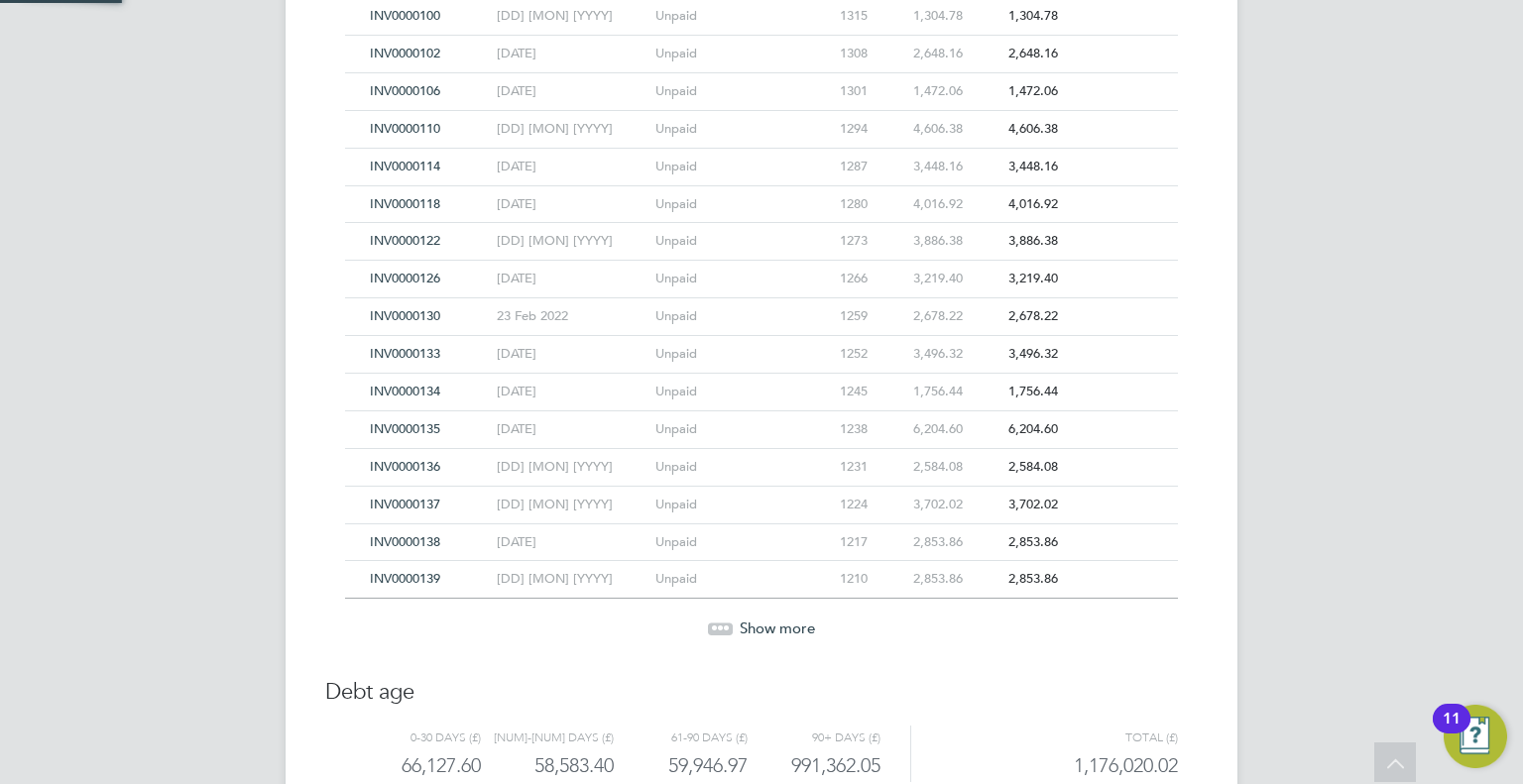 scroll, scrollTop: 985, scrollLeft: 0, axis: vertical 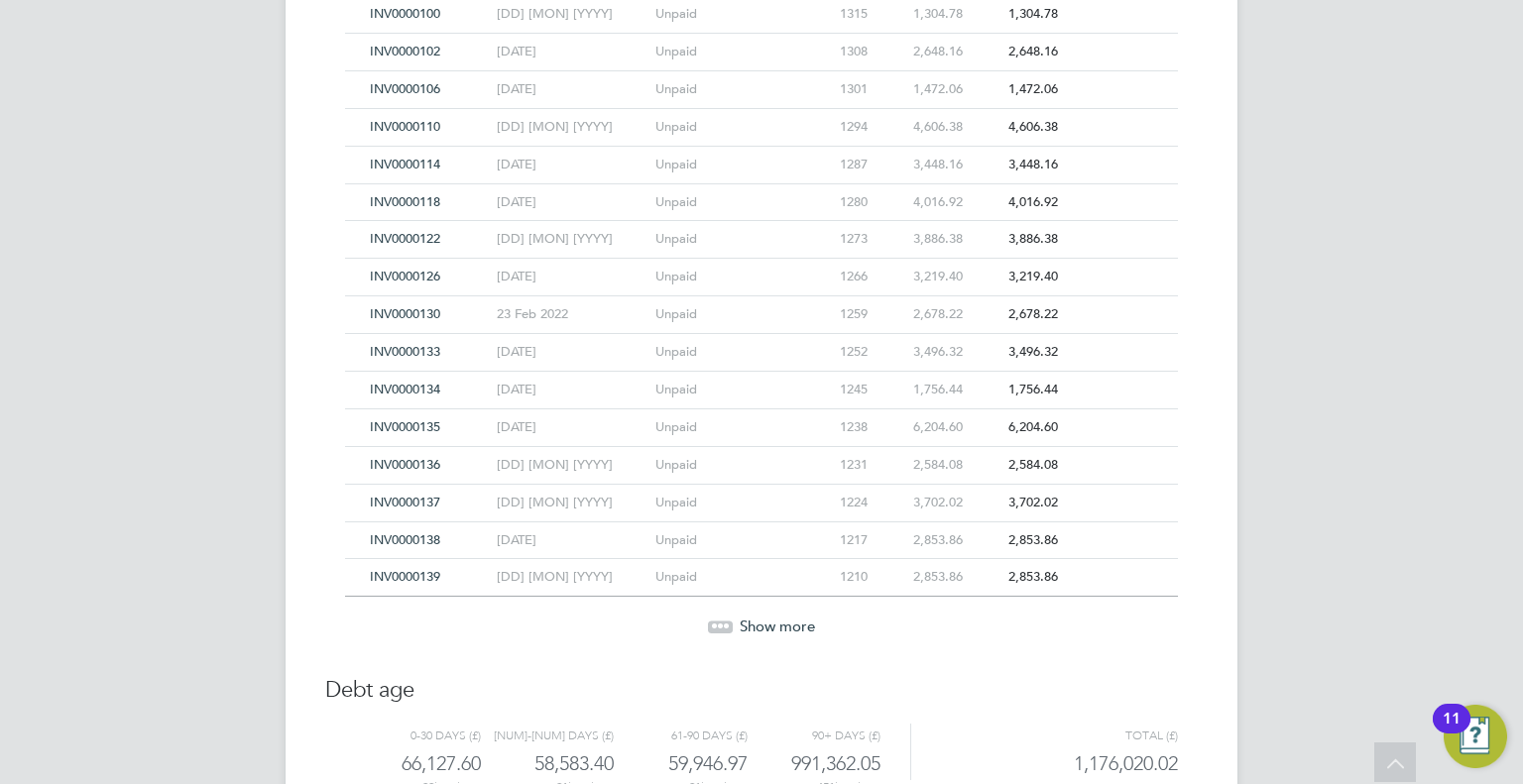 click on "Show more" 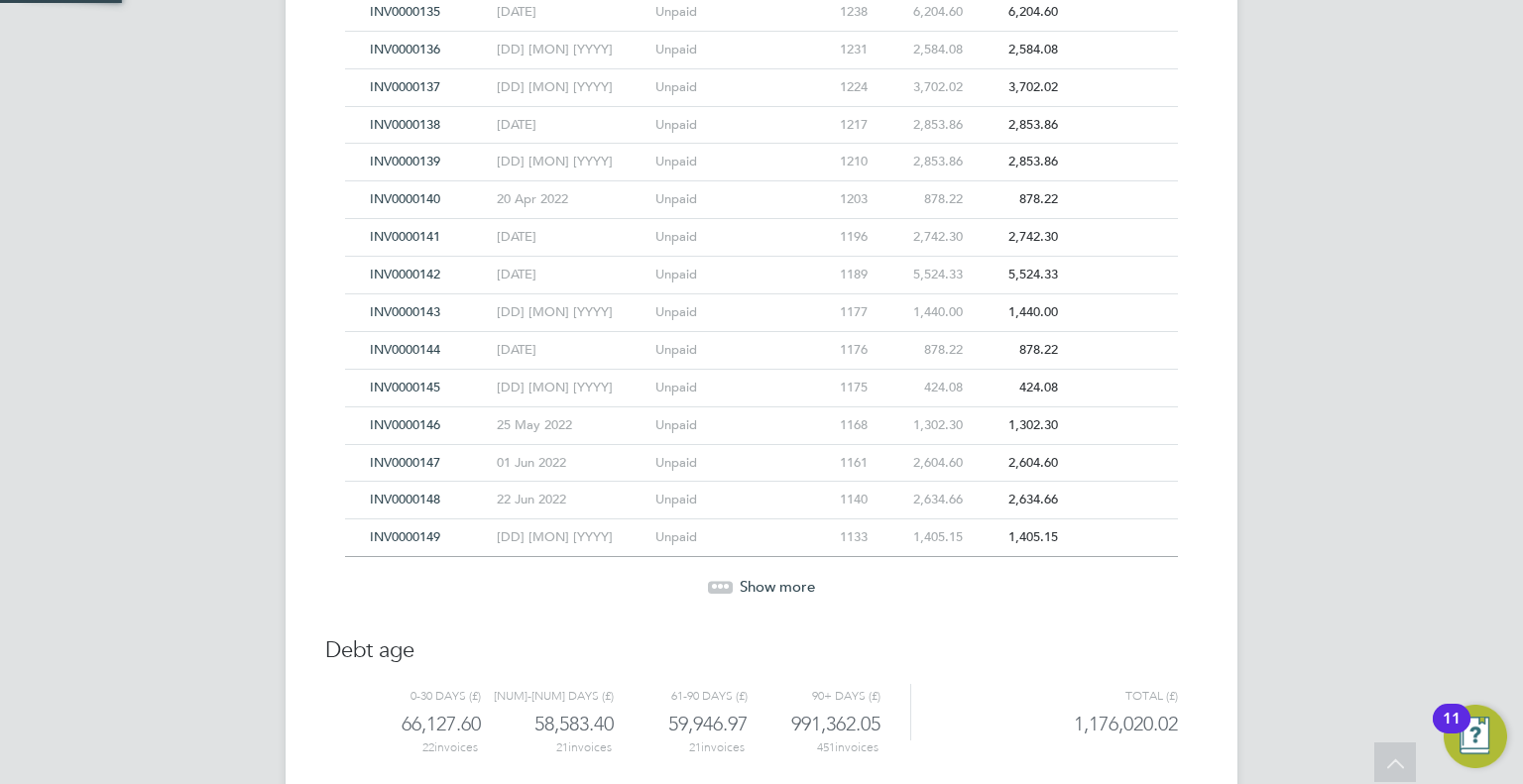 scroll, scrollTop: 1435, scrollLeft: 0, axis: vertical 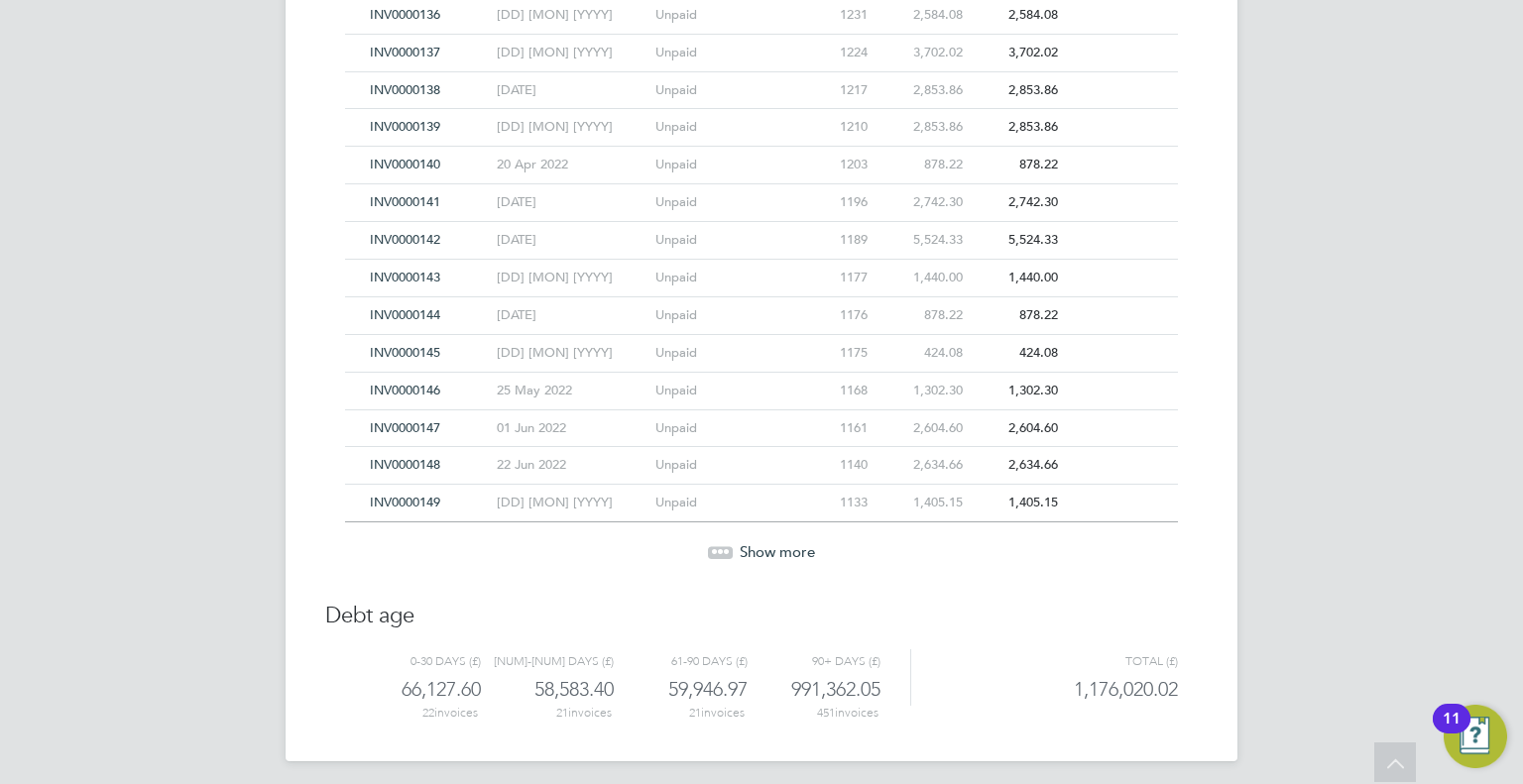 click on "Show more" 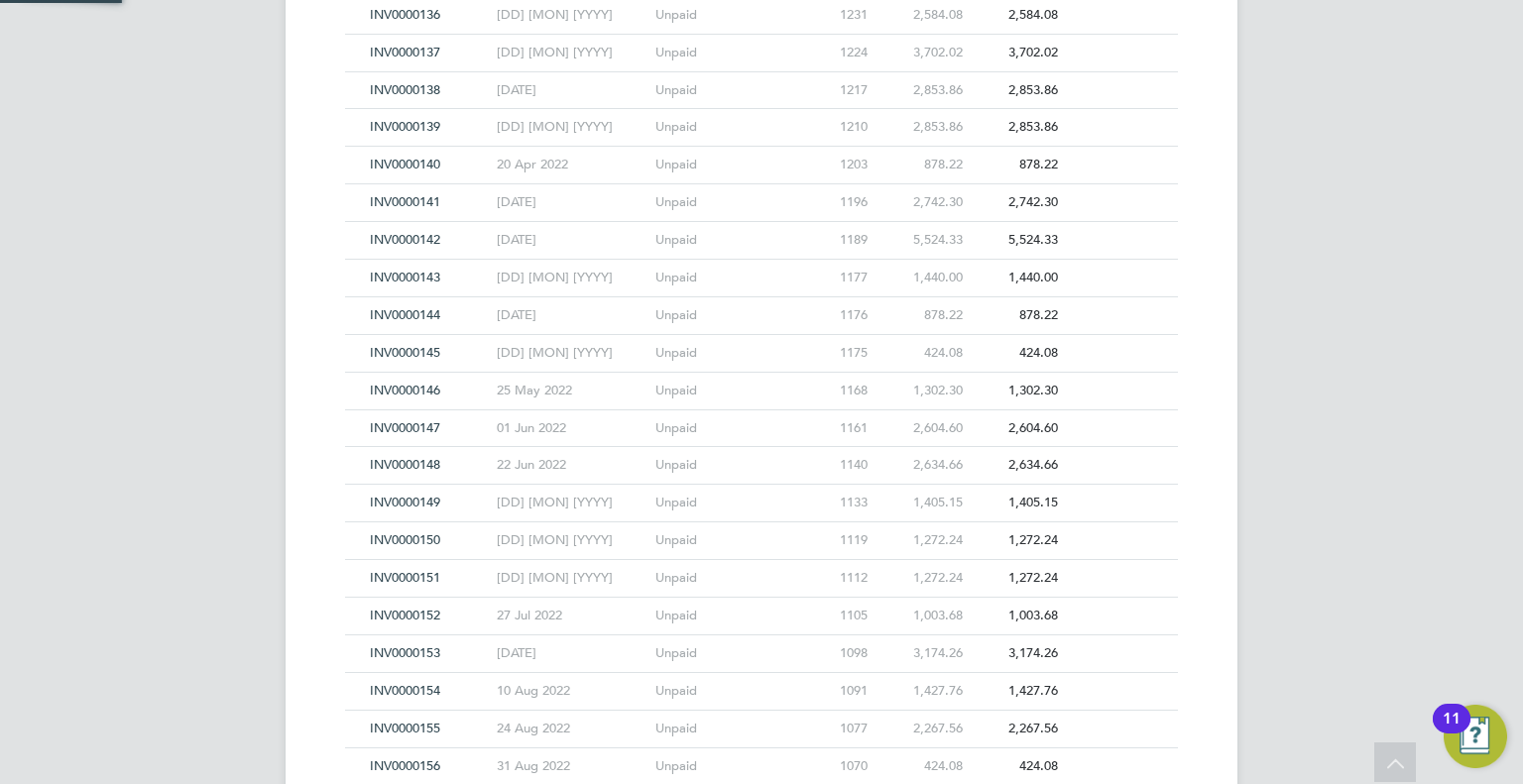 scroll, scrollTop: 1808, scrollLeft: 0, axis: vertical 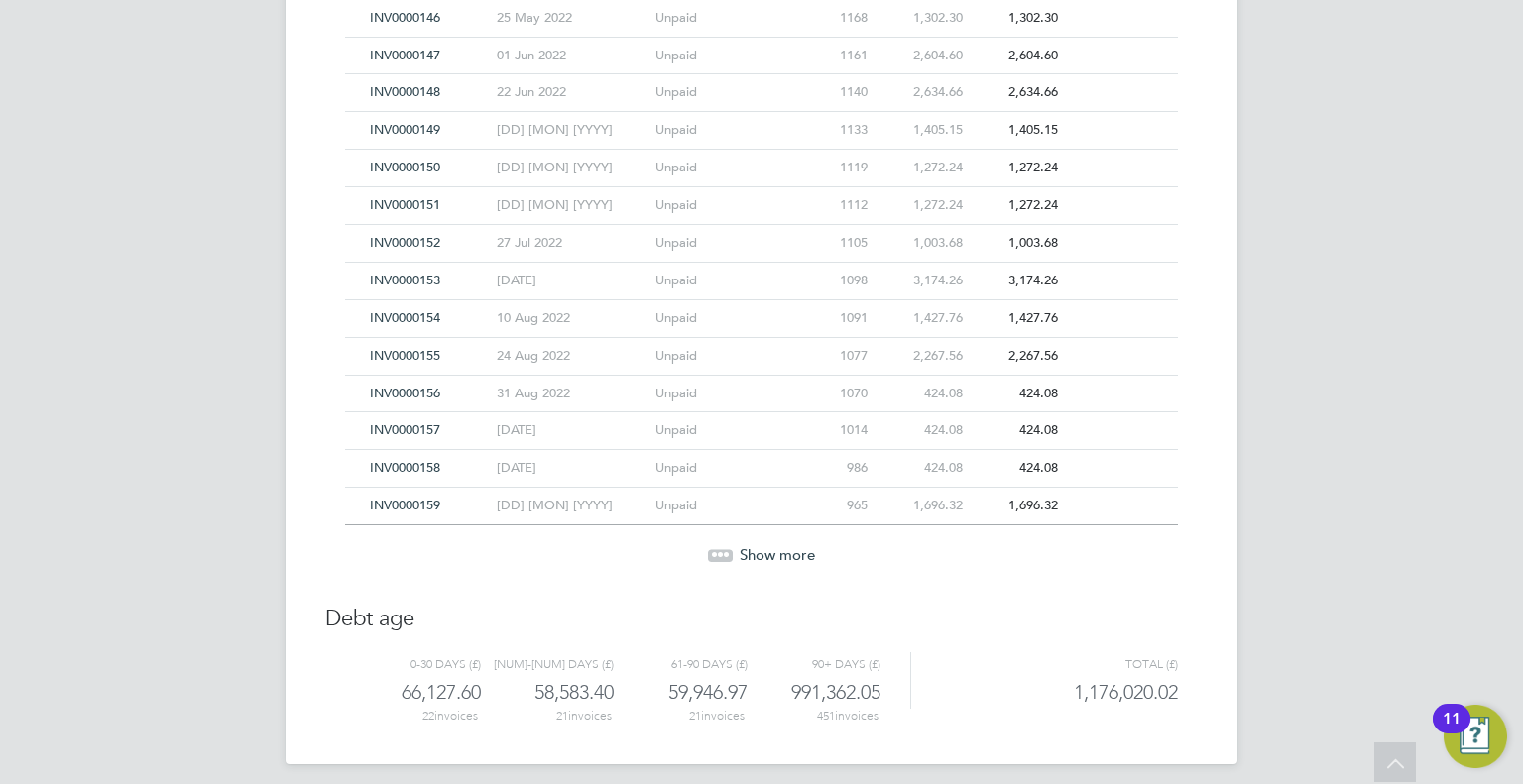 click on "Show more" 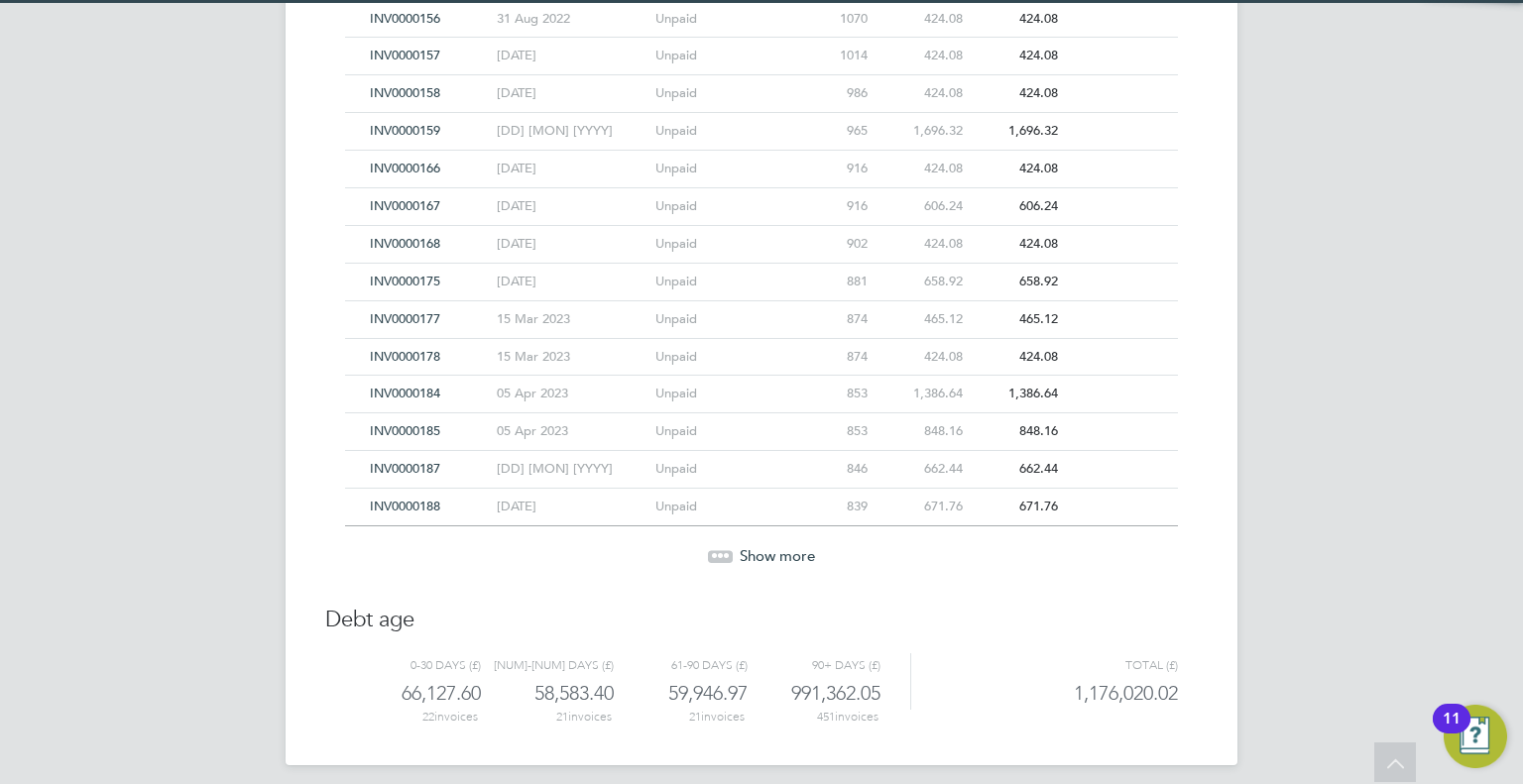 click on "Show more" 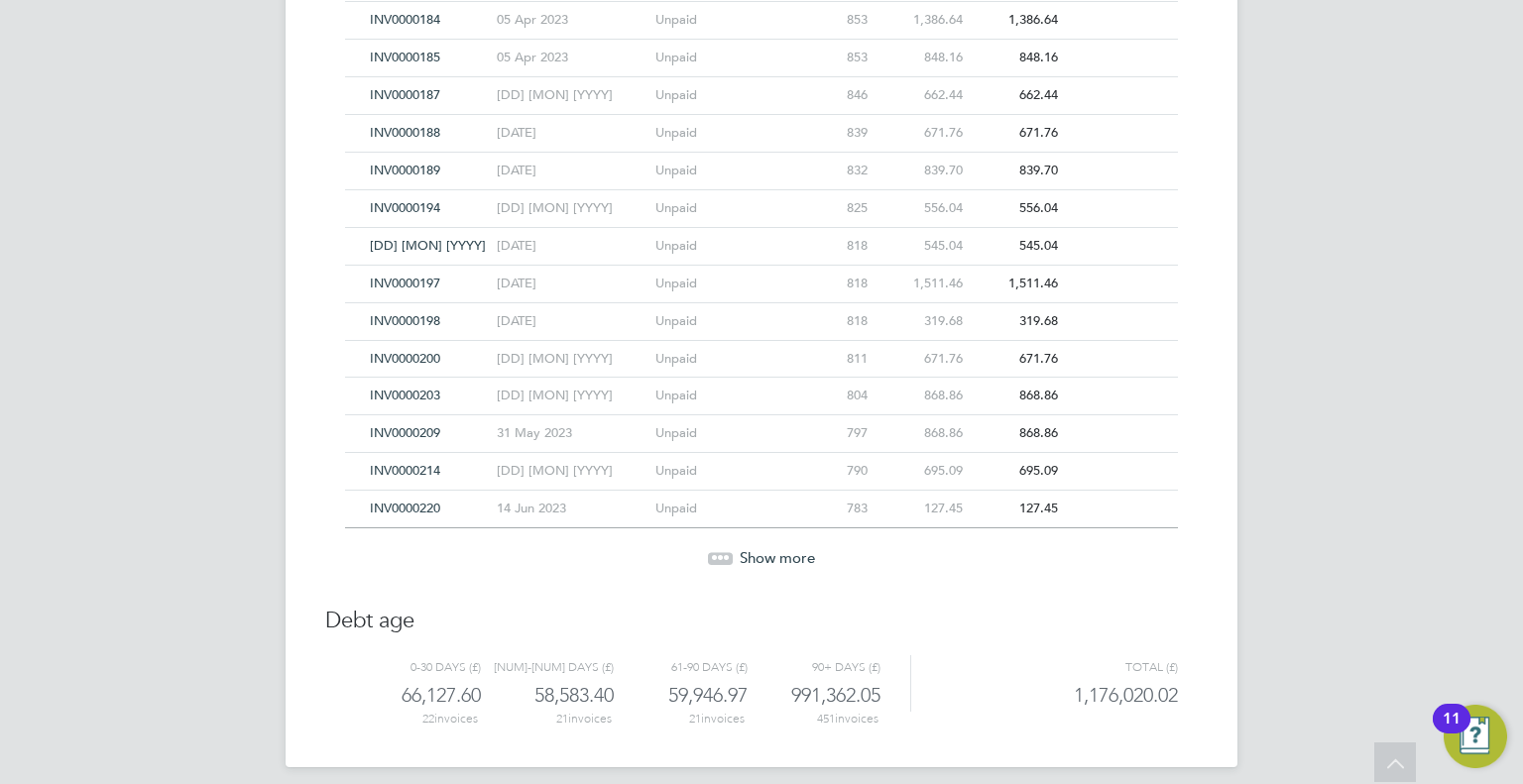 click on "Show more" 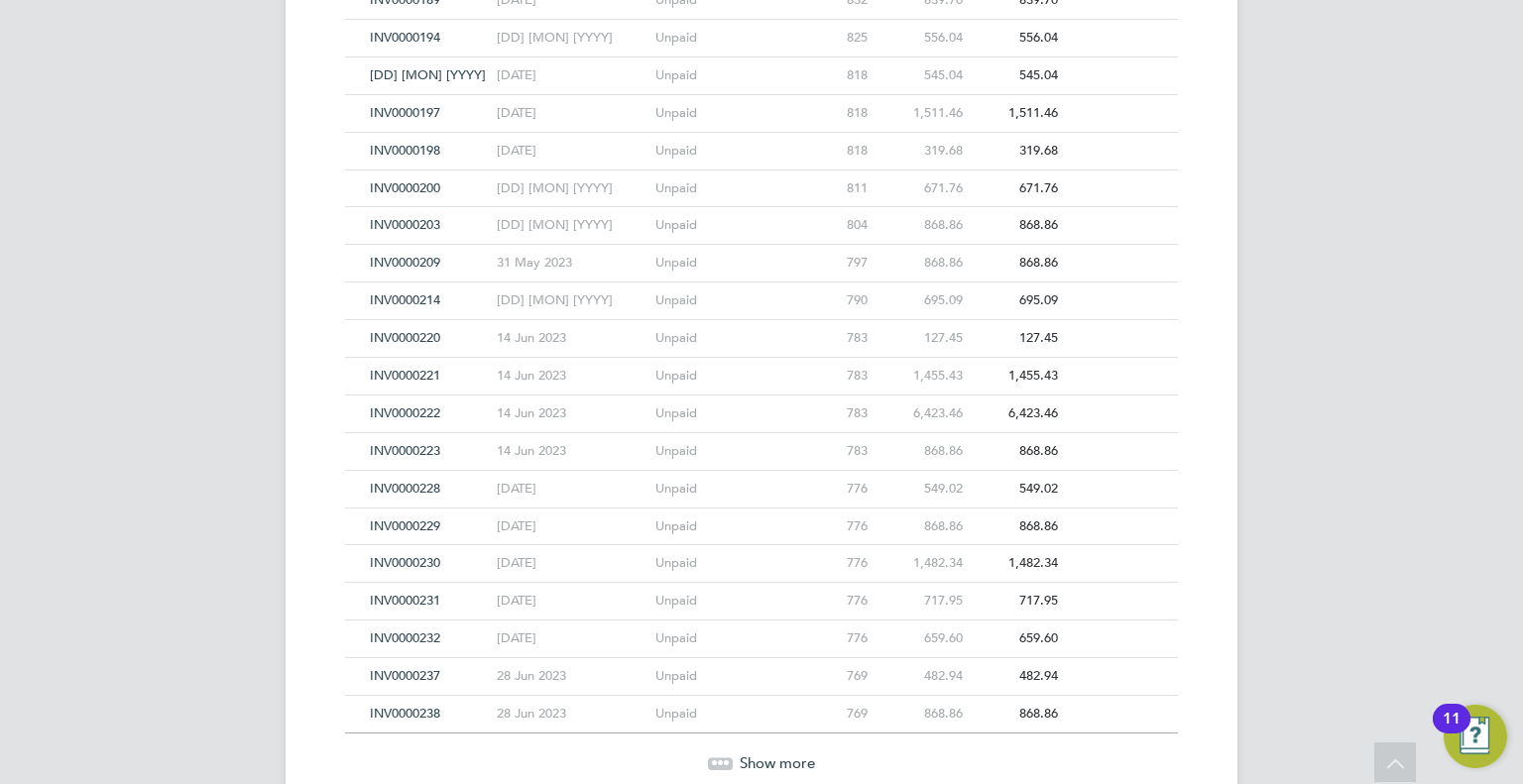 scroll, scrollTop: 2930, scrollLeft: 0, axis: vertical 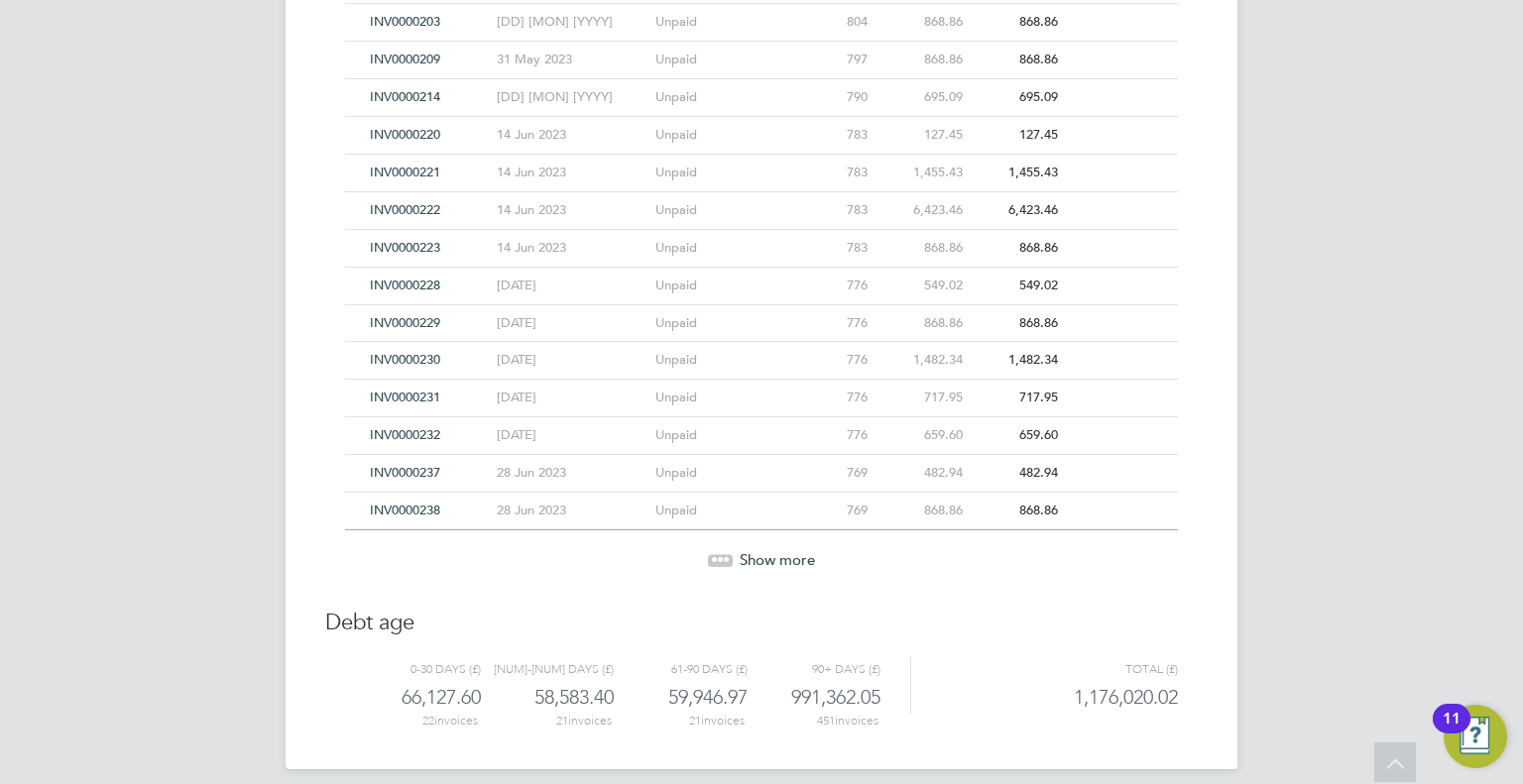 click on "Show more" 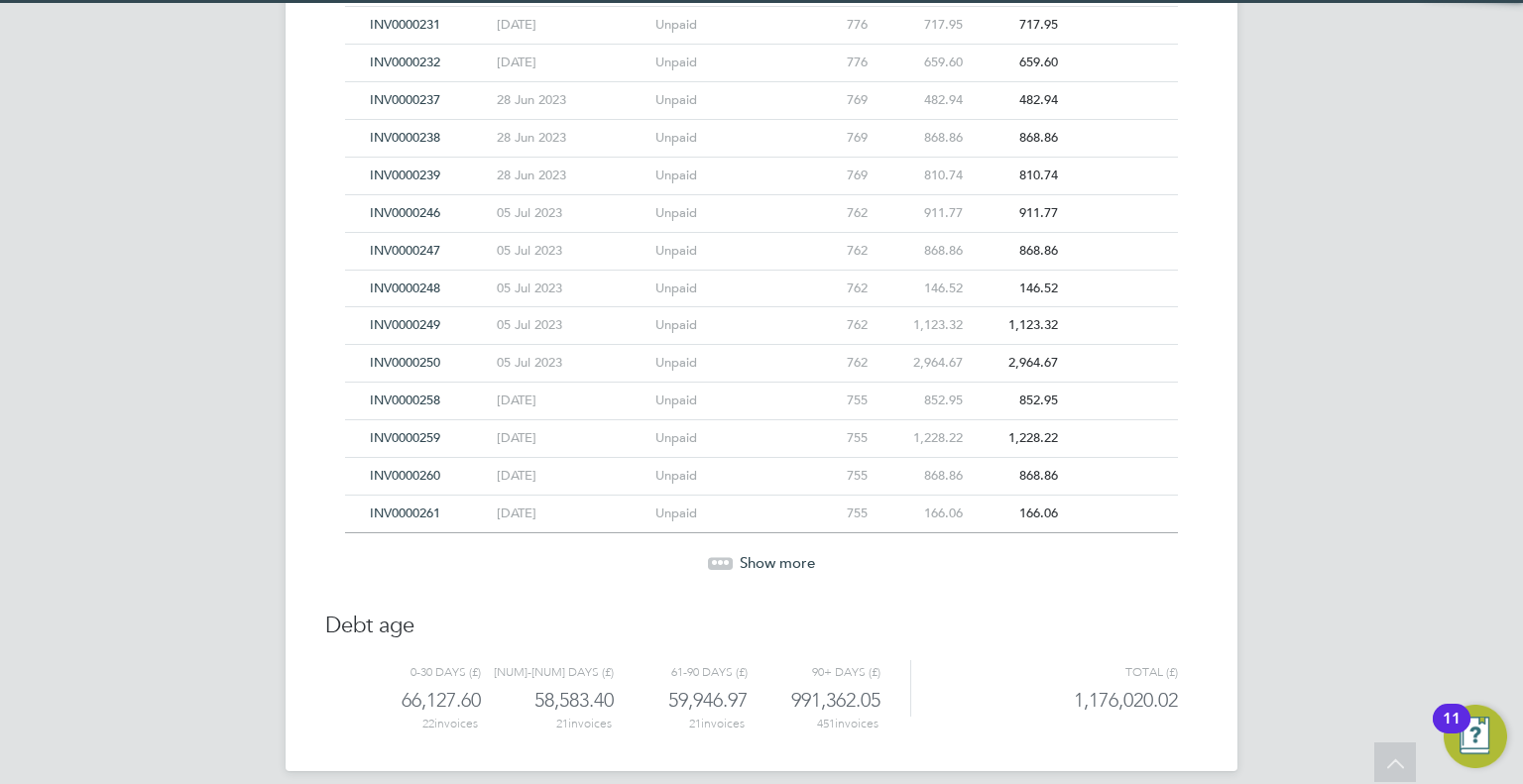 click on "Show more" 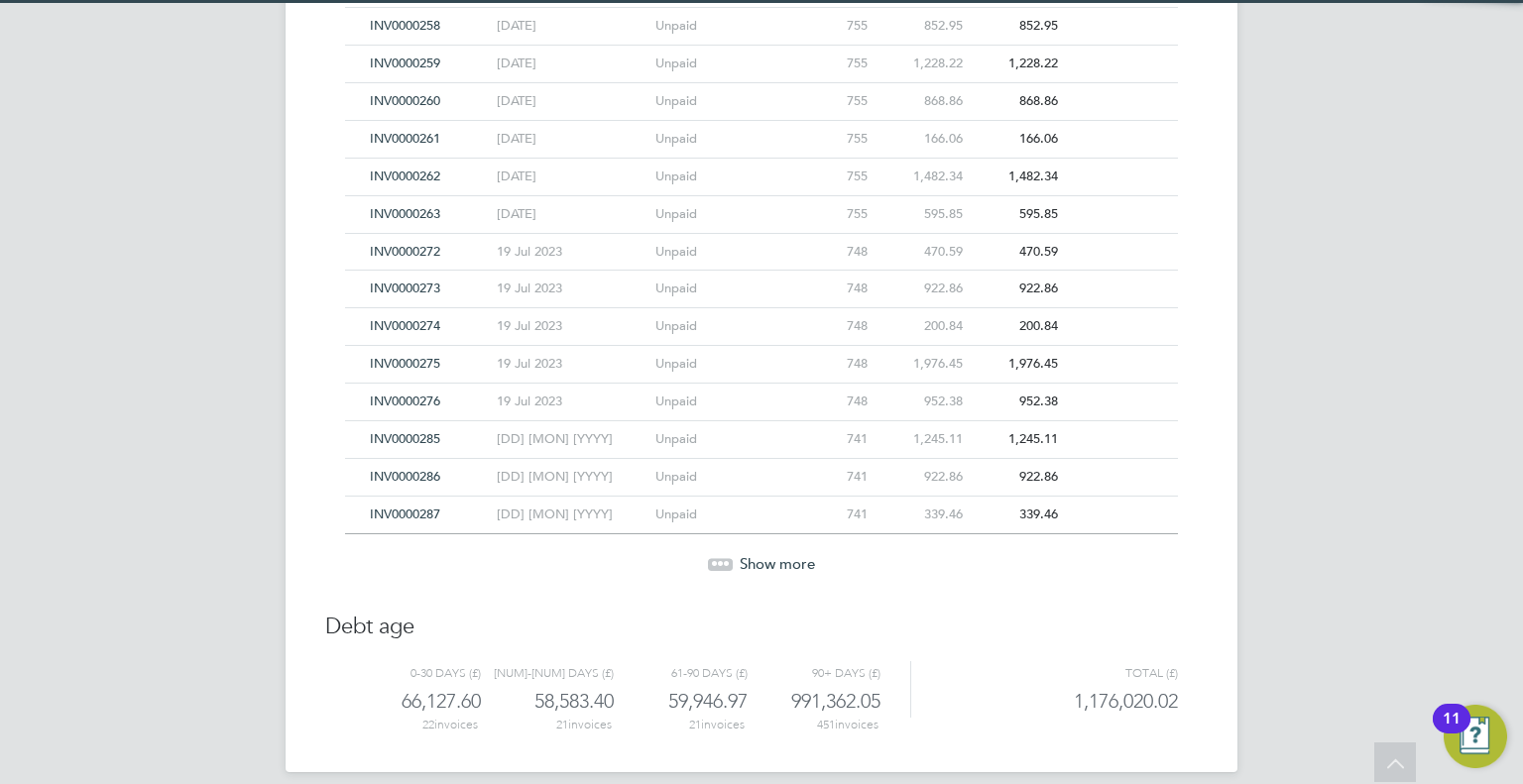 click on "Show more" 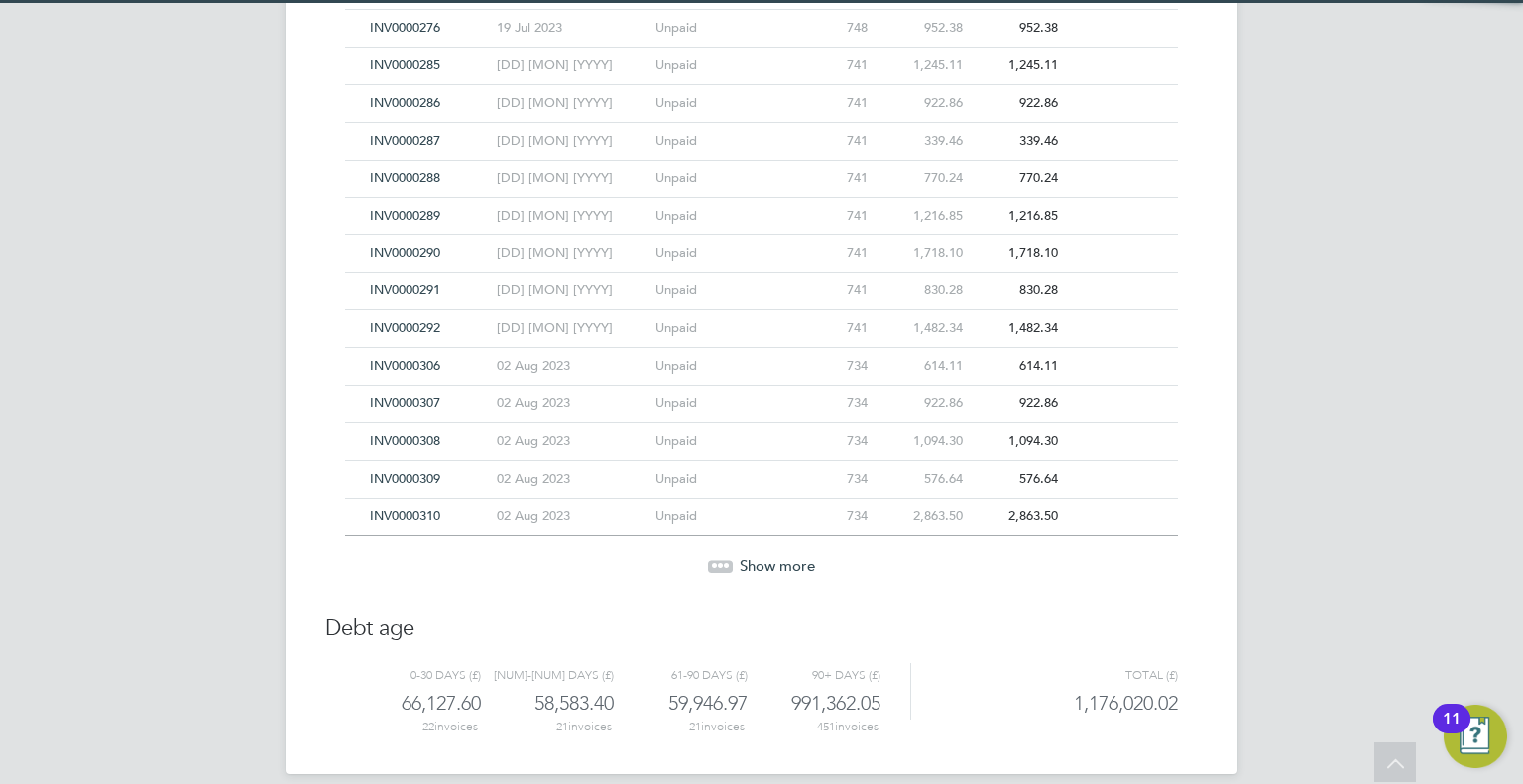 click on "Show more" 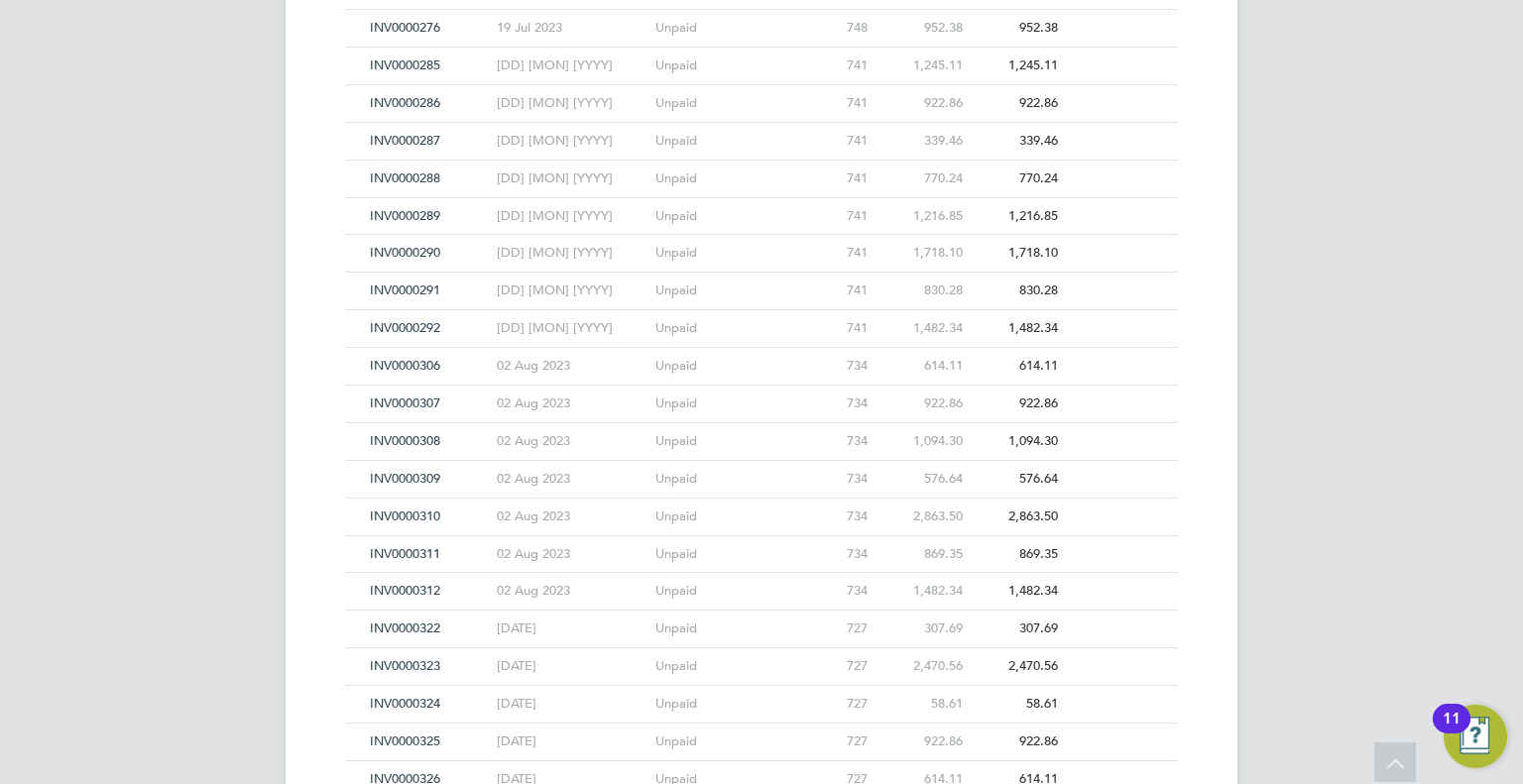 scroll, scrollTop: 4348, scrollLeft: 0, axis: vertical 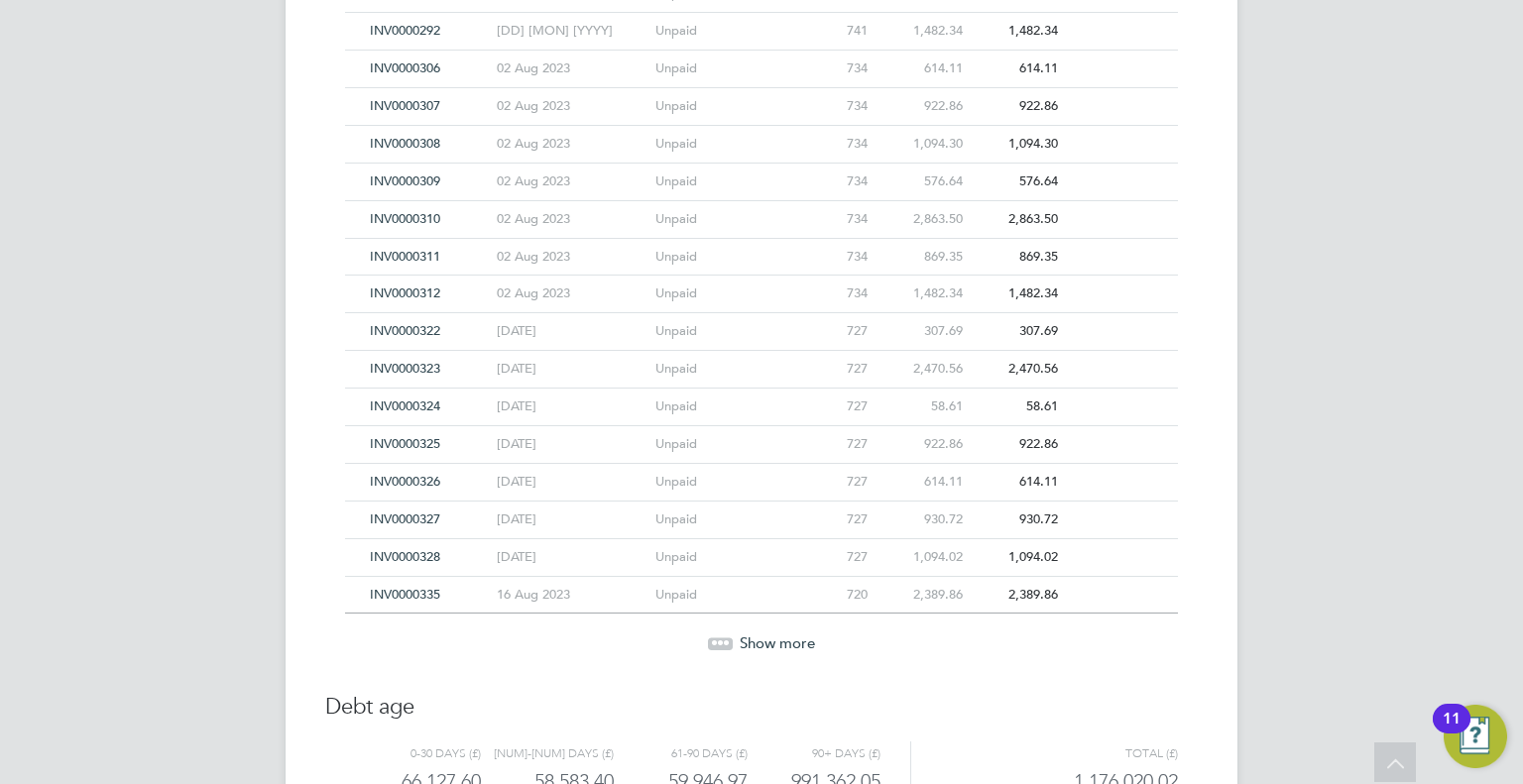 click on "Unpaid" 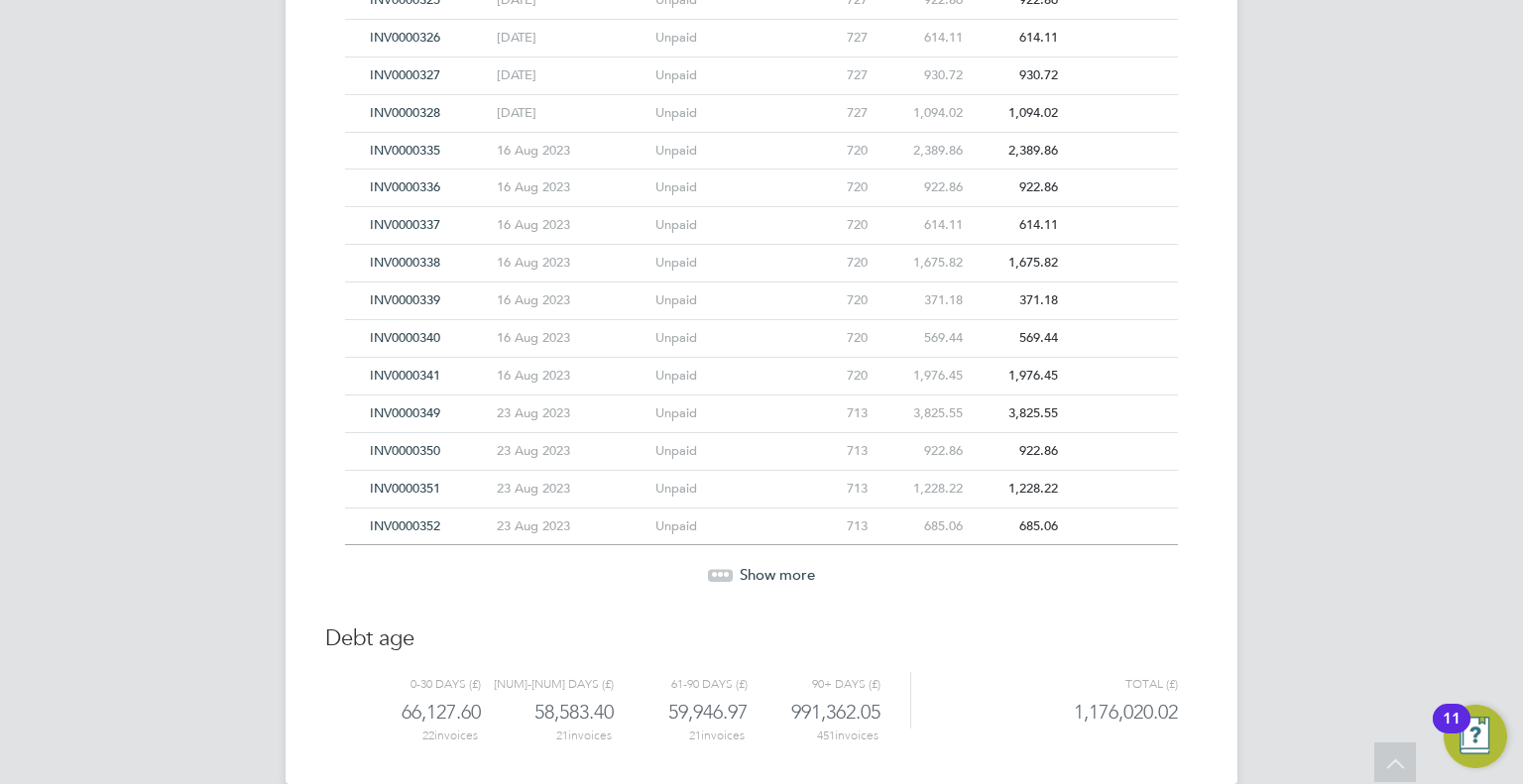 scroll, scrollTop: 4797, scrollLeft: 0, axis: vertical 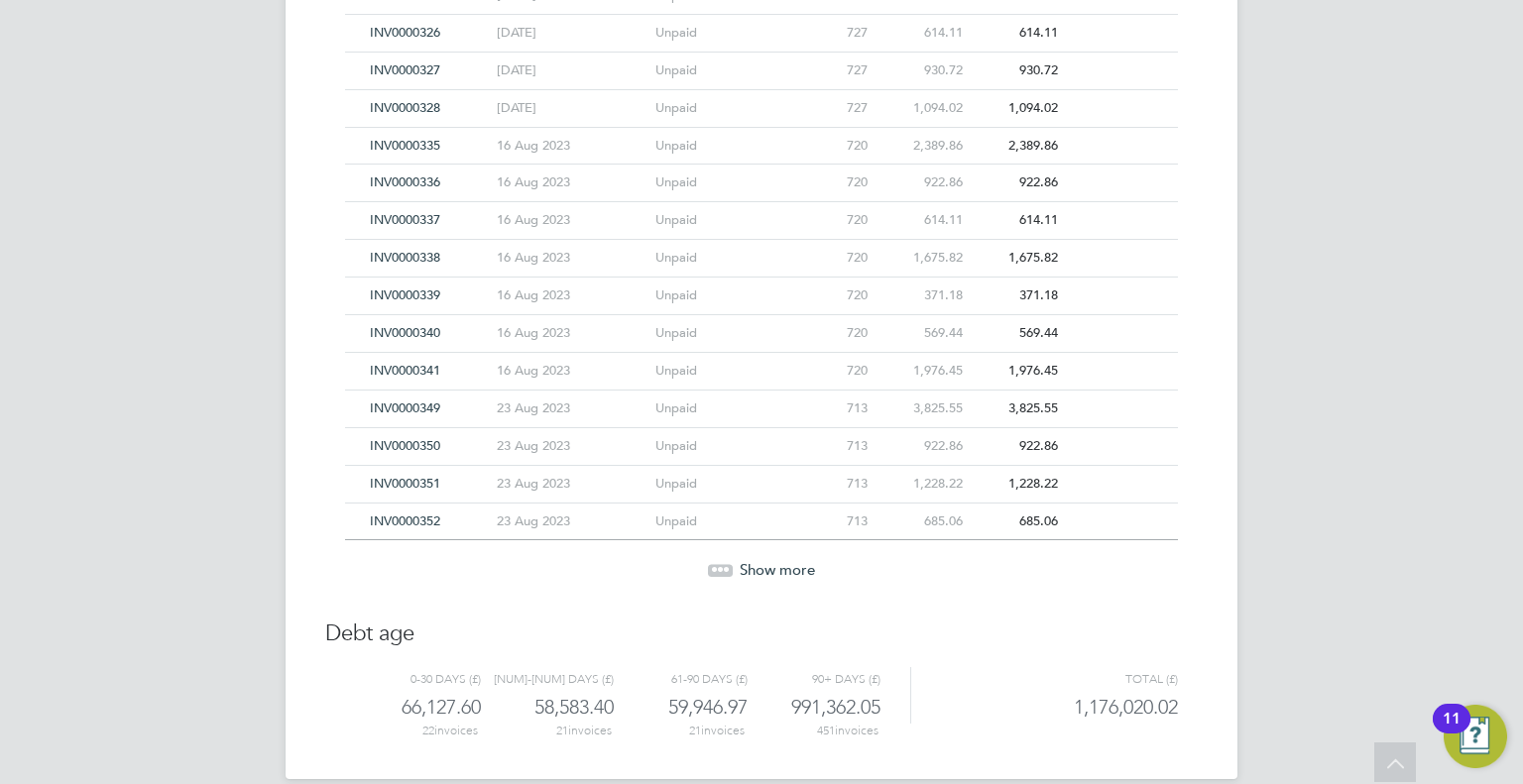 click on "Show more" 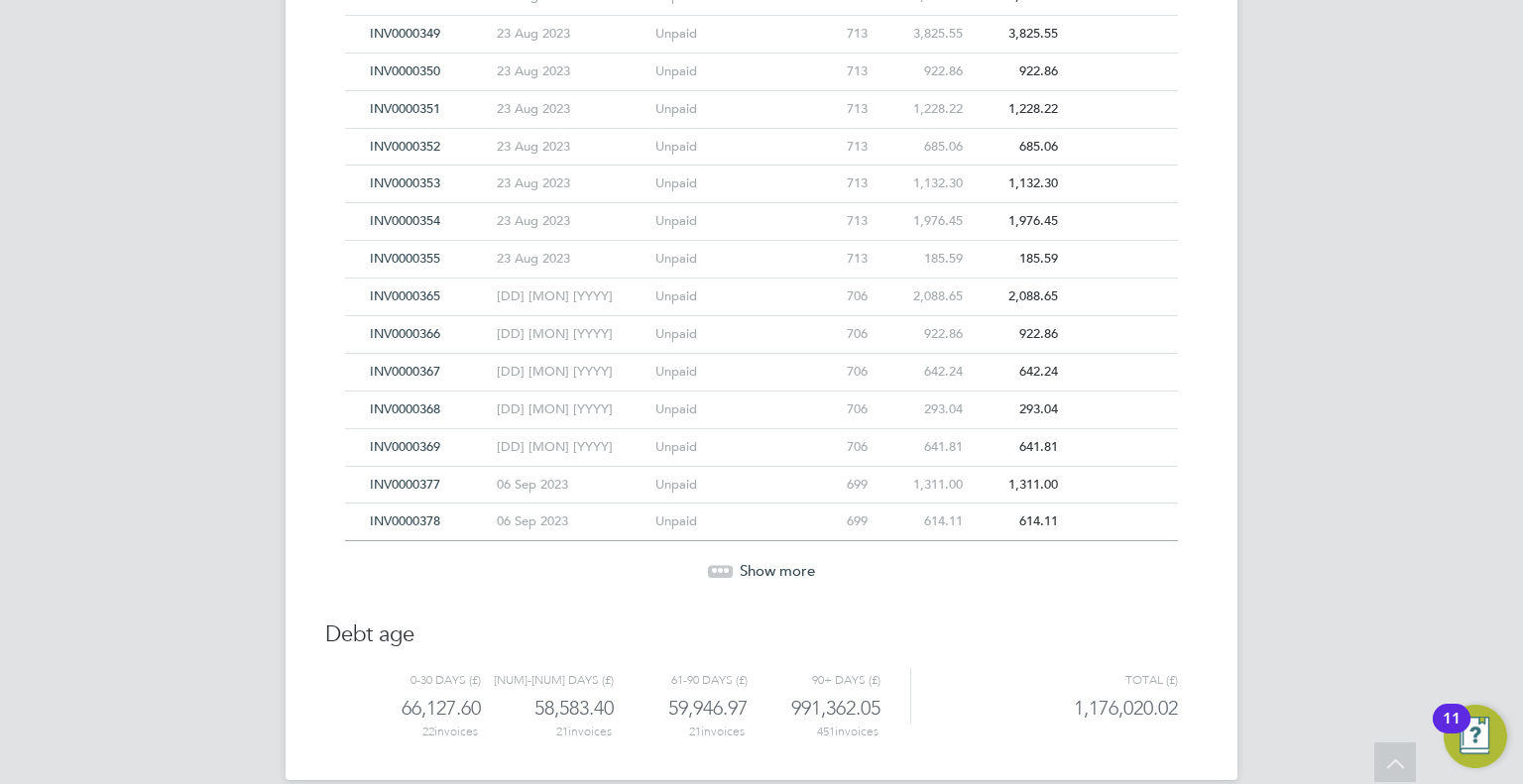 click on "Show more" 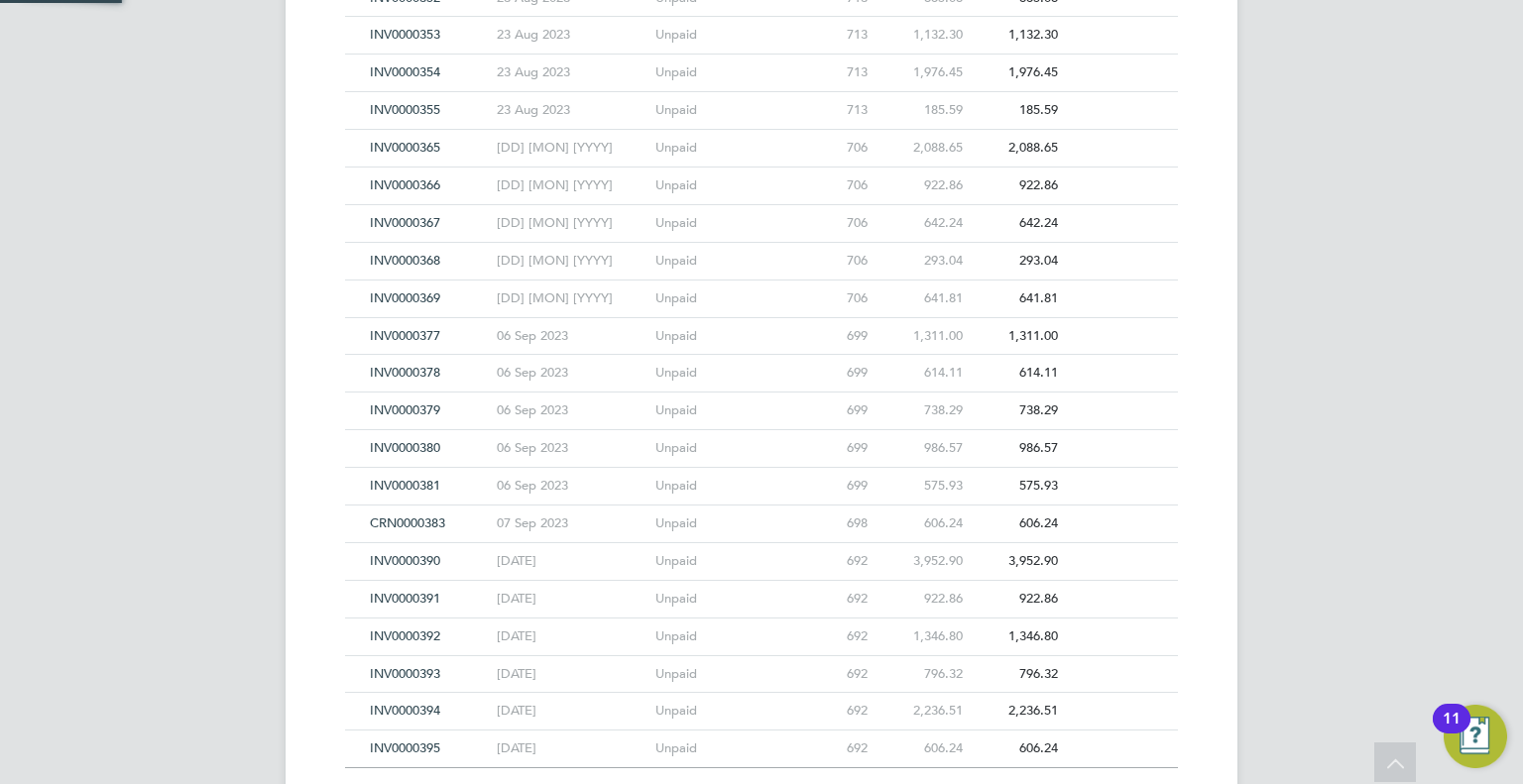 scroll, scrollTop: 5469, scrollLeft: 0, axis: vertical 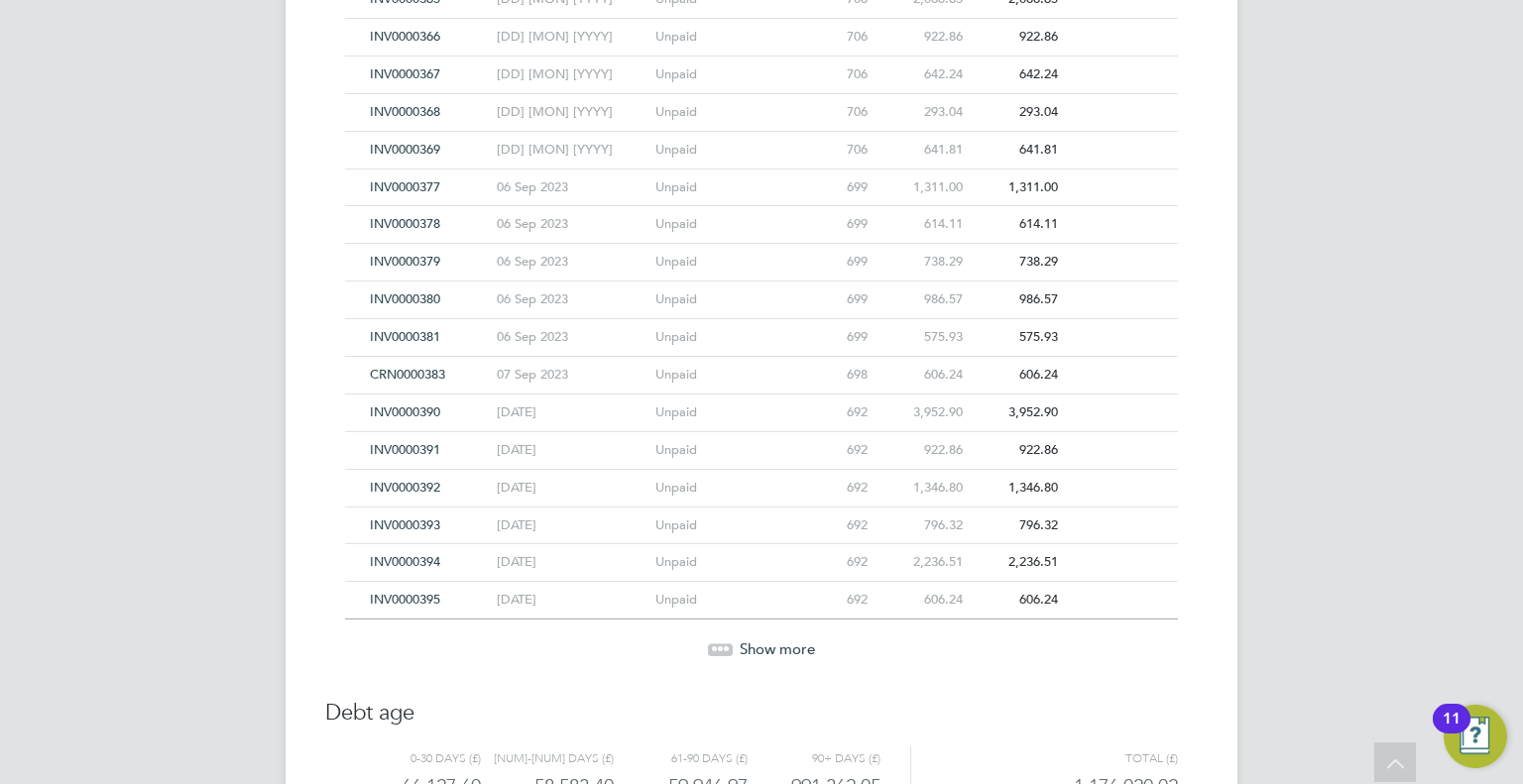 click on "Show more" 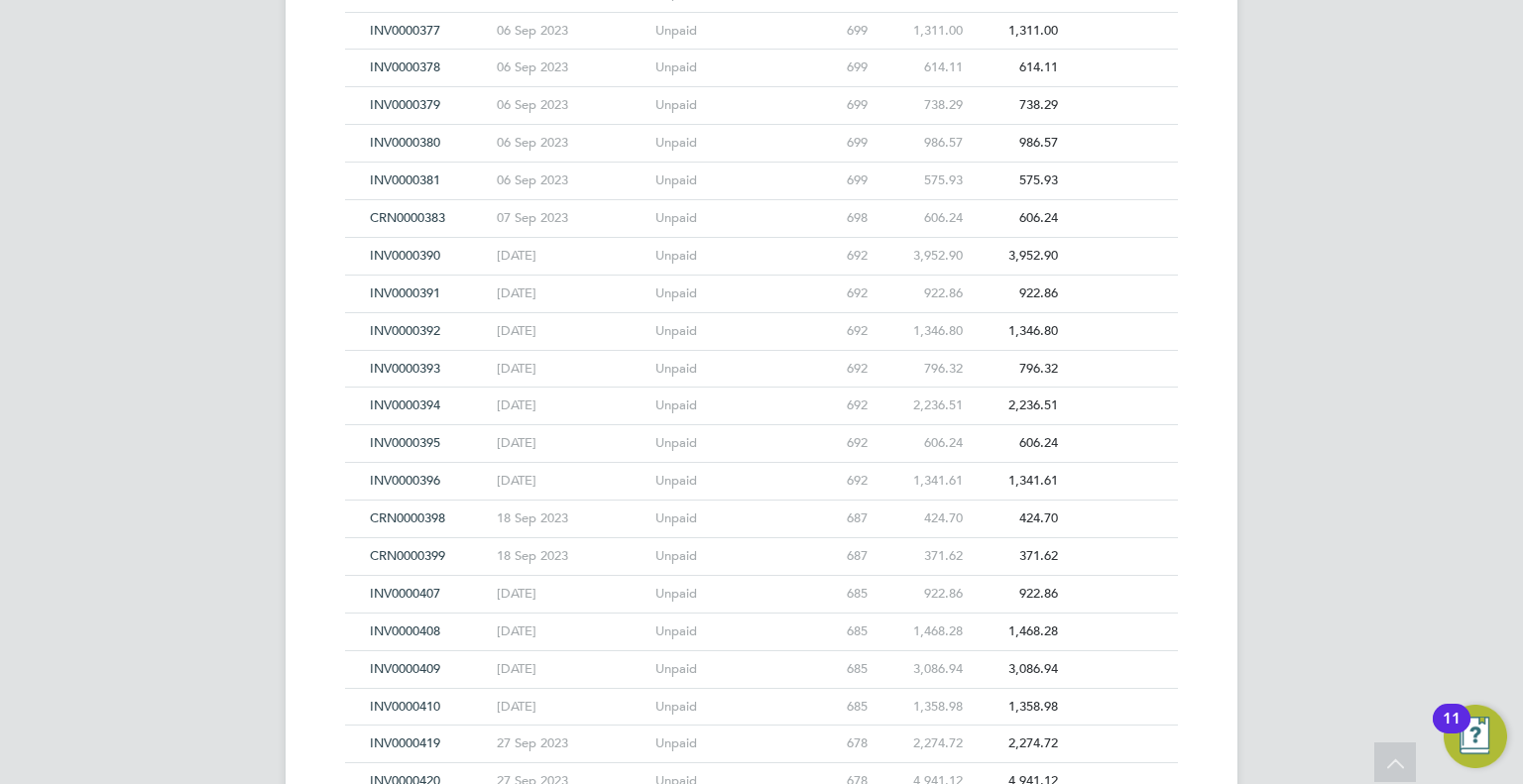 scroll, scrollTop: 5919, scrollLeft: 0, axis: vertical 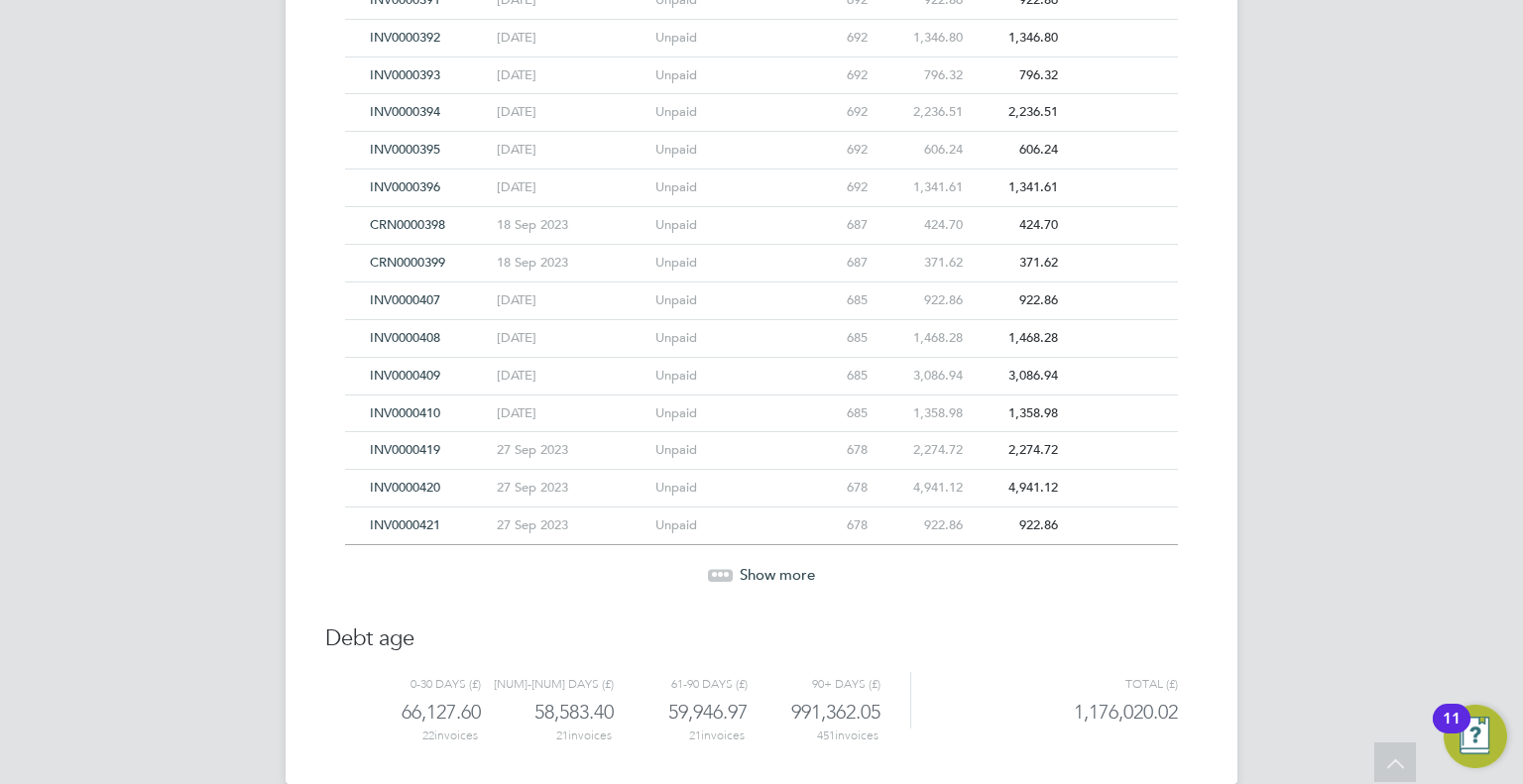 click on "Show more" 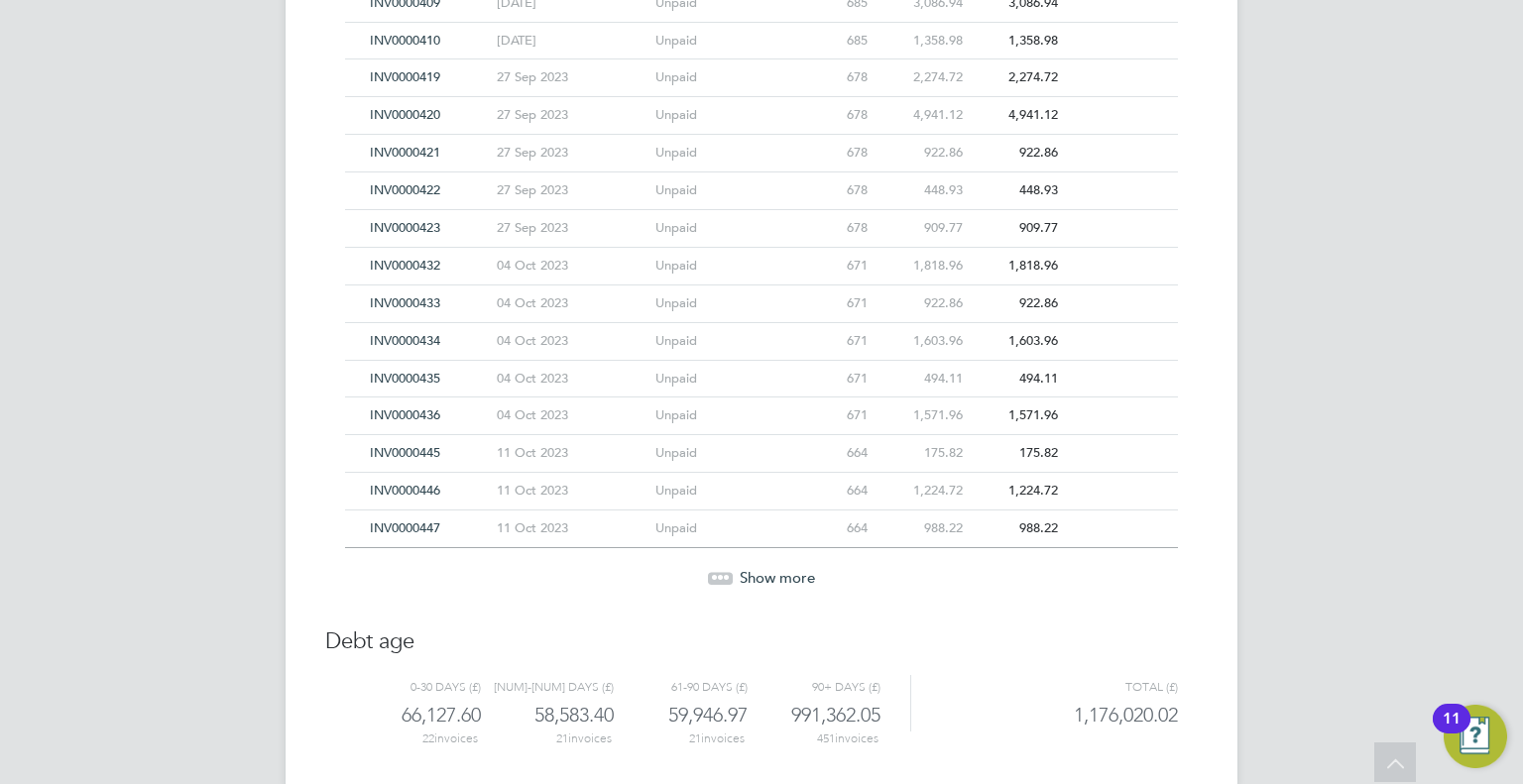 click on "Show more" 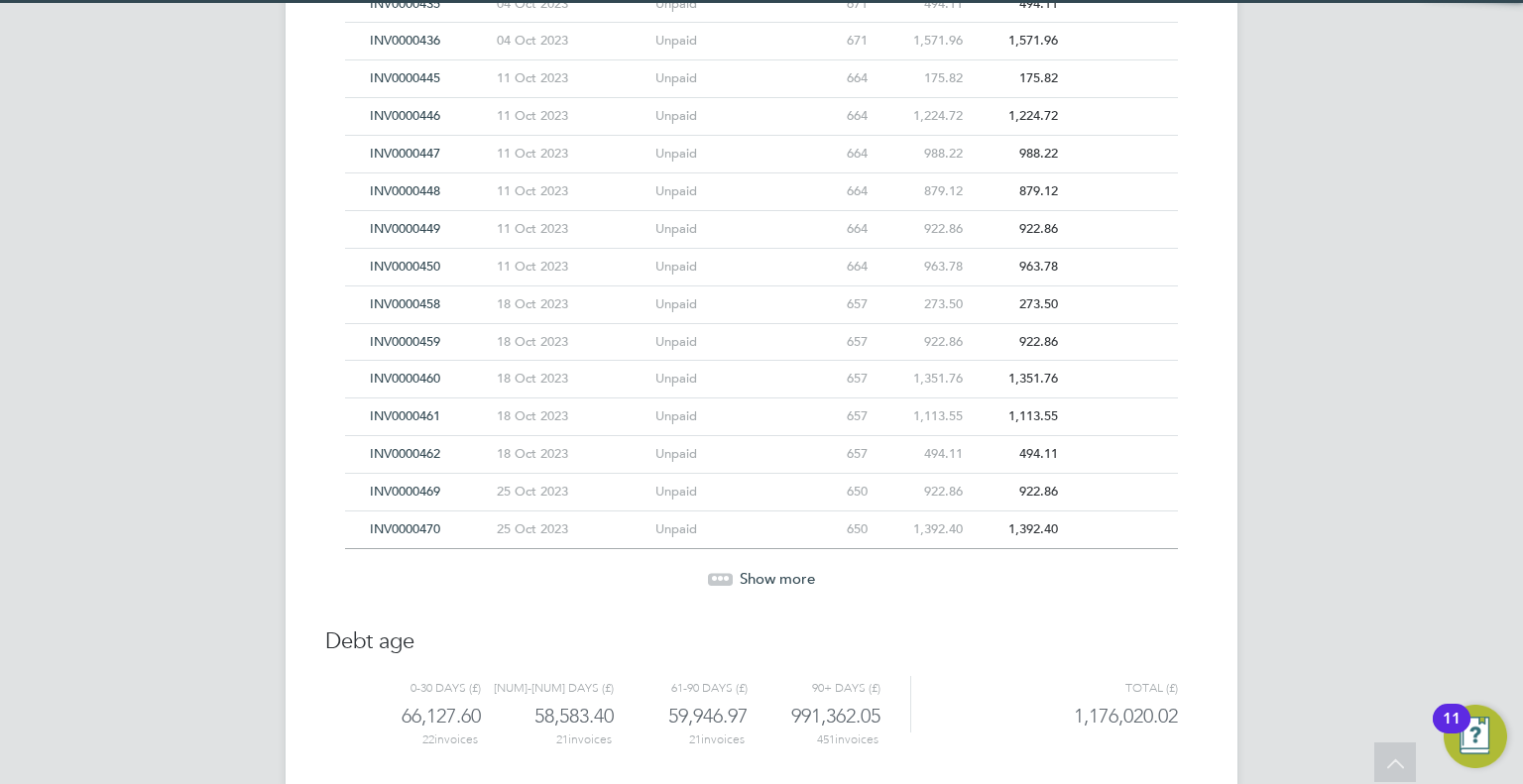 click on "Show more" 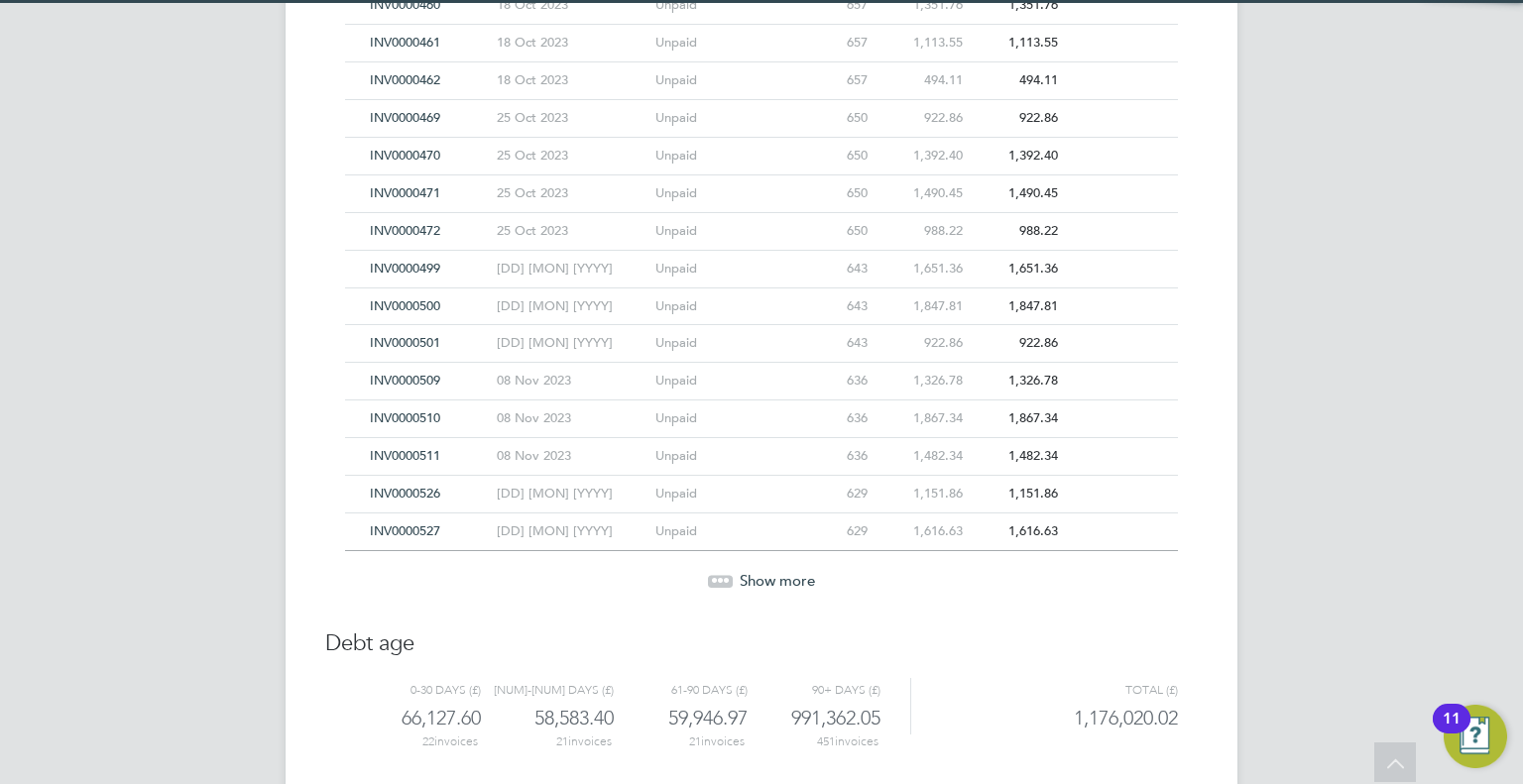 click on "Show more" 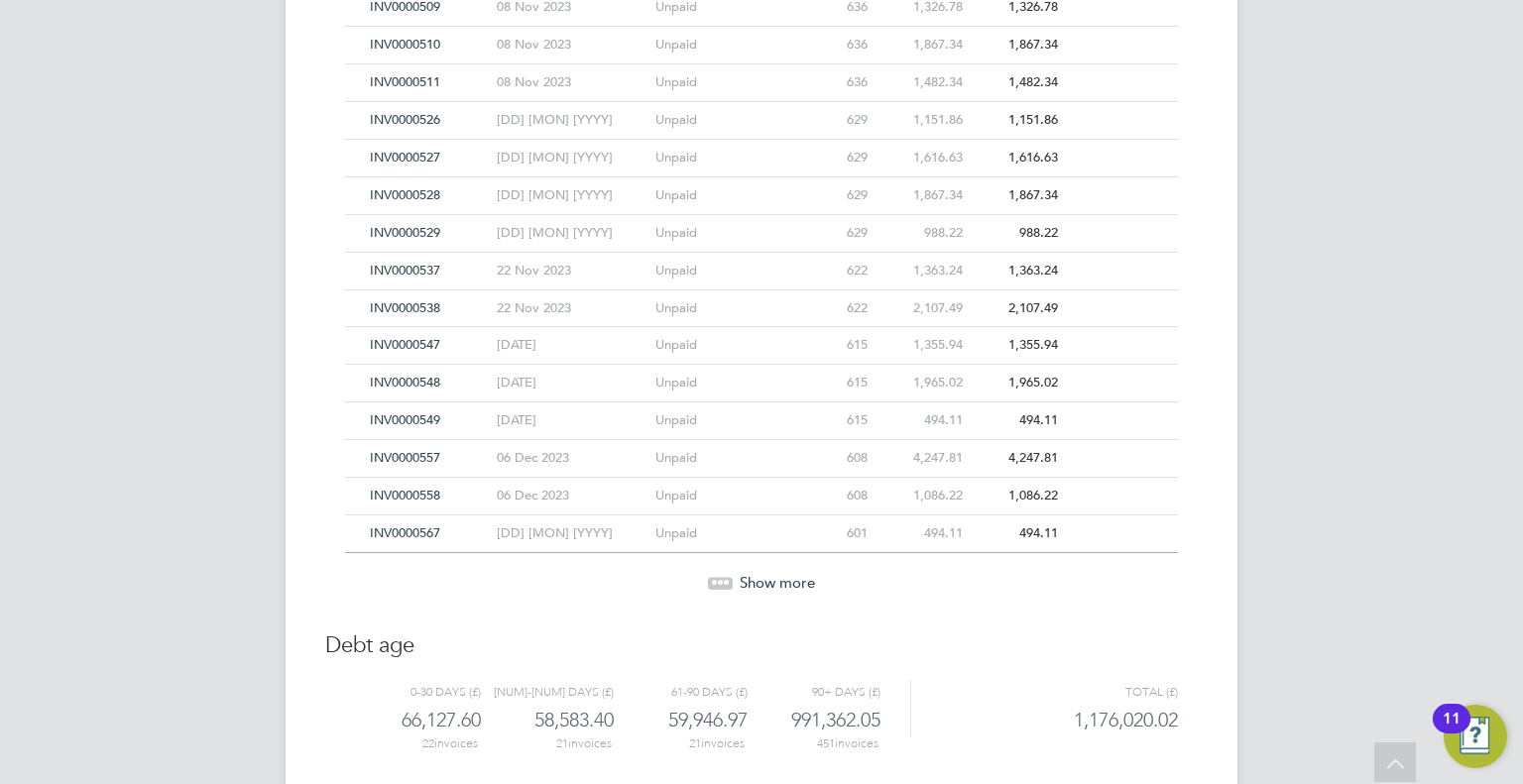 click on "Show more" 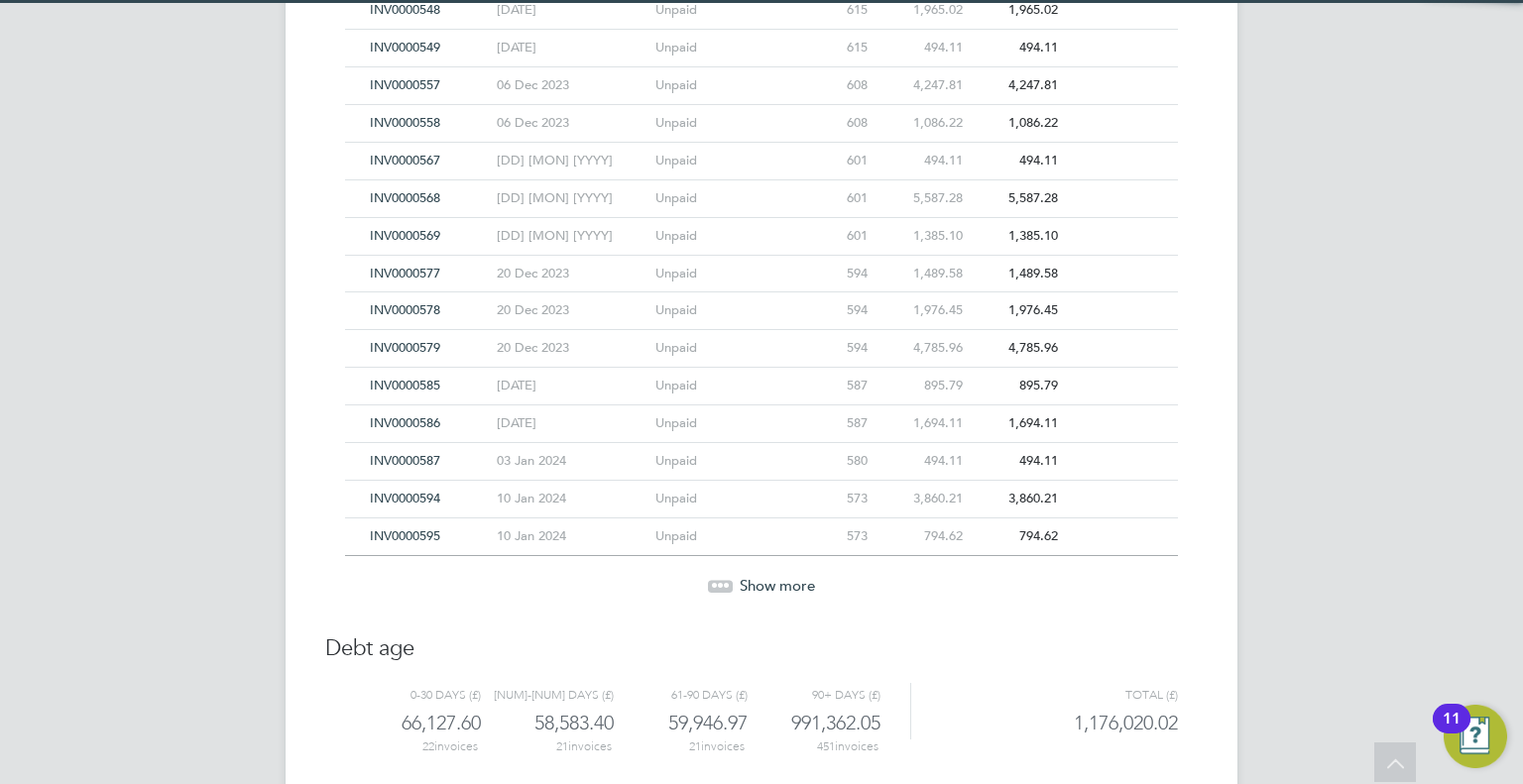 click on "Show more" 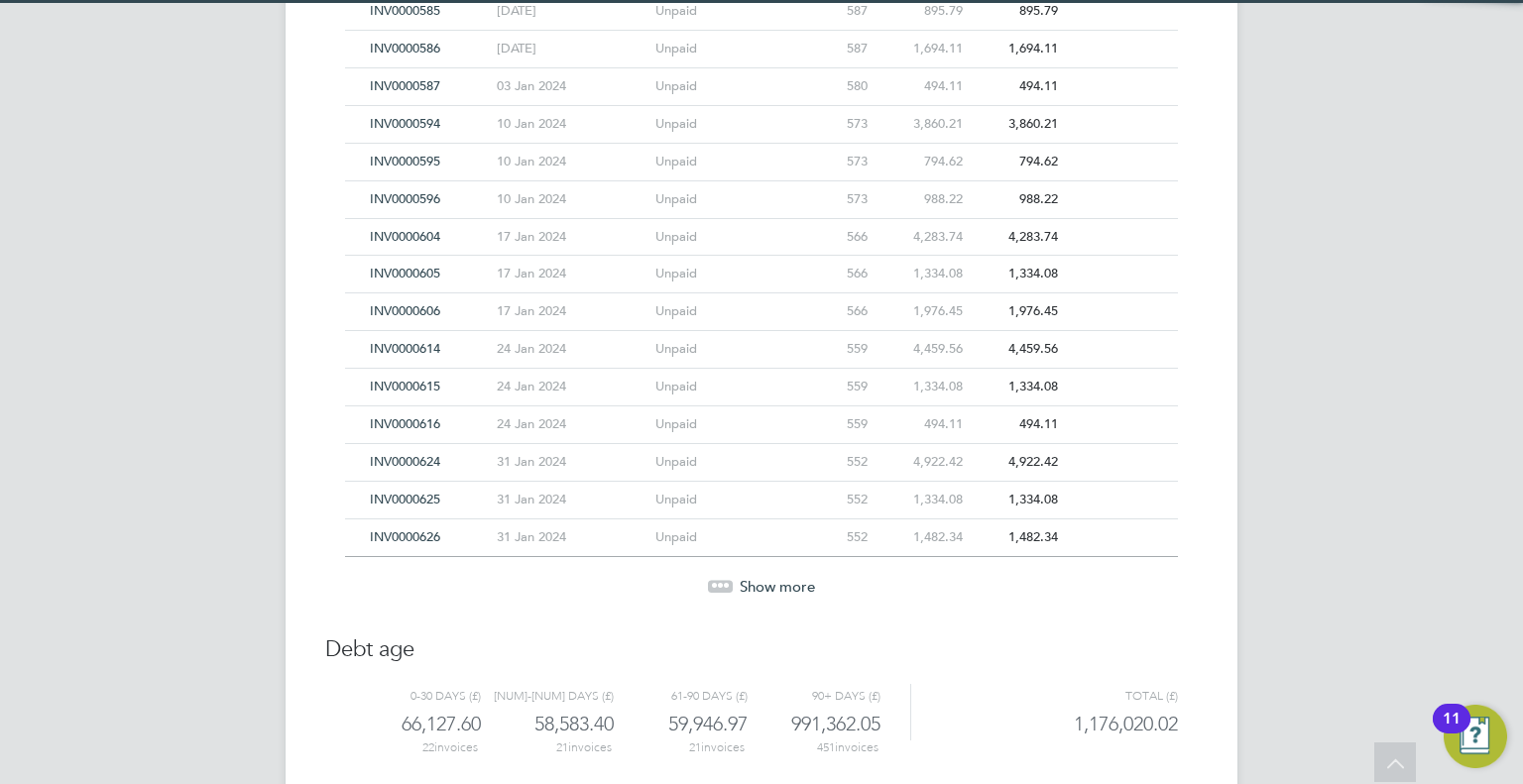 click on "Show more" 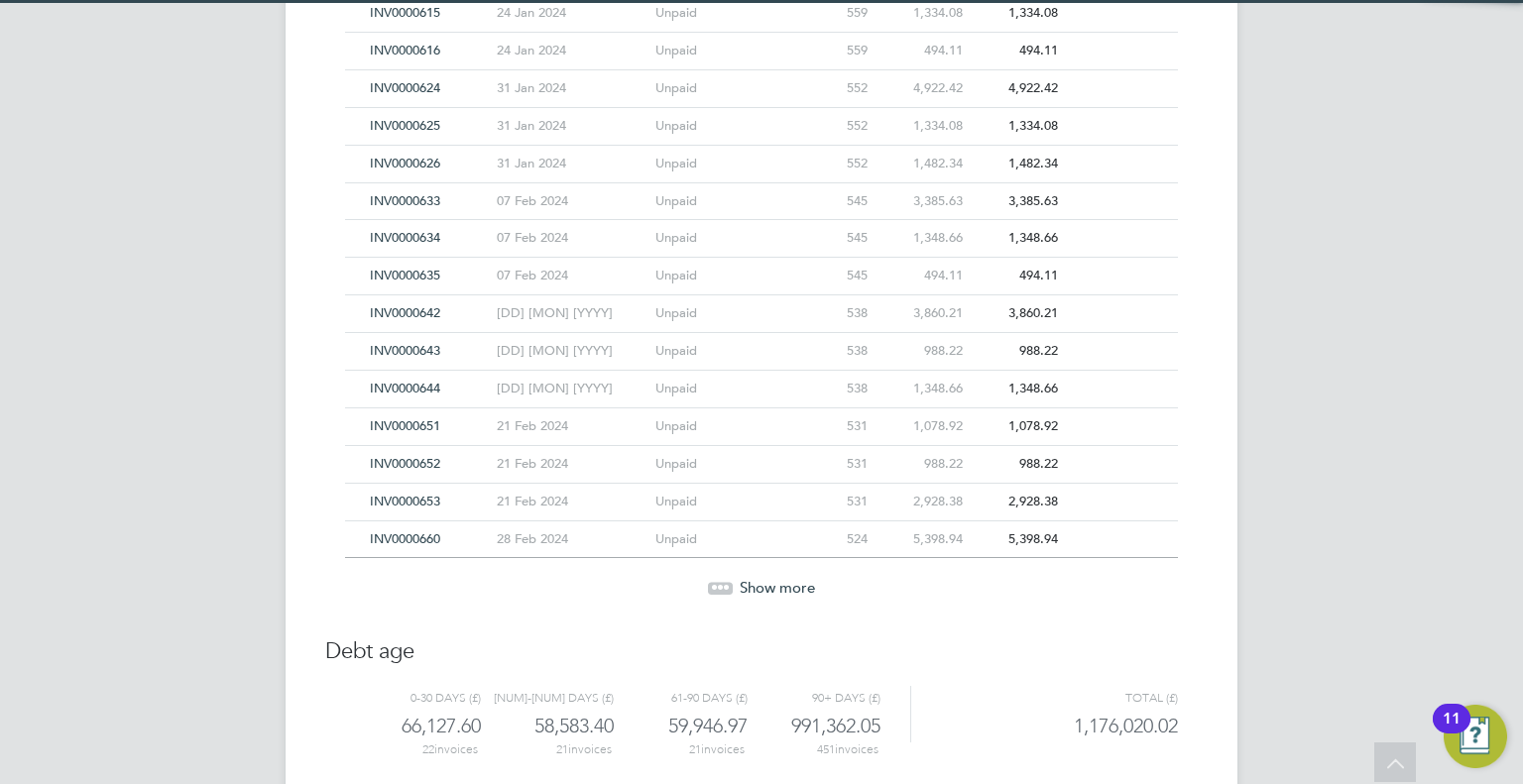 click on "Show more" 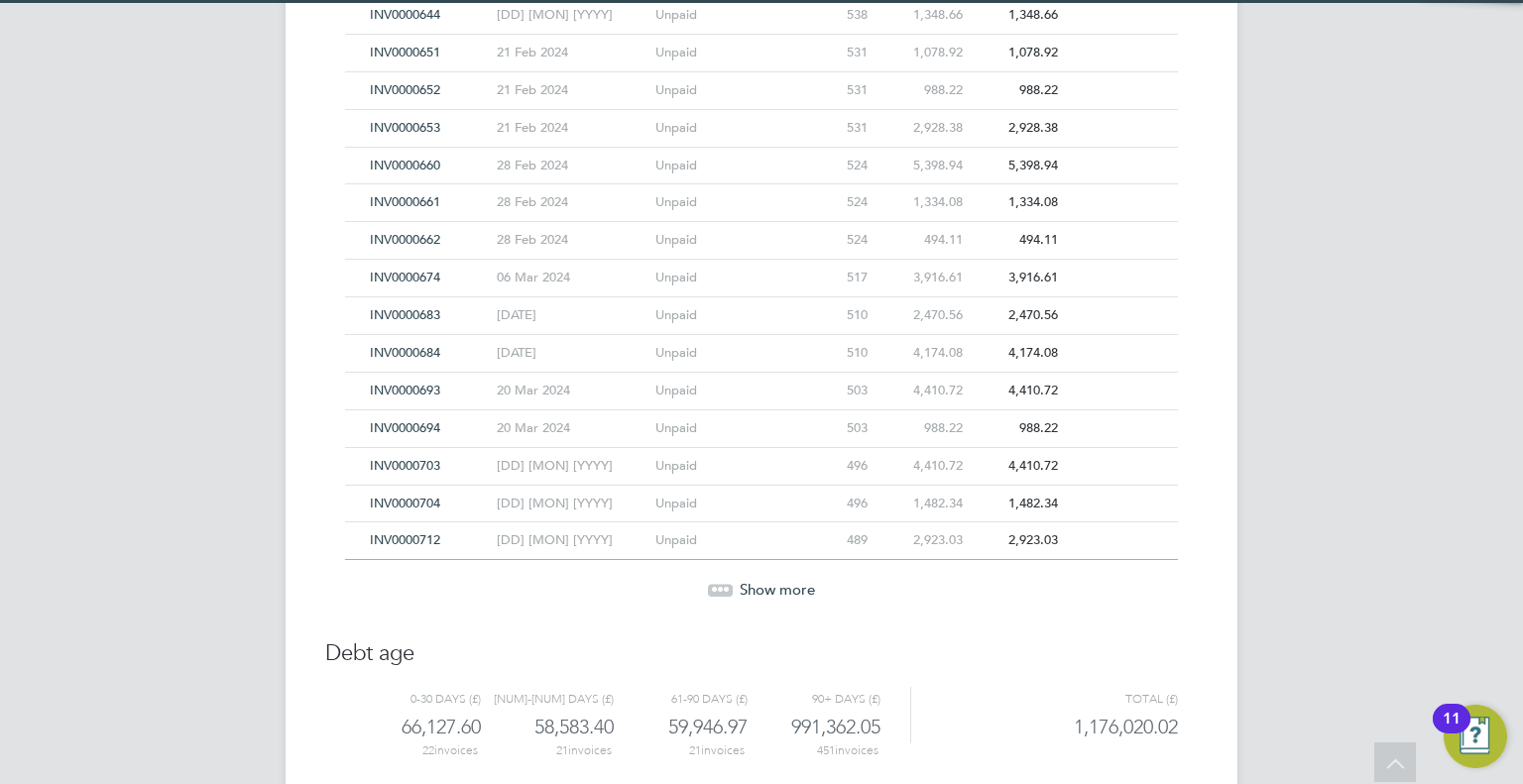 click on "Show more" 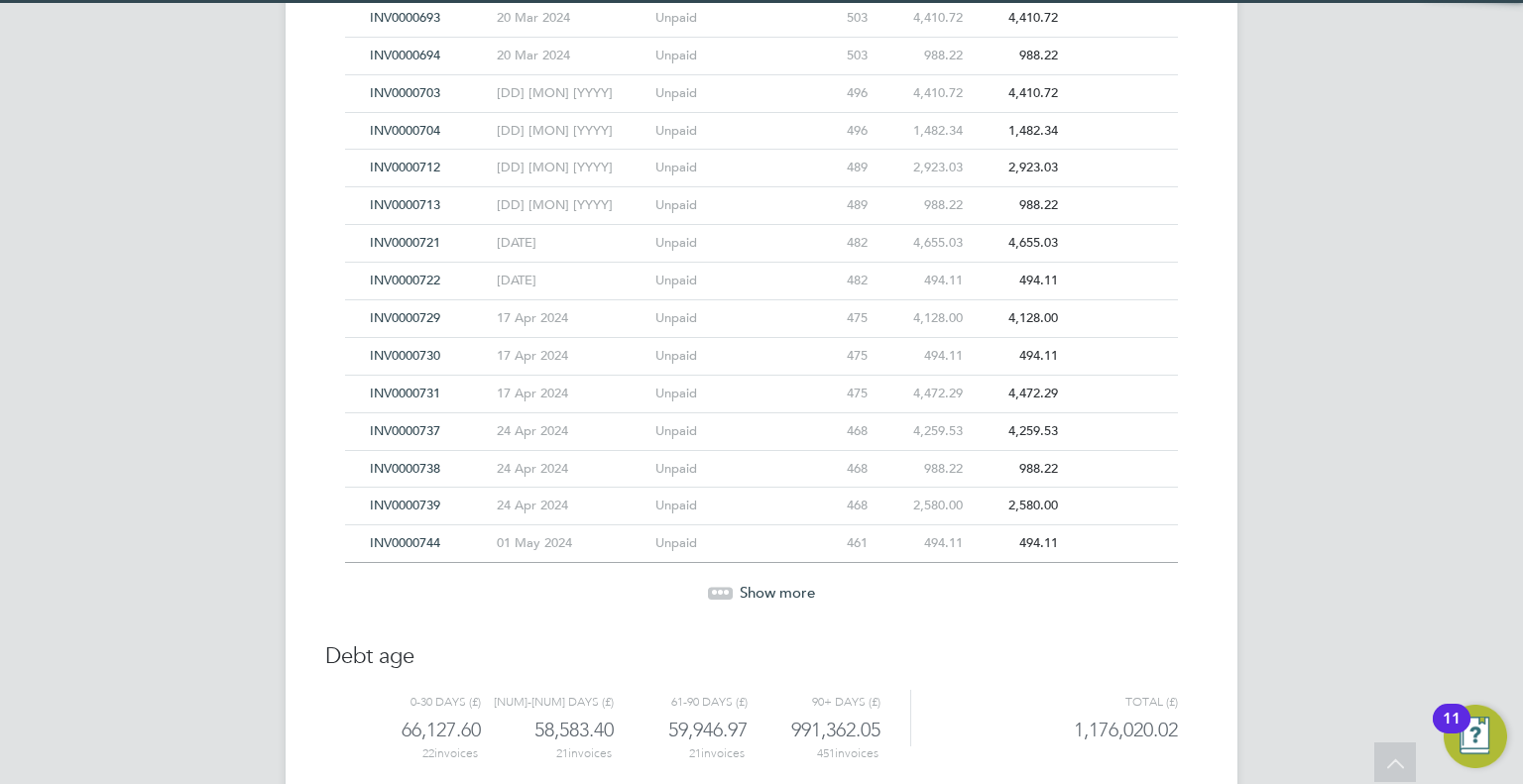 click on "Show more" 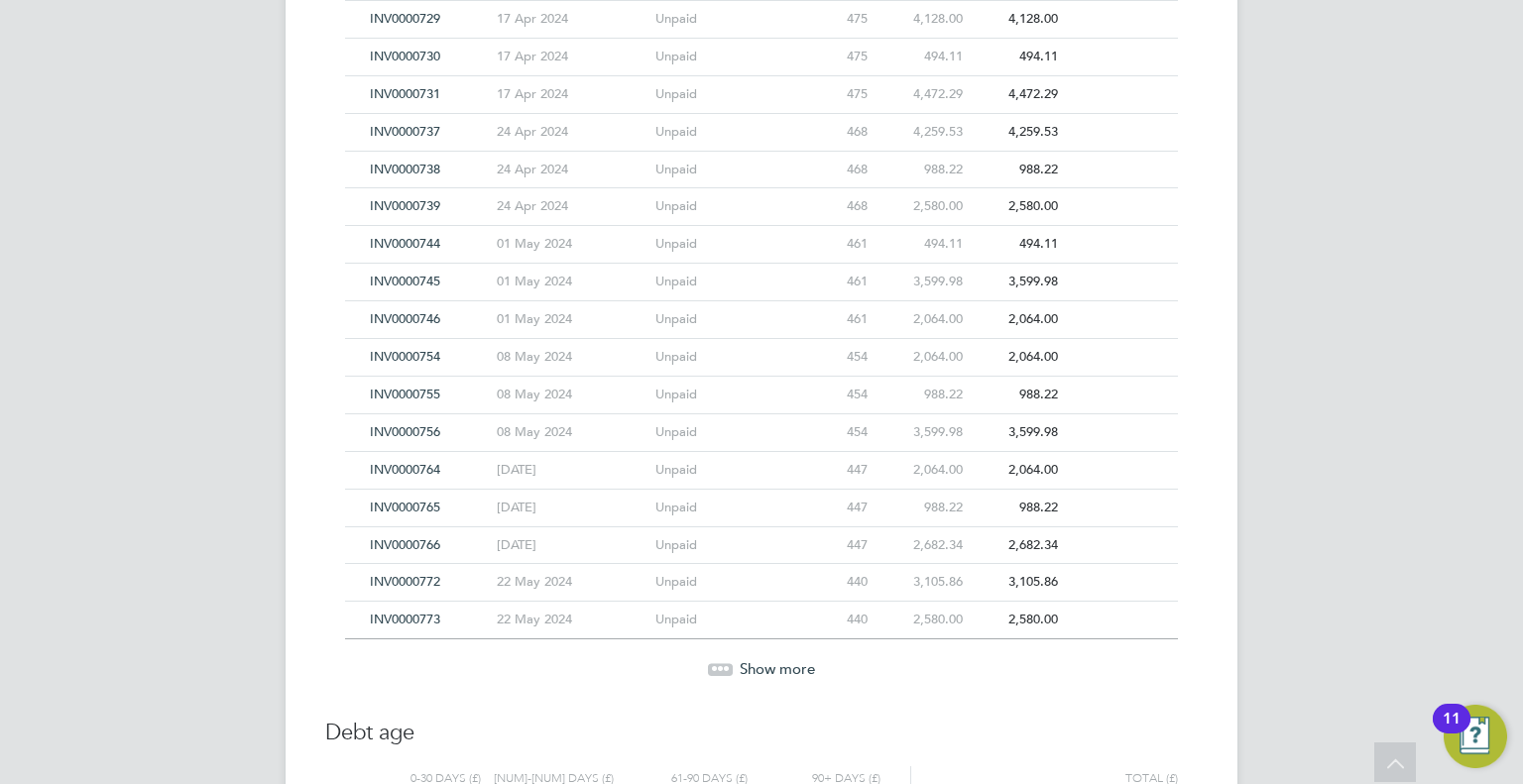 scroll, scrollTop: 9656, scrollLeft: 0, axis: vertical 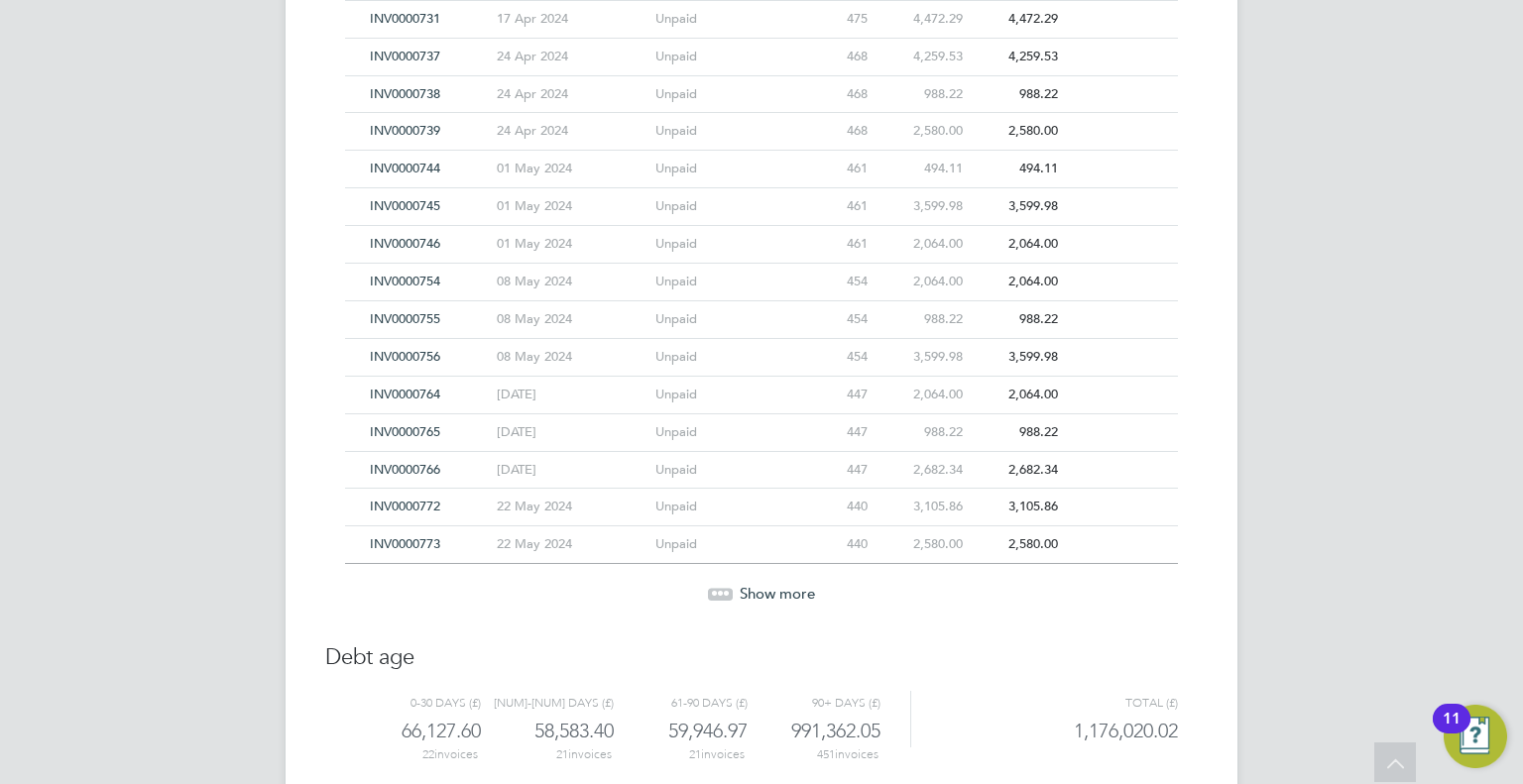 click on "Show more" 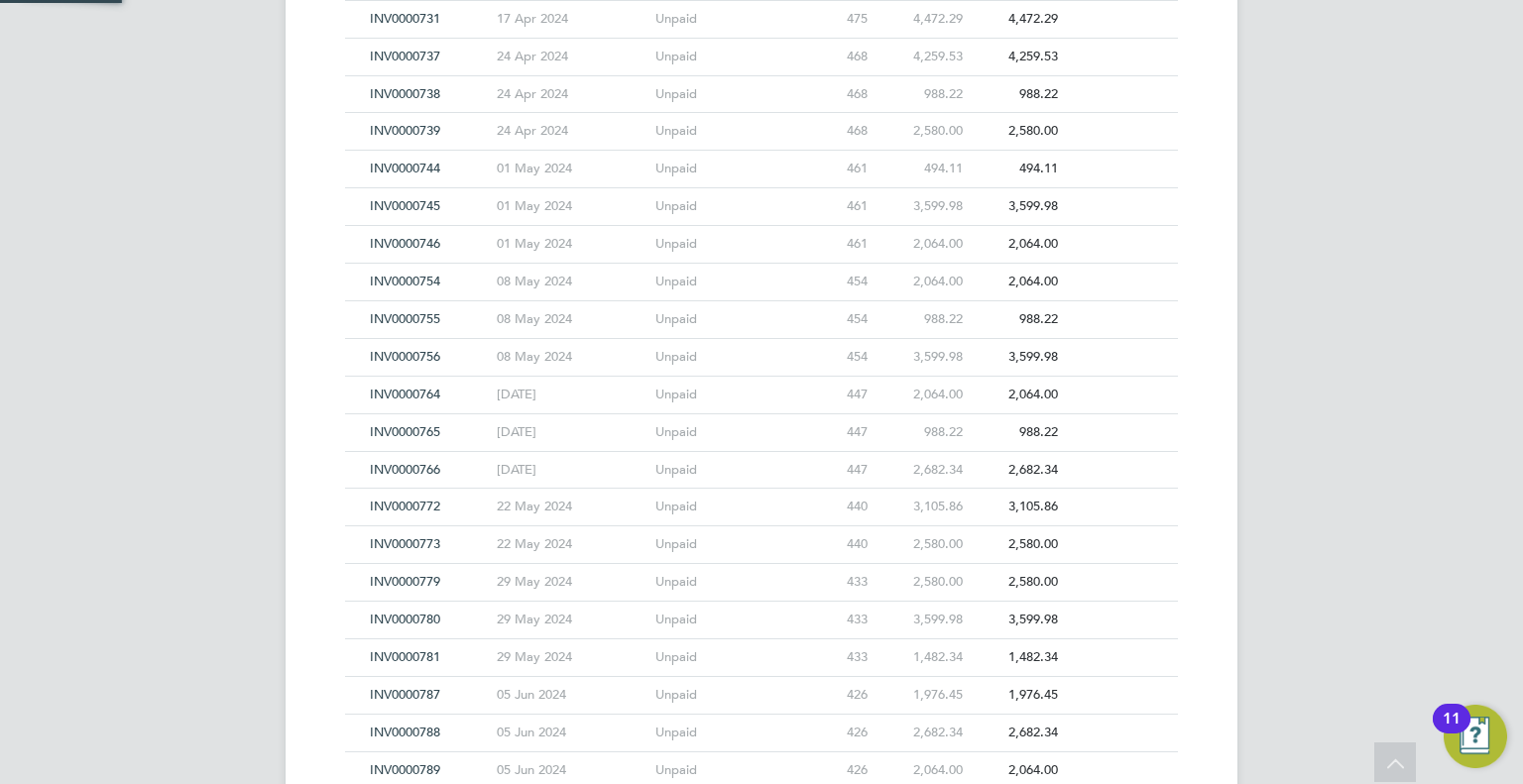 scroll, scrollTop: 9953, scrollLeft: 0, axis: vertical 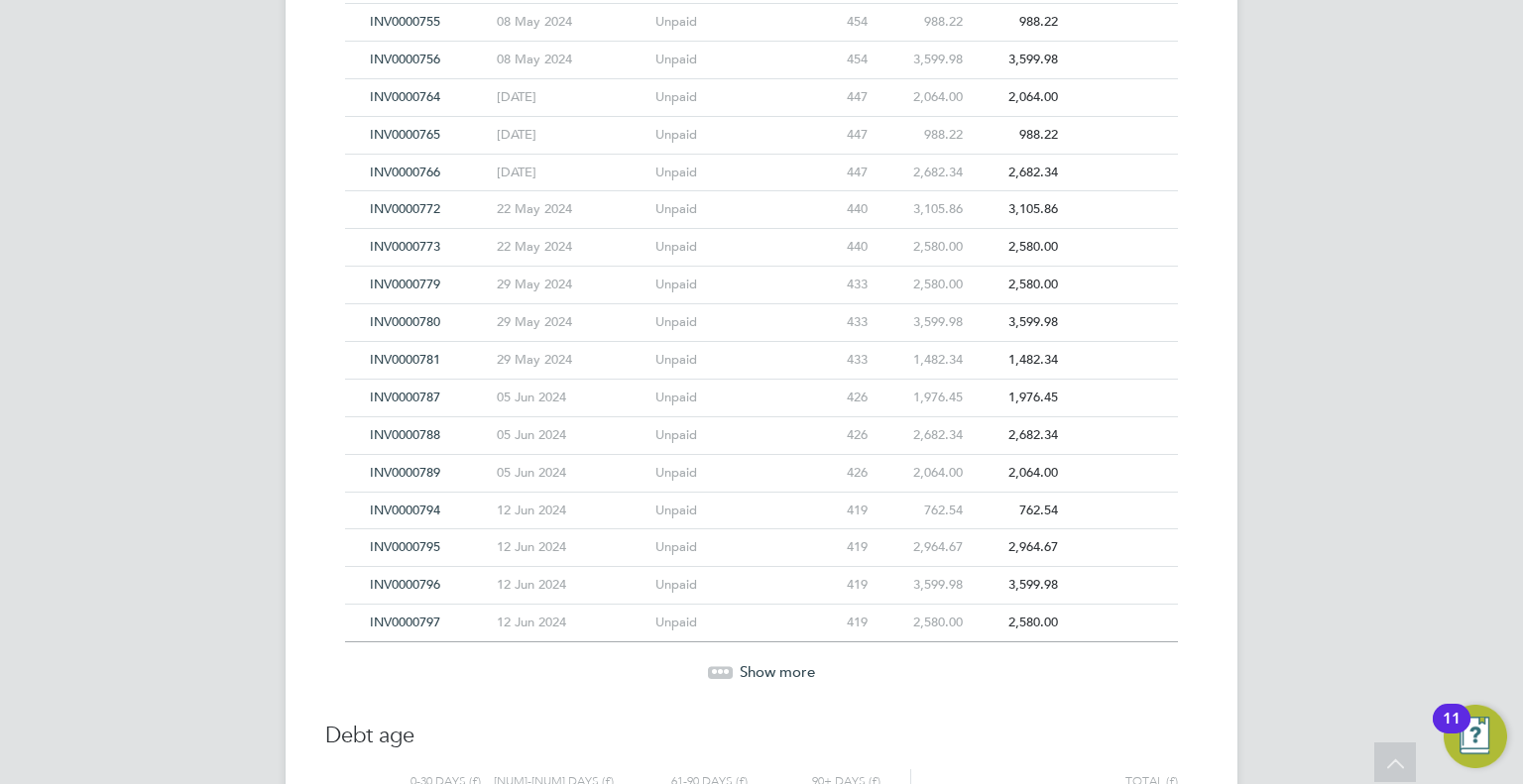 click on "Show more" 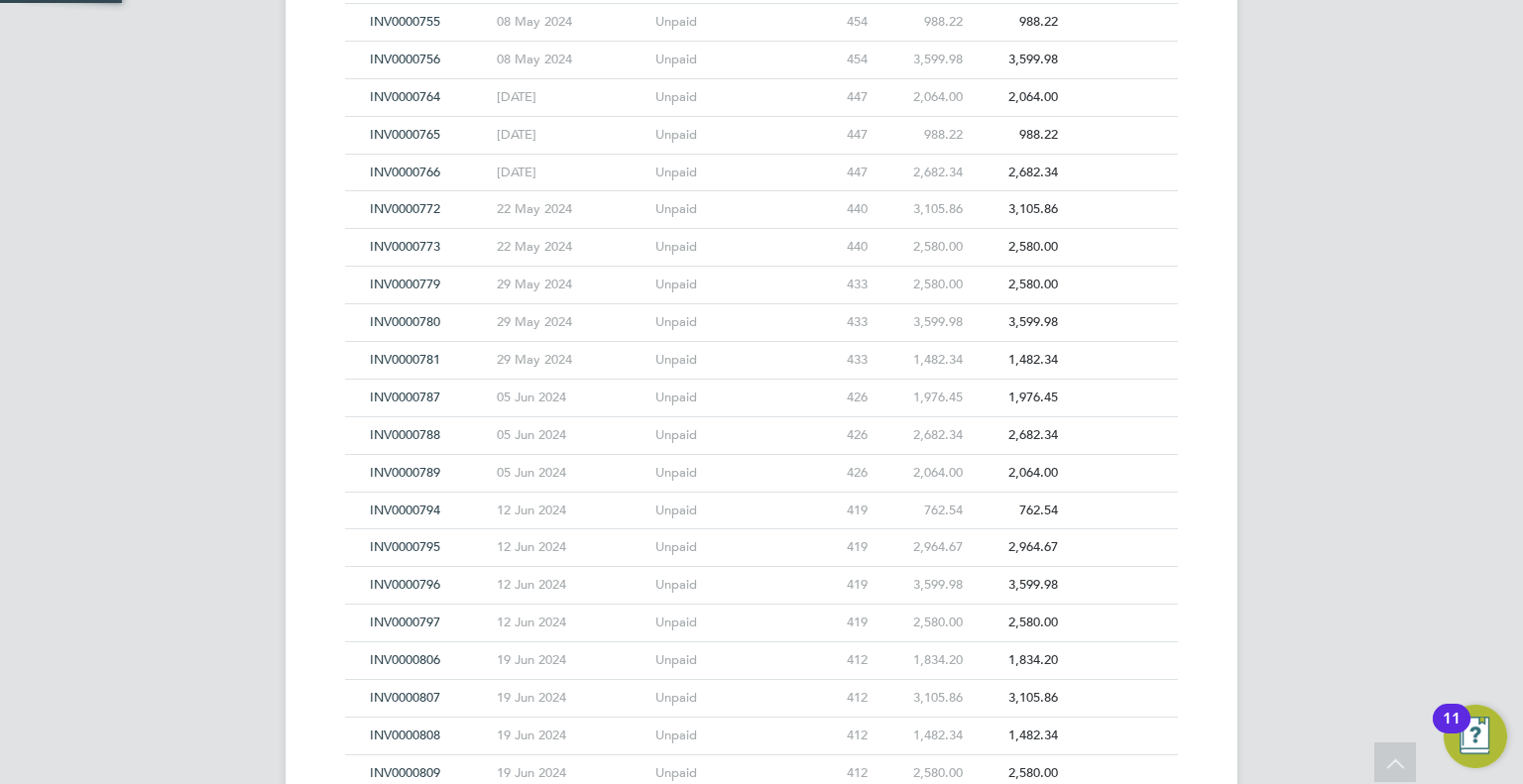 scroll, scrollTop: 10403, scrollLeft: 0, axis: vertical 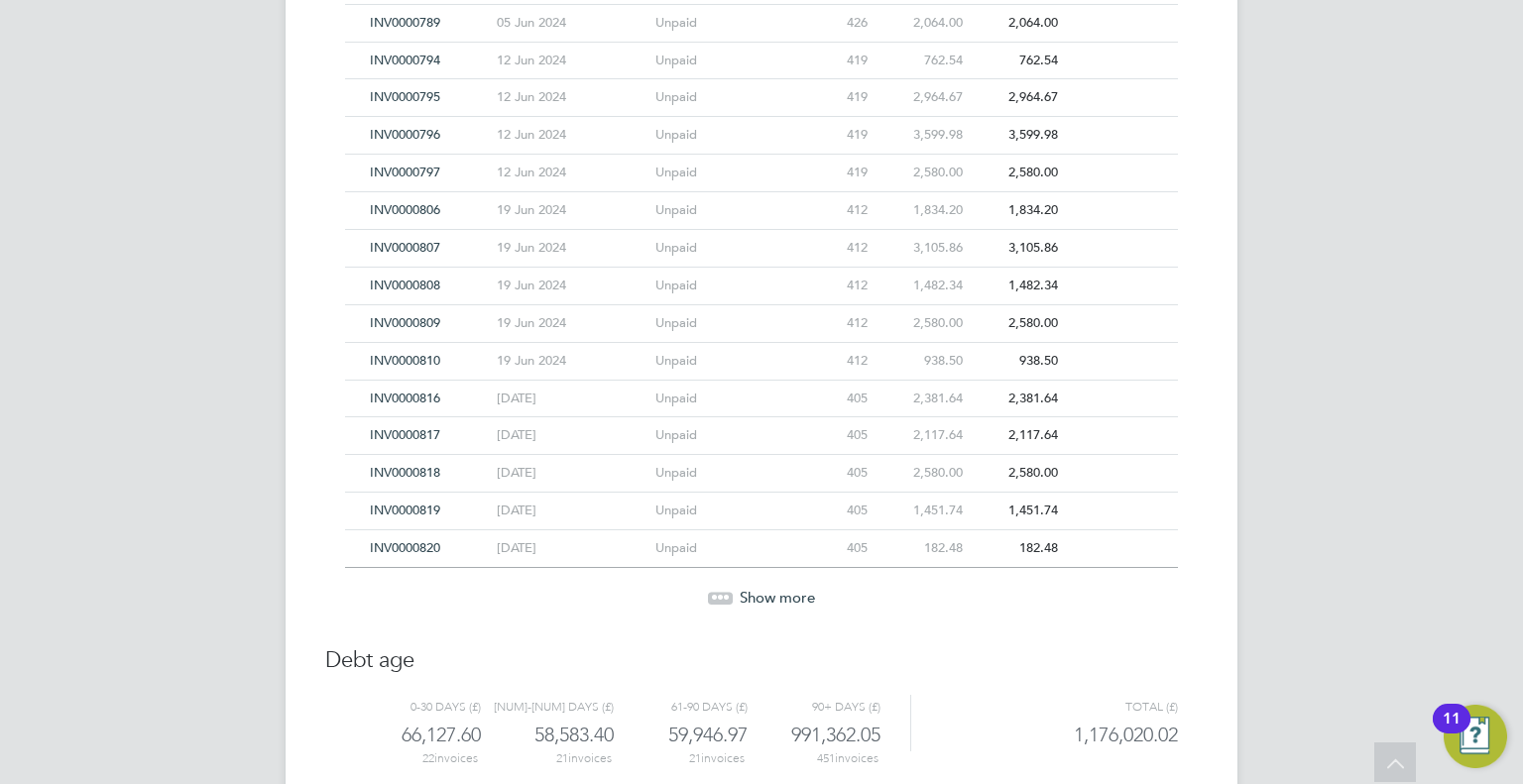 click on "Show more" 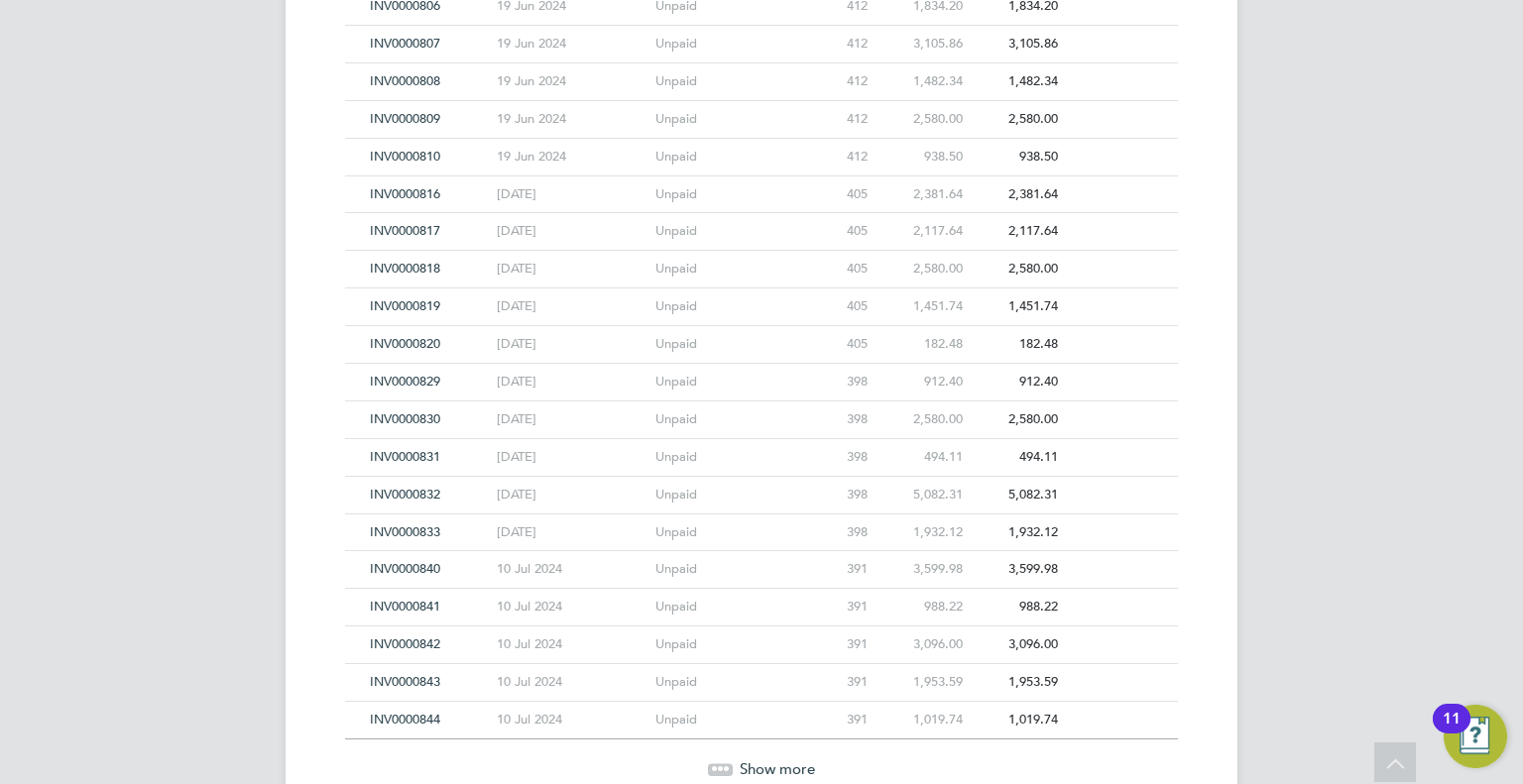 scroll, scrollTop: 10776, scrollLeft: 0, axis: vertical 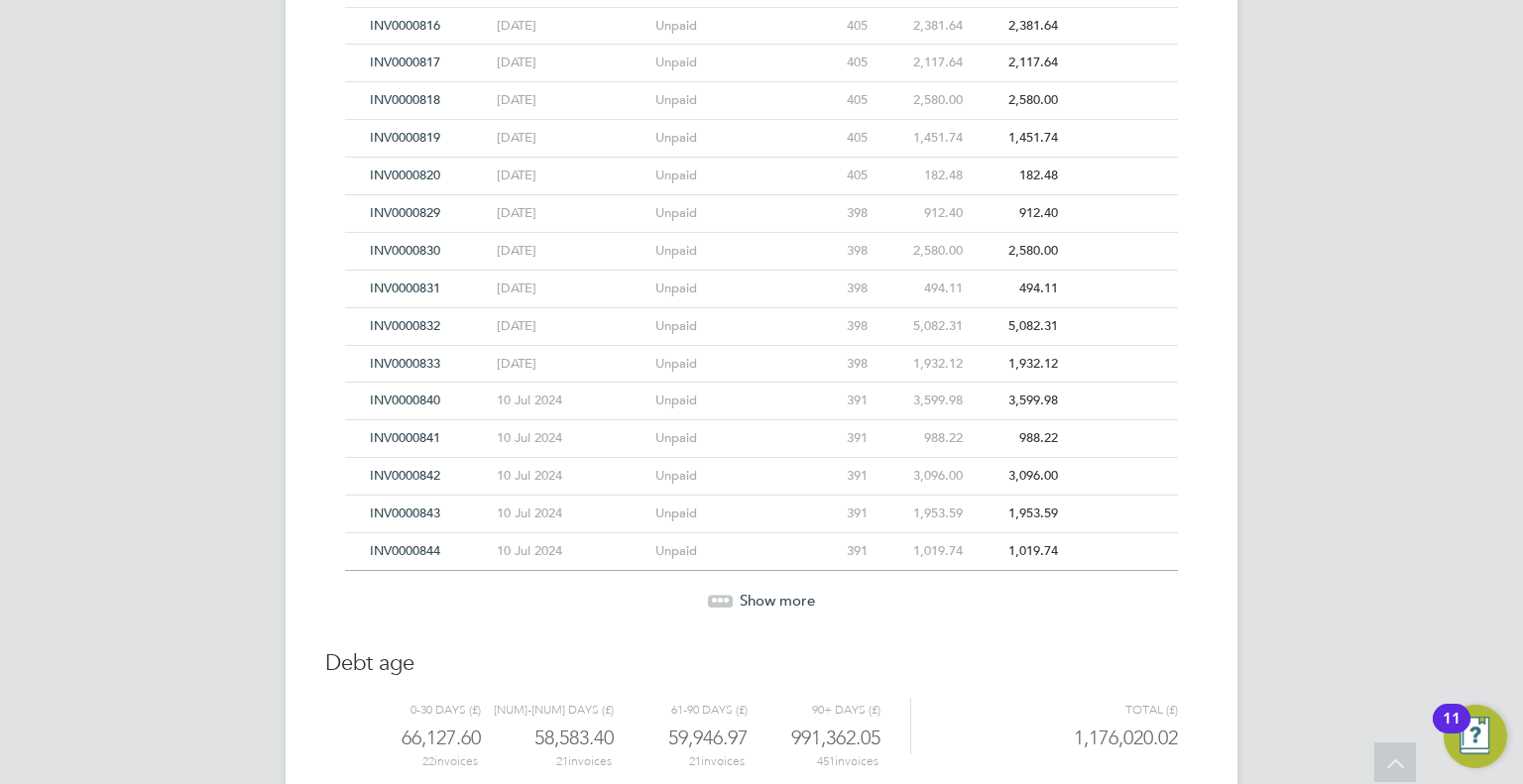 click on "Show more" 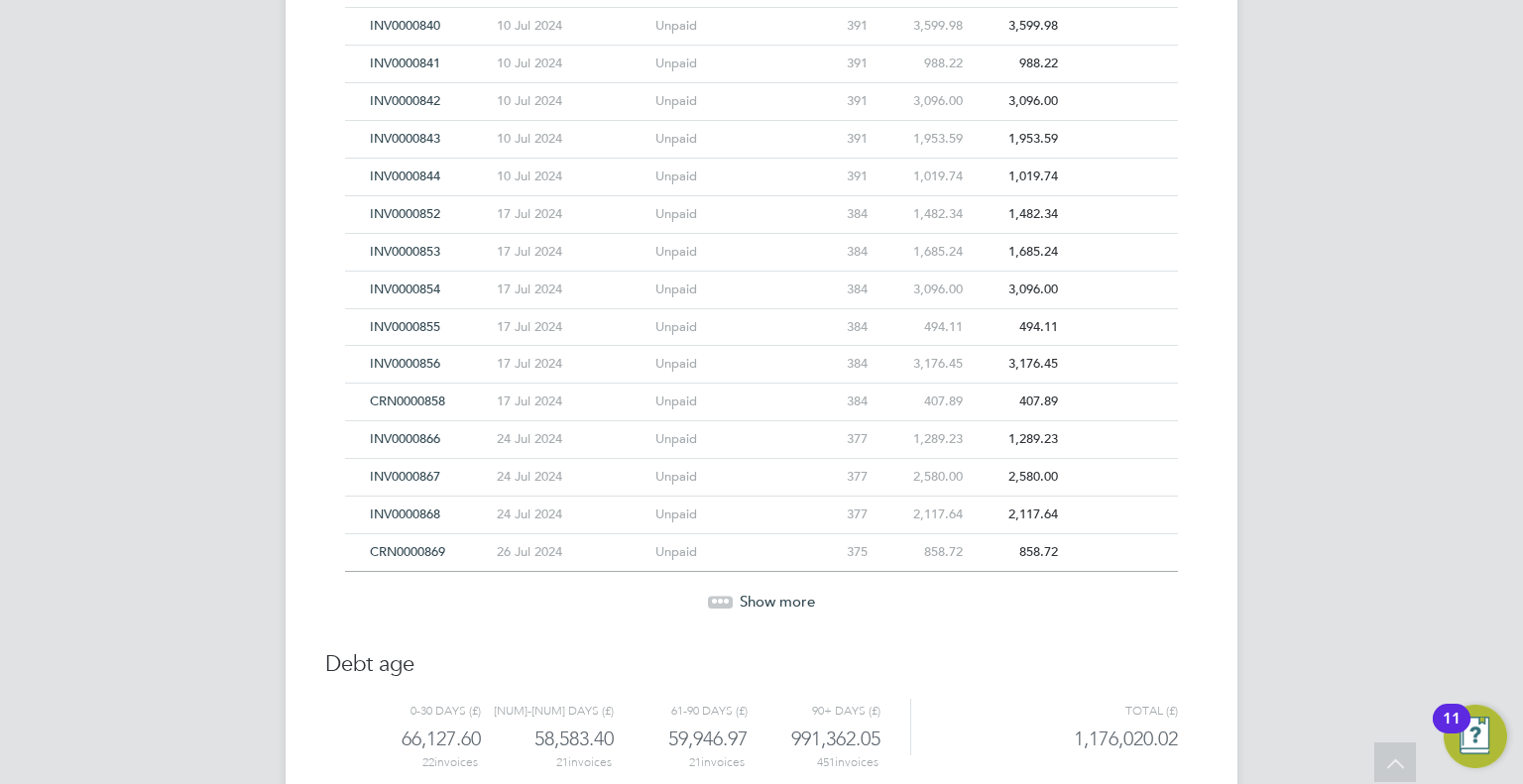 click on "Show more" 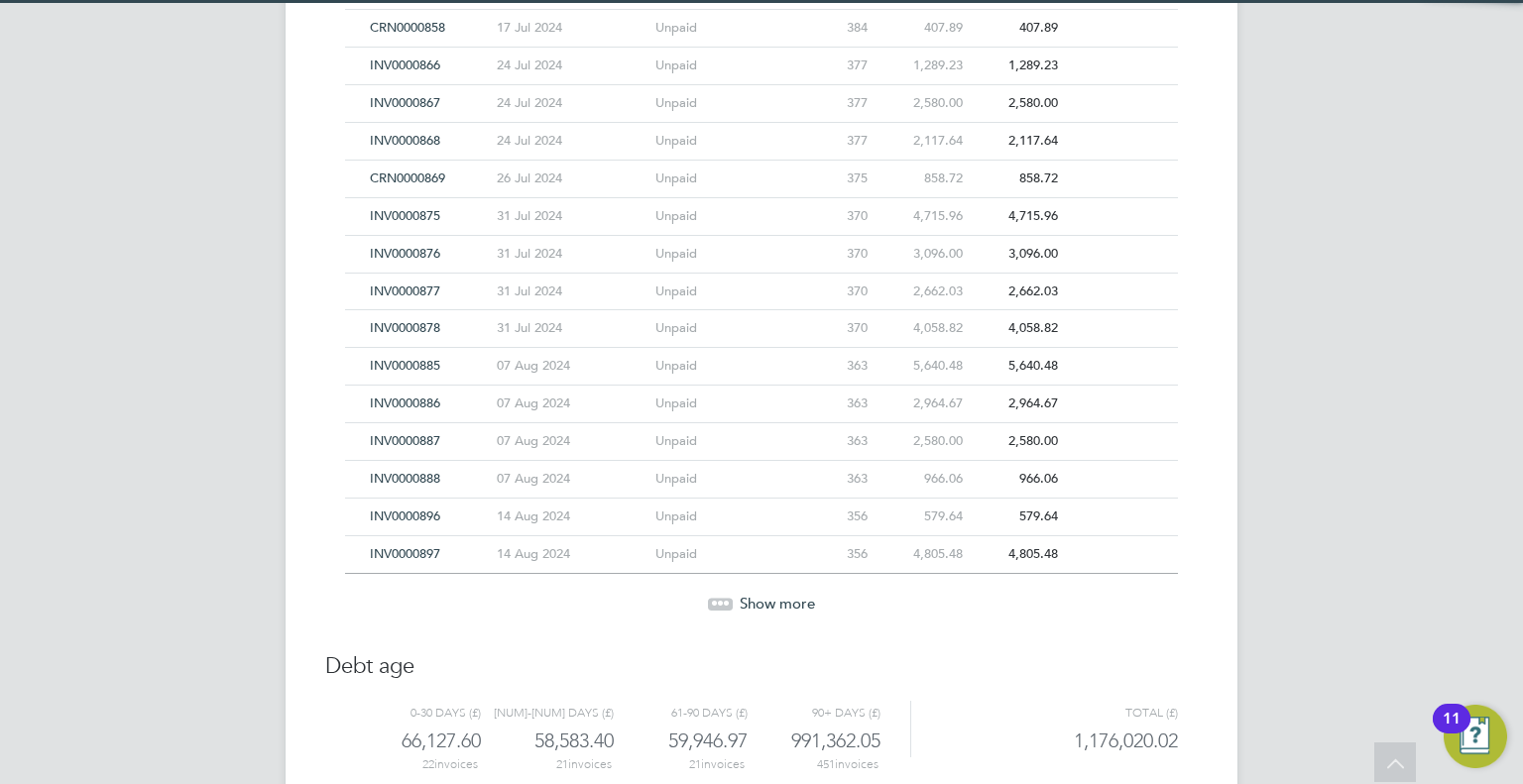click on "Show more" 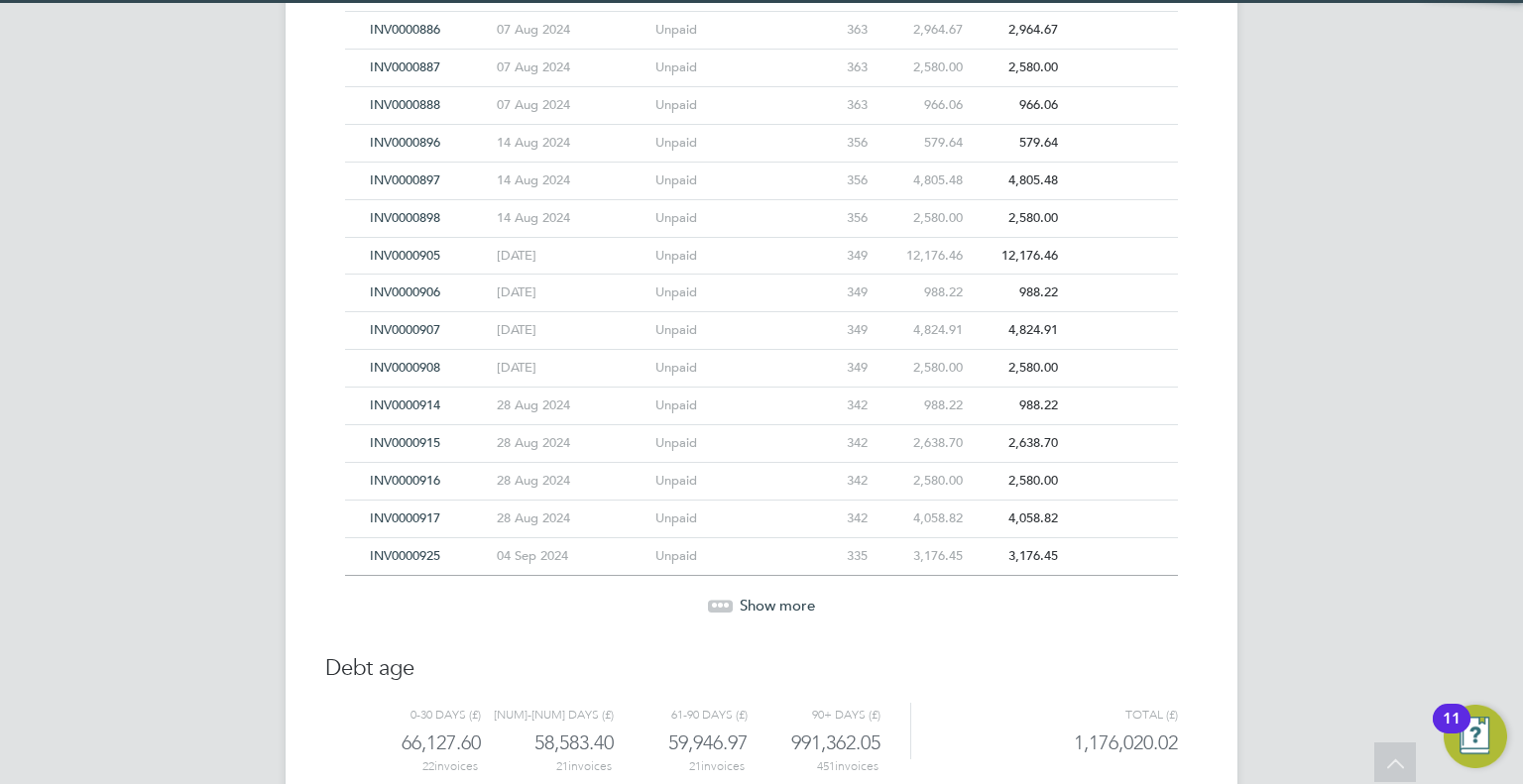 click on "Show more" 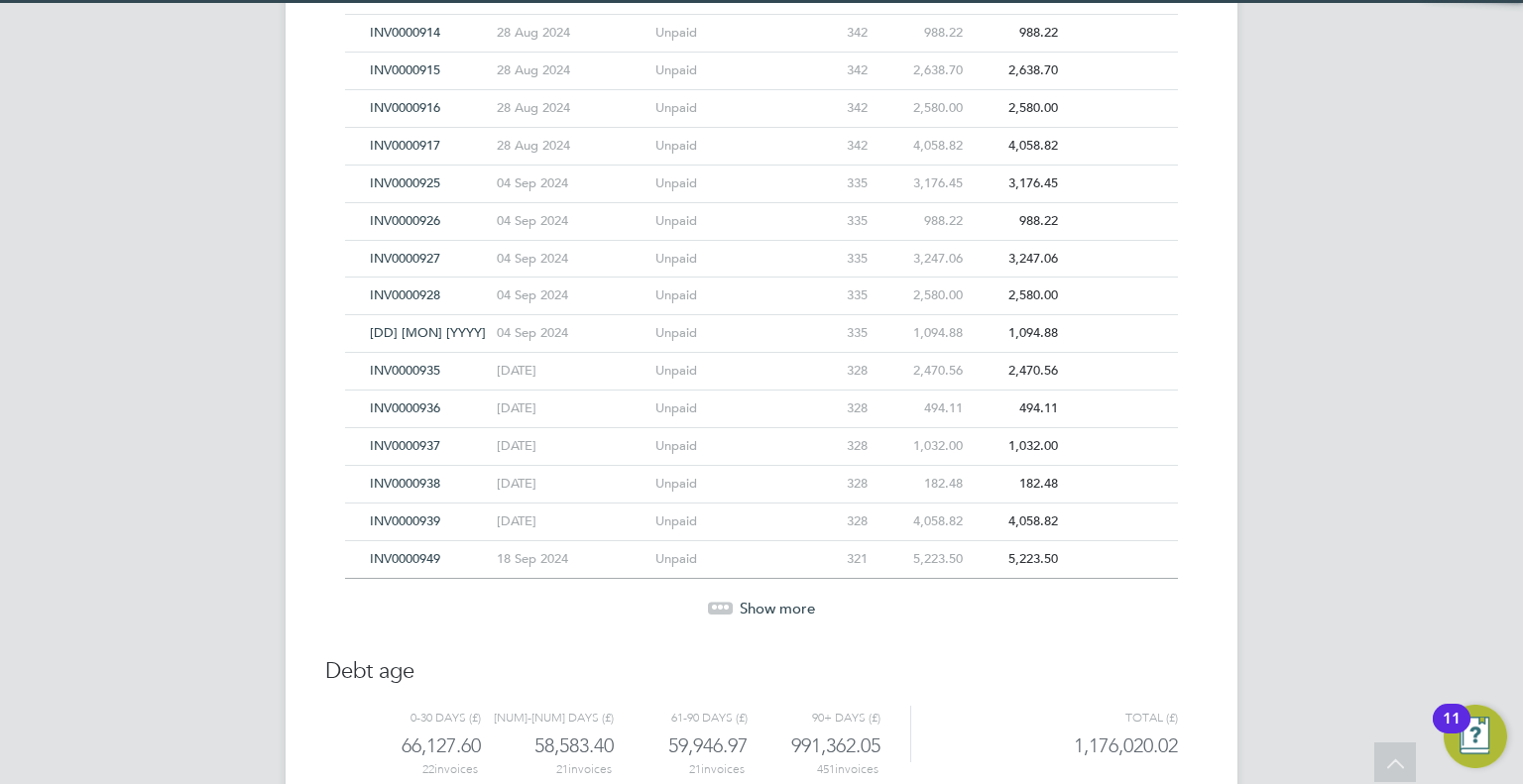 click on "Show more" 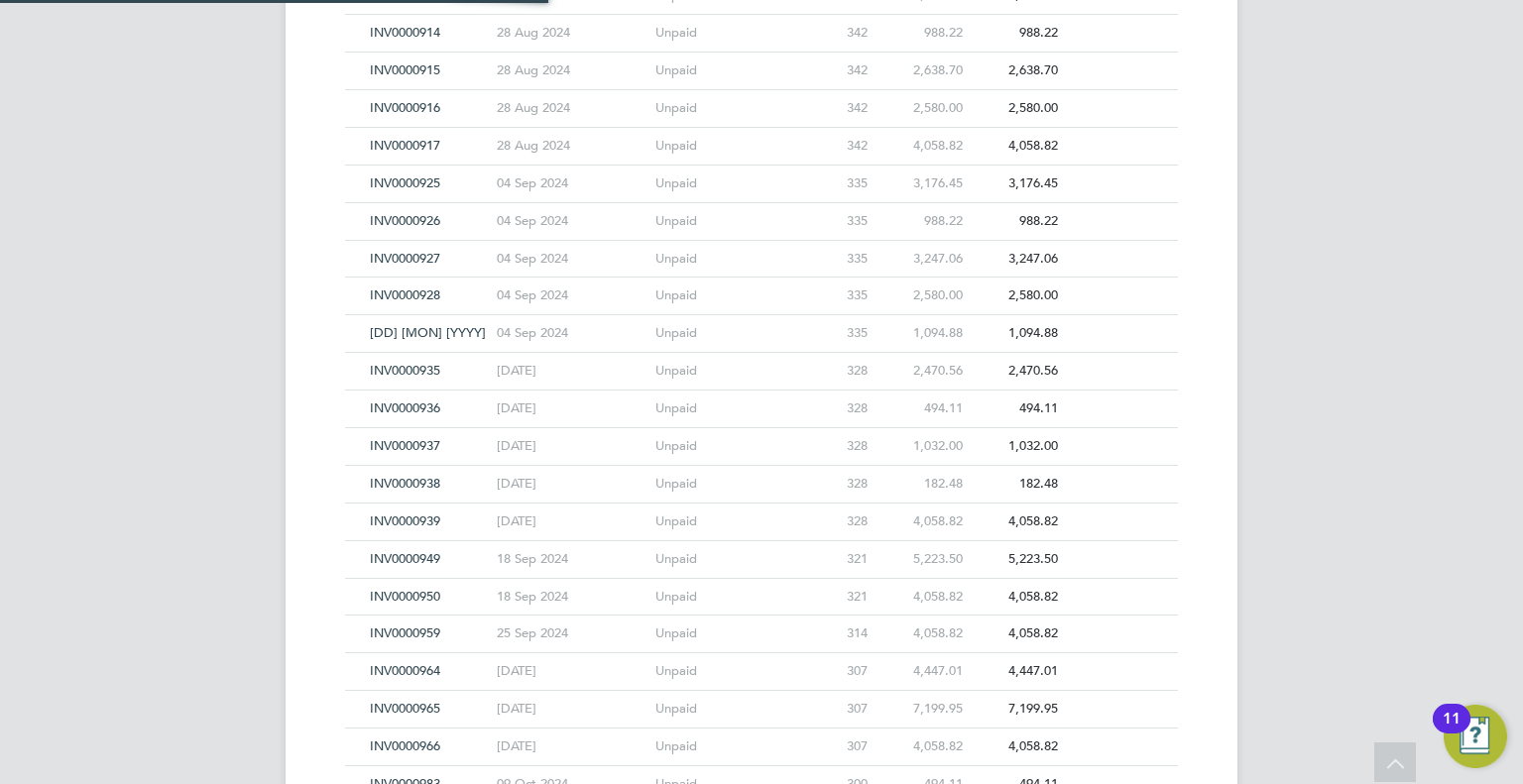 scroll, scrollTop: 12645, scrollLeft: 0, axis: vertical 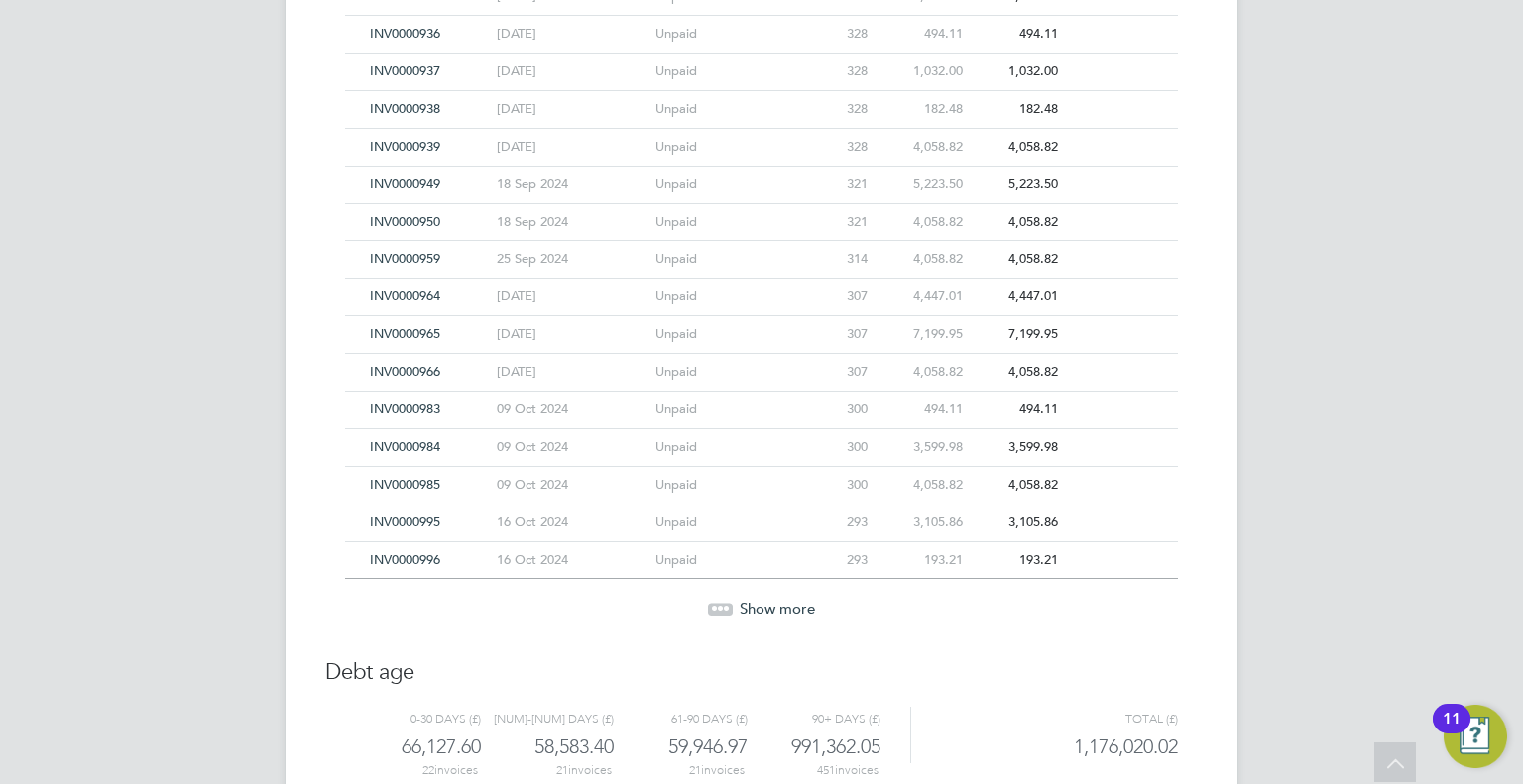click on "Show more" 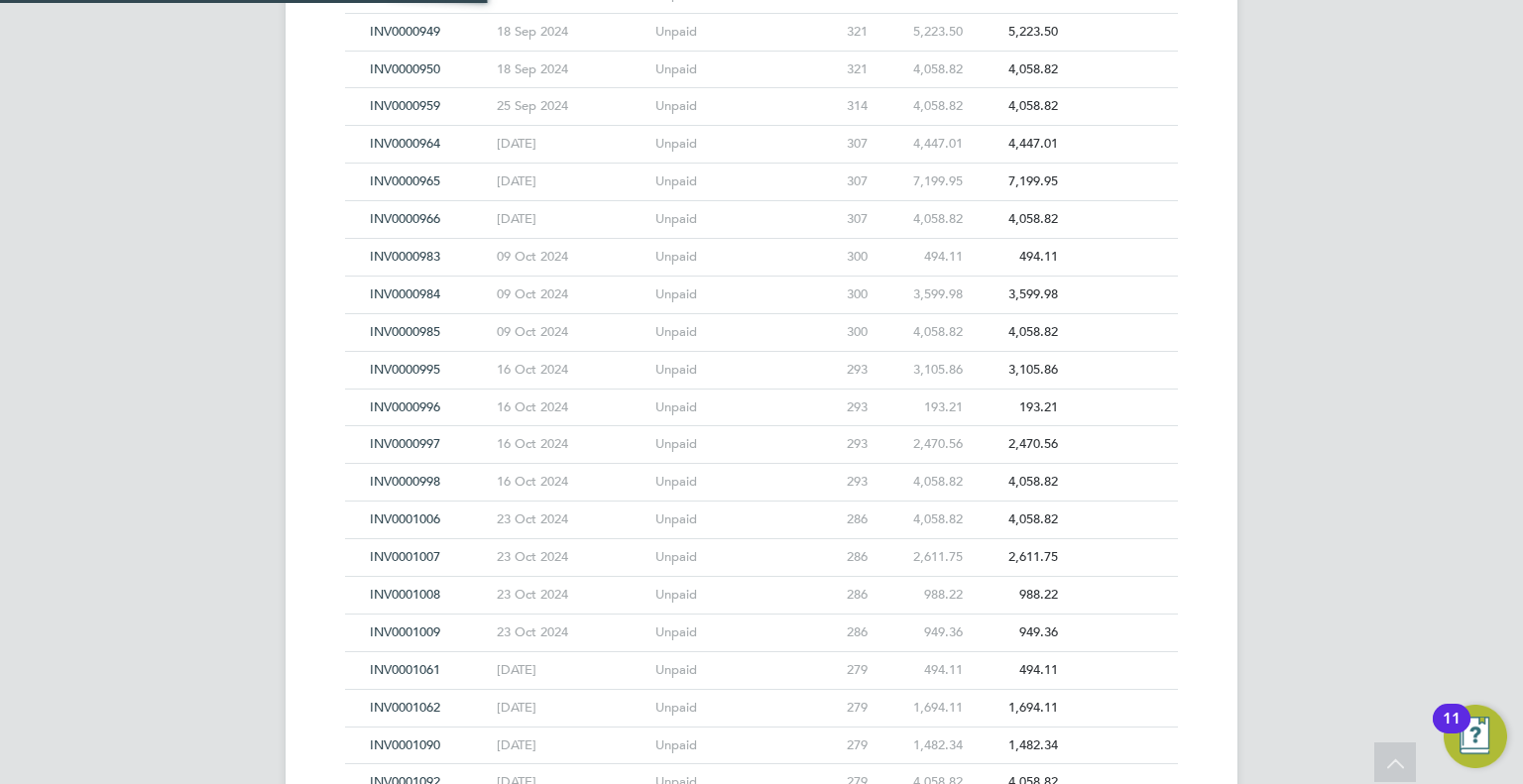 scroll, scrollTop: 13019, scrollLeft: 0, axis: vertical 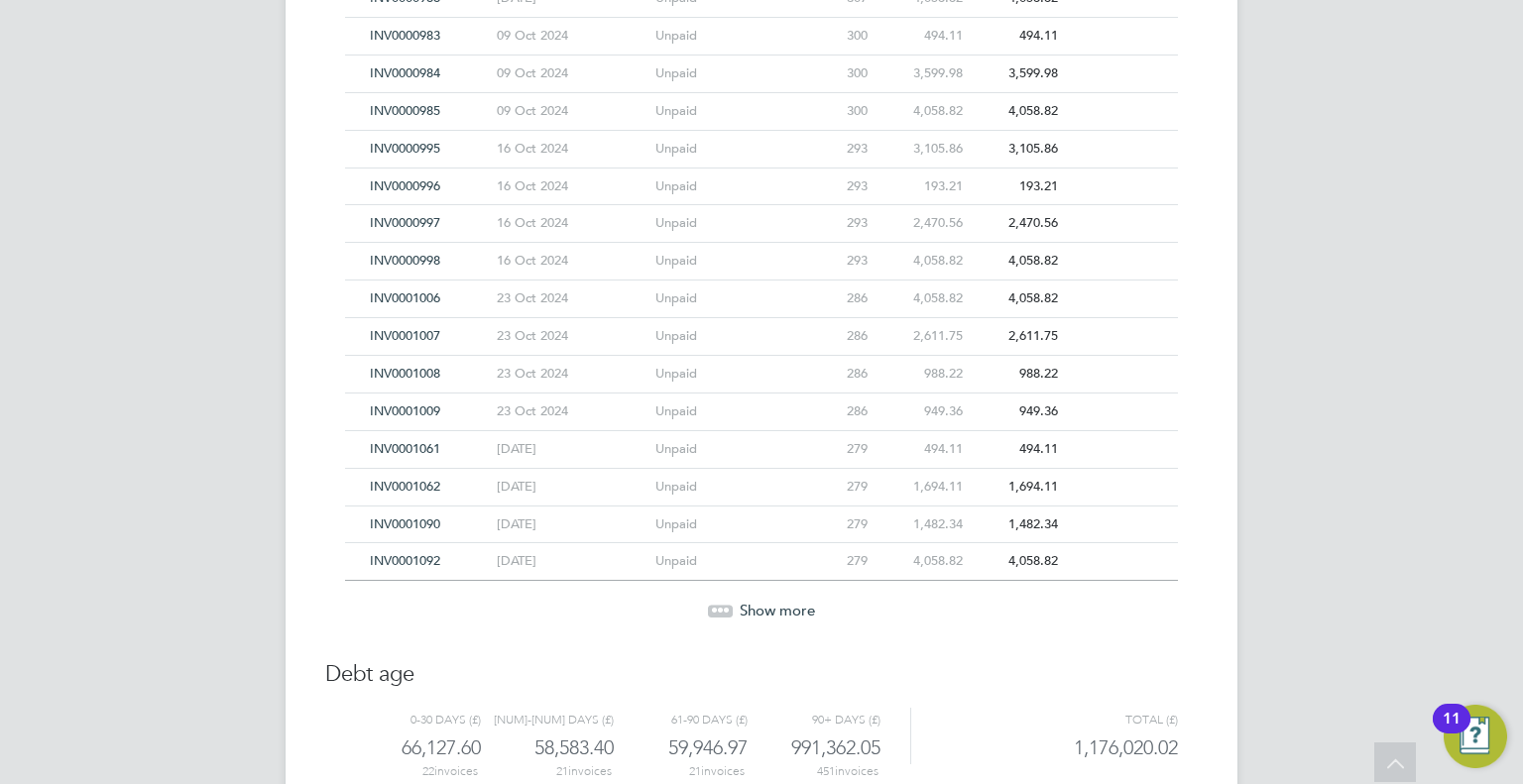 click on "Show more" 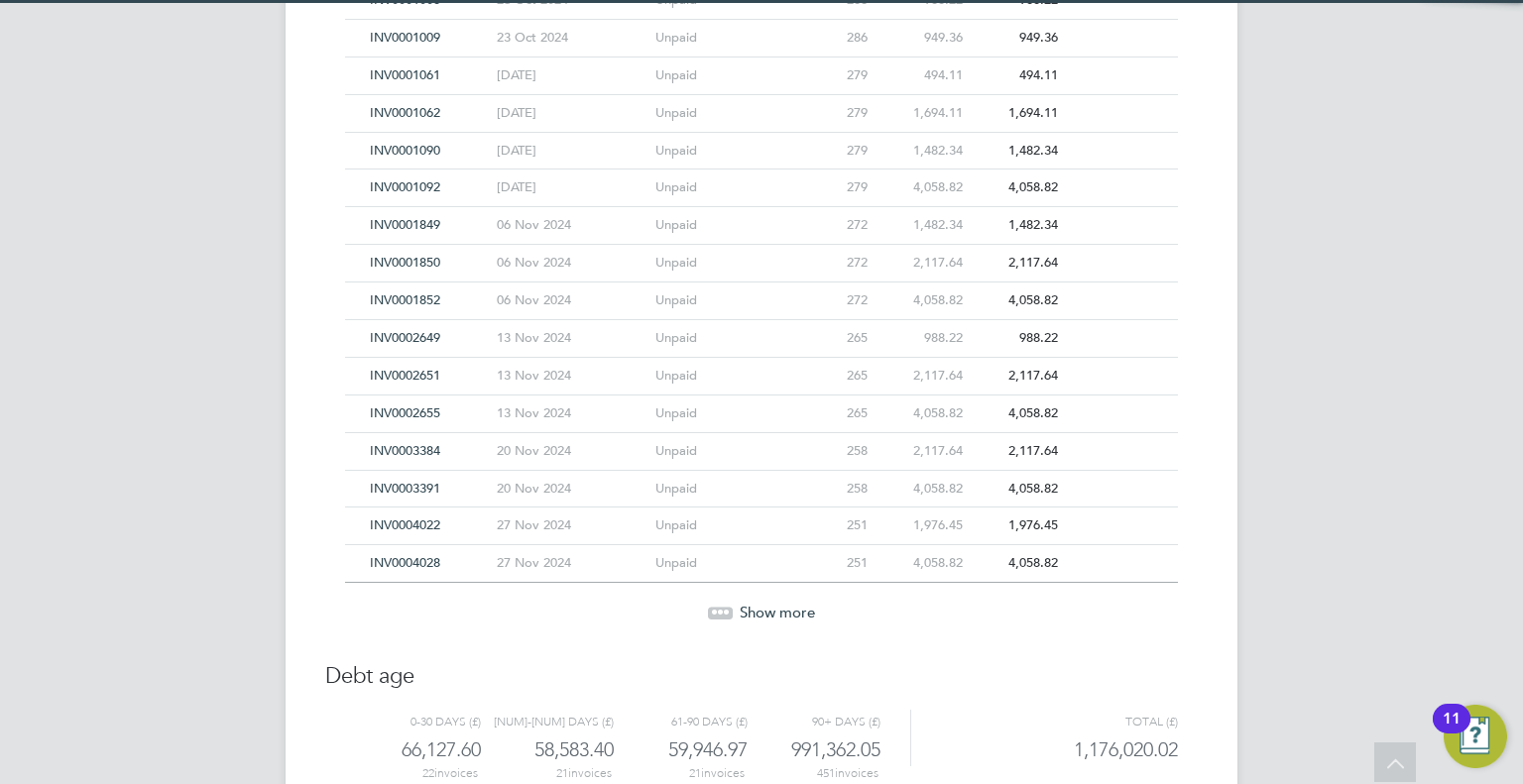 click on "Show more" 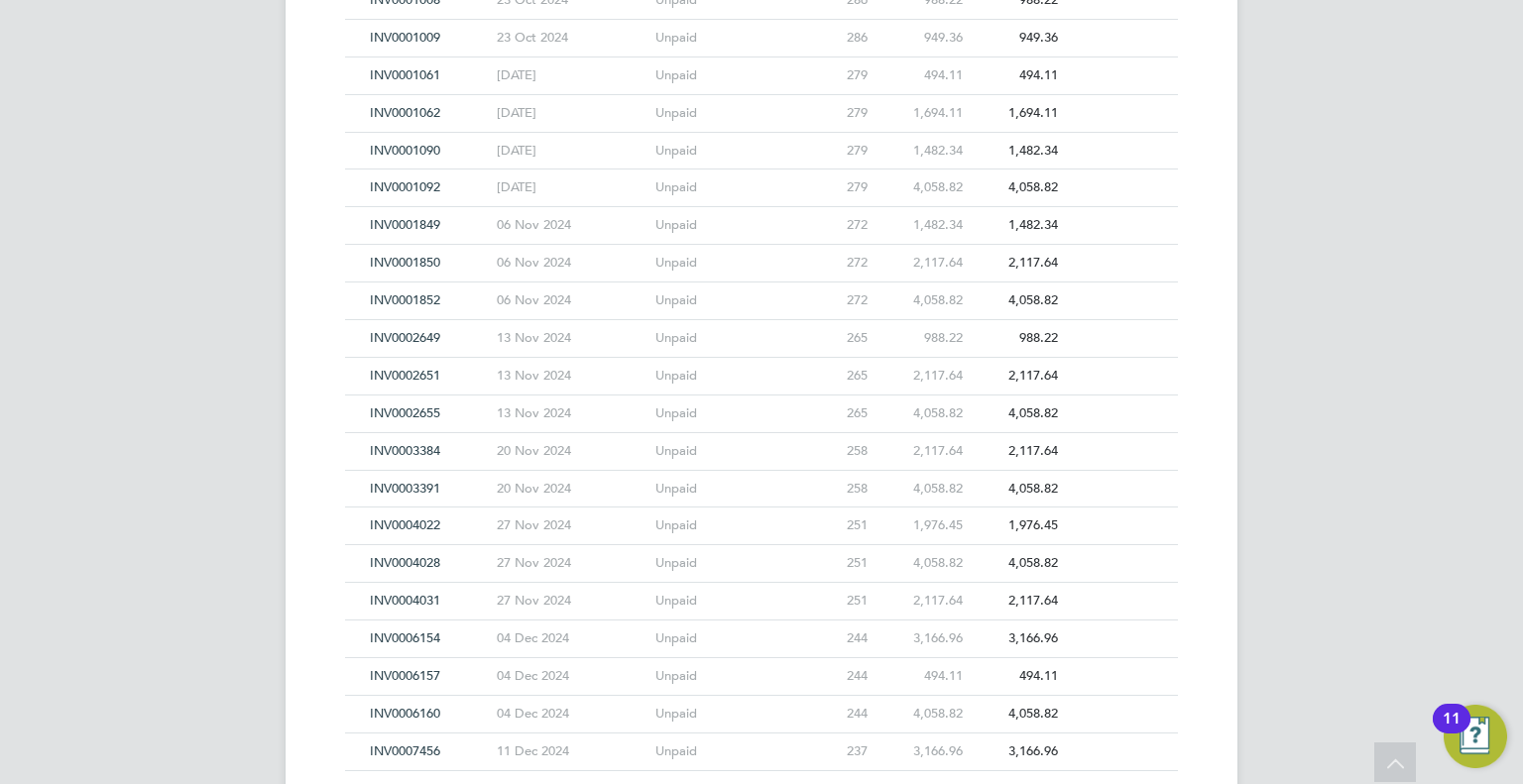 scroll, scrollTop: 13765, scrollLeft: 0, axis: vertical 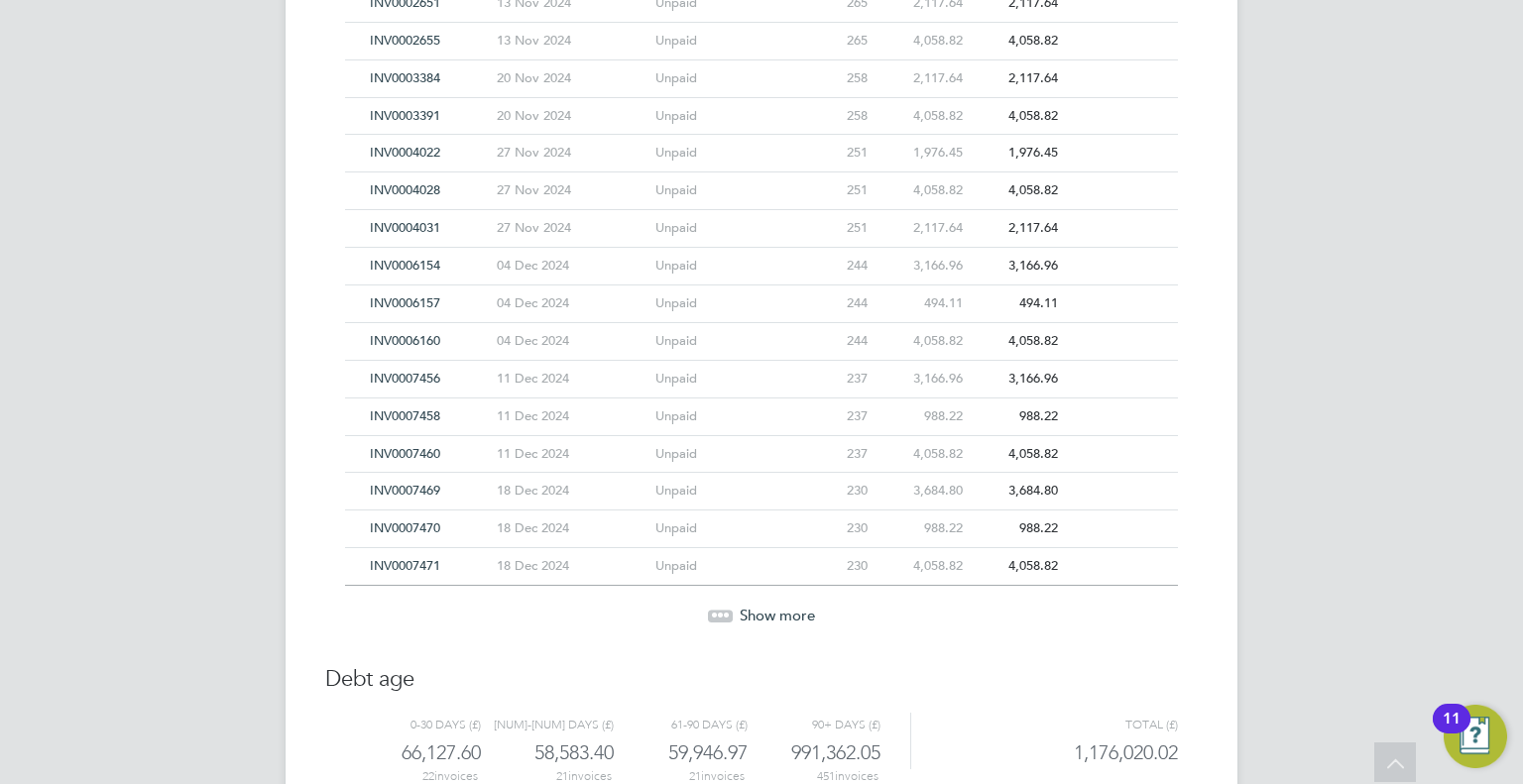 click on "Show more" 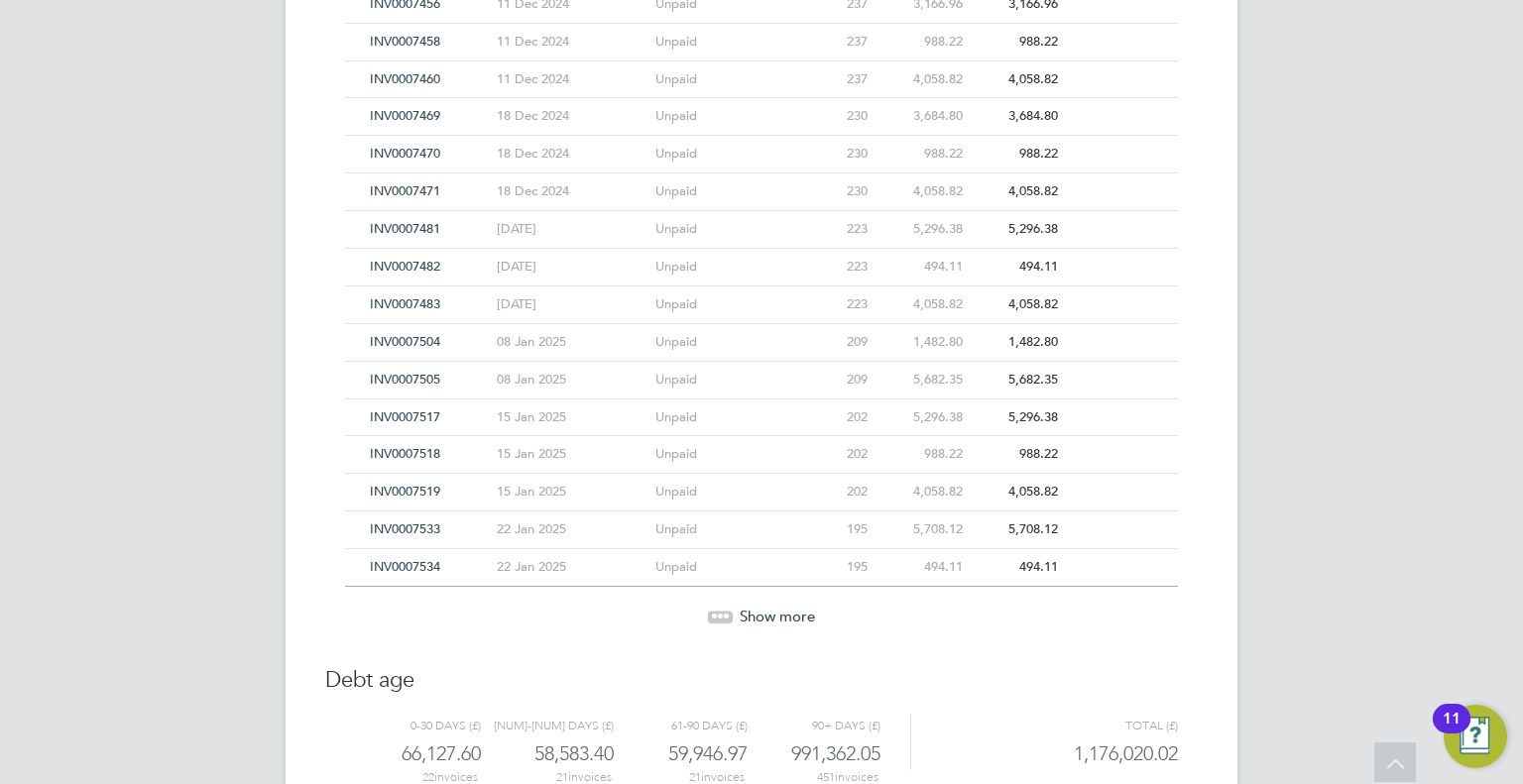 click on "Show more" 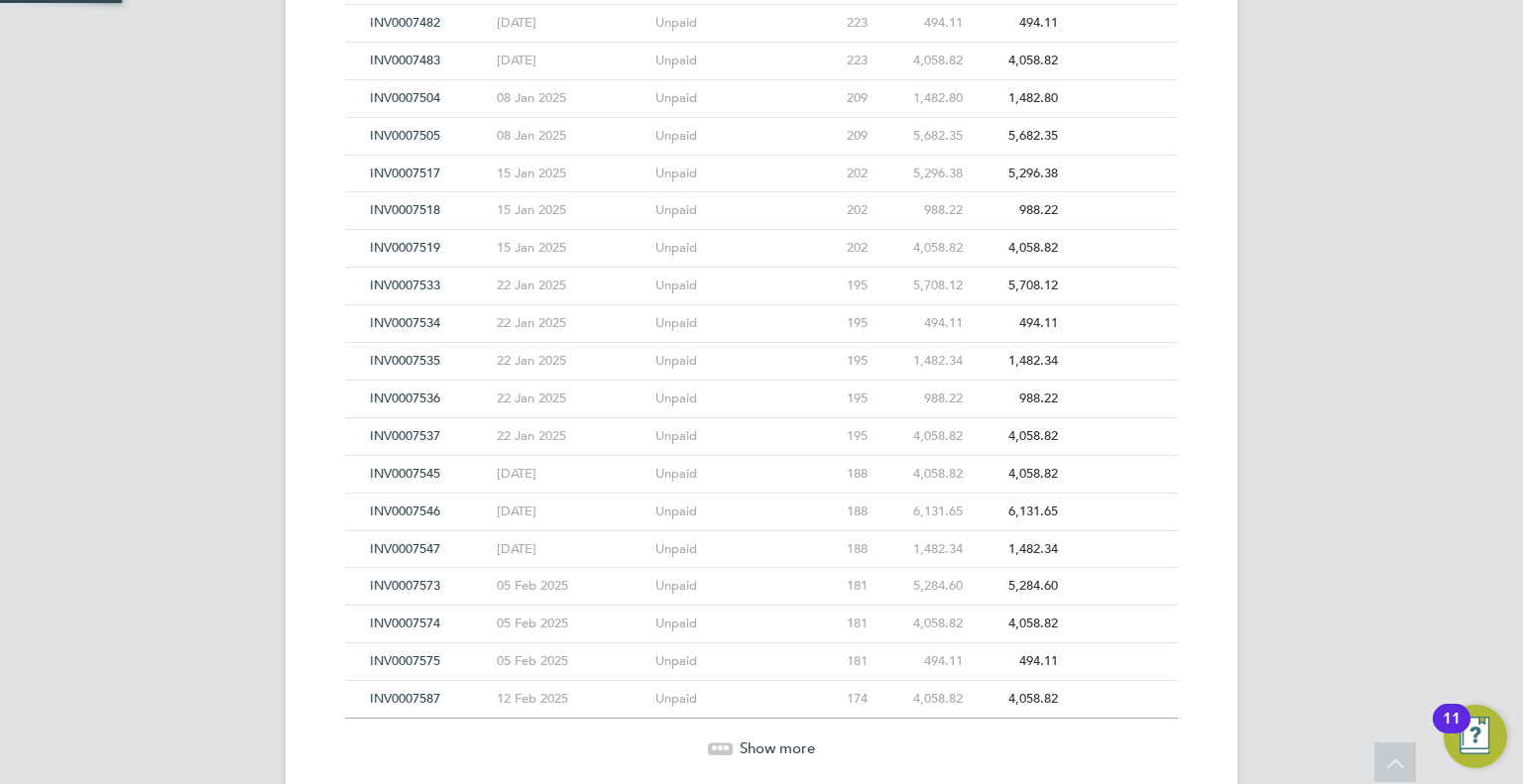 scroll, scrollTop: 14513, scrollLeft: 0, axis: vertical 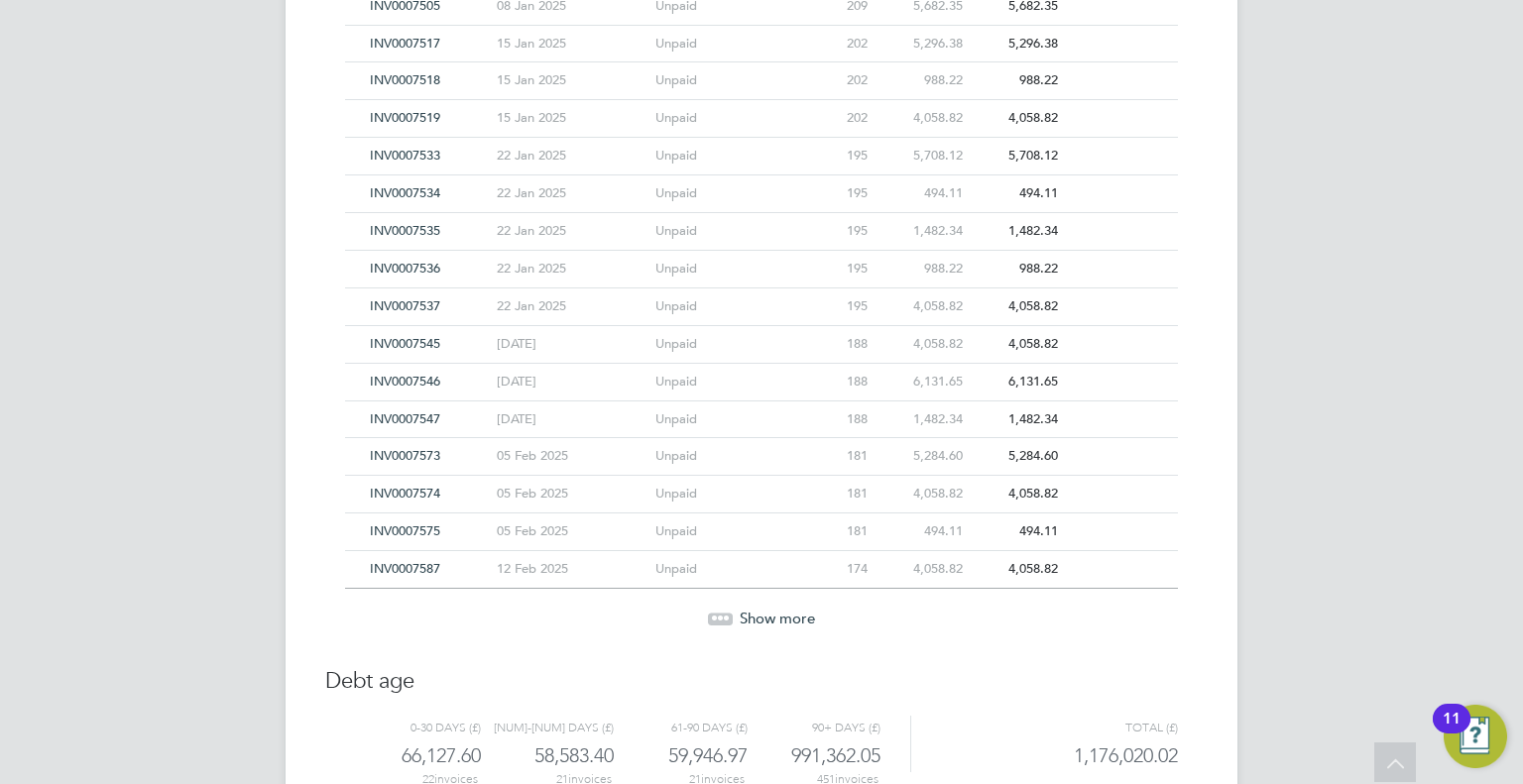 click on "Show more" 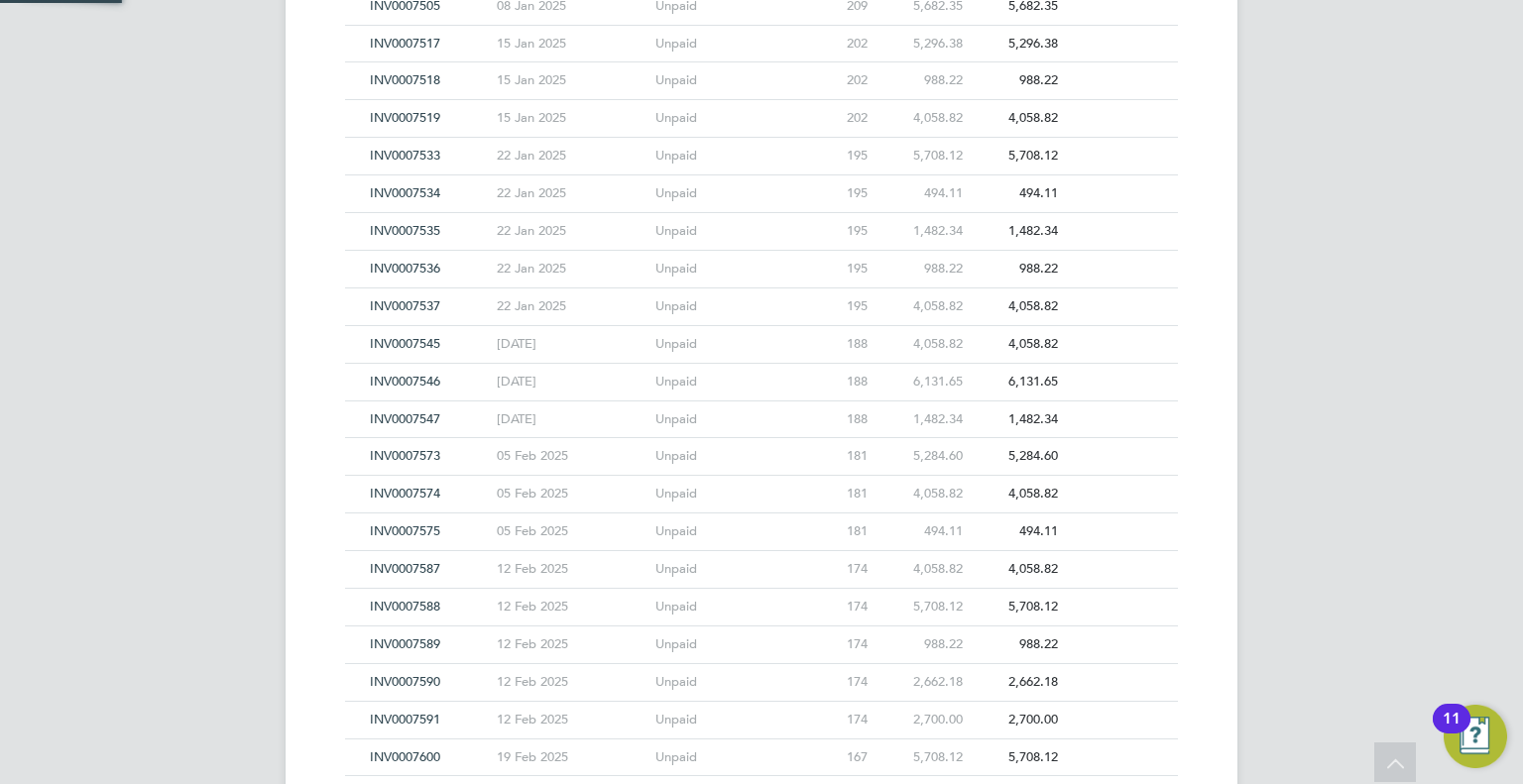 scroll, scrollTop: 14887, scrollLeft: 0, axis: vertical 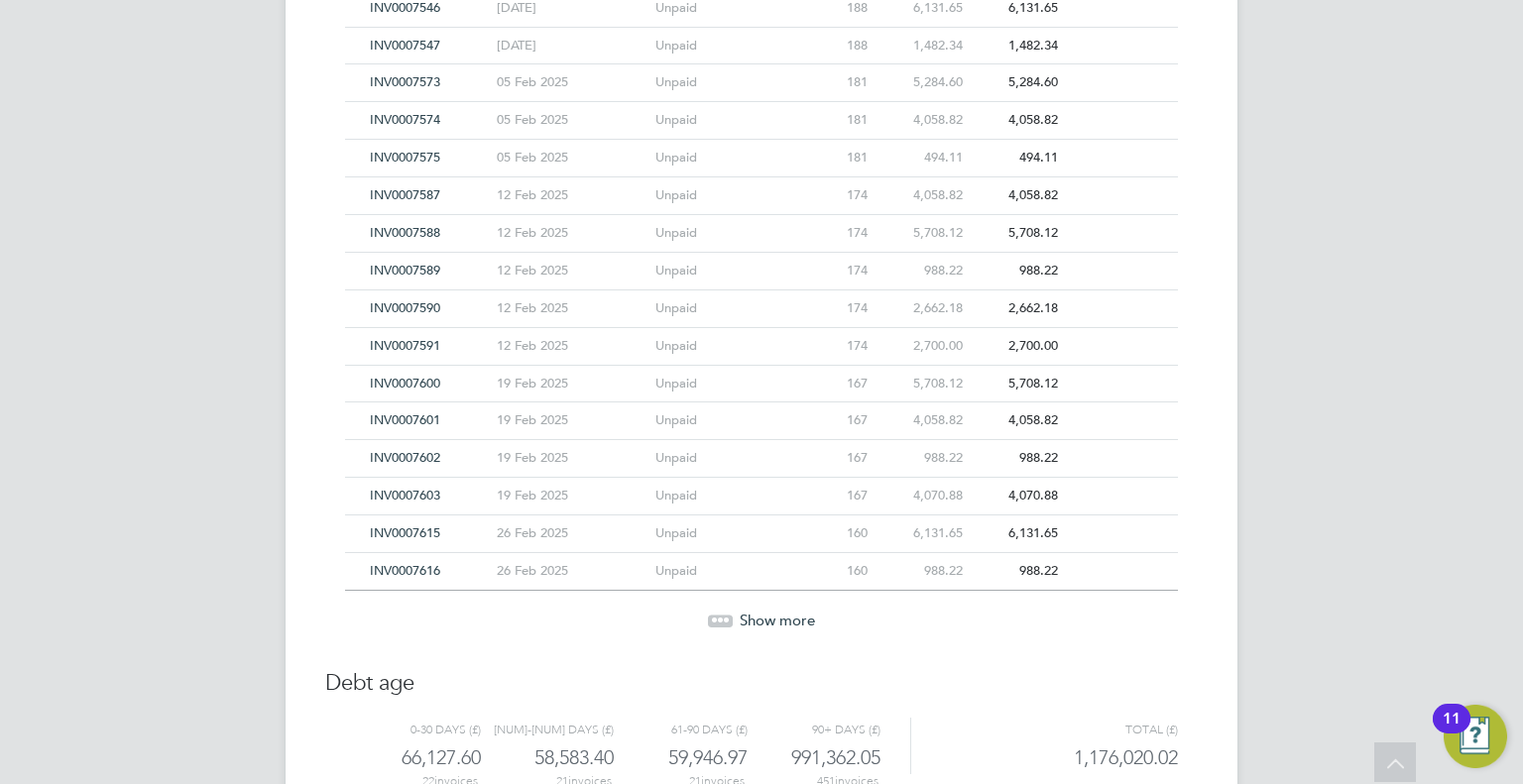 click on "Show more" 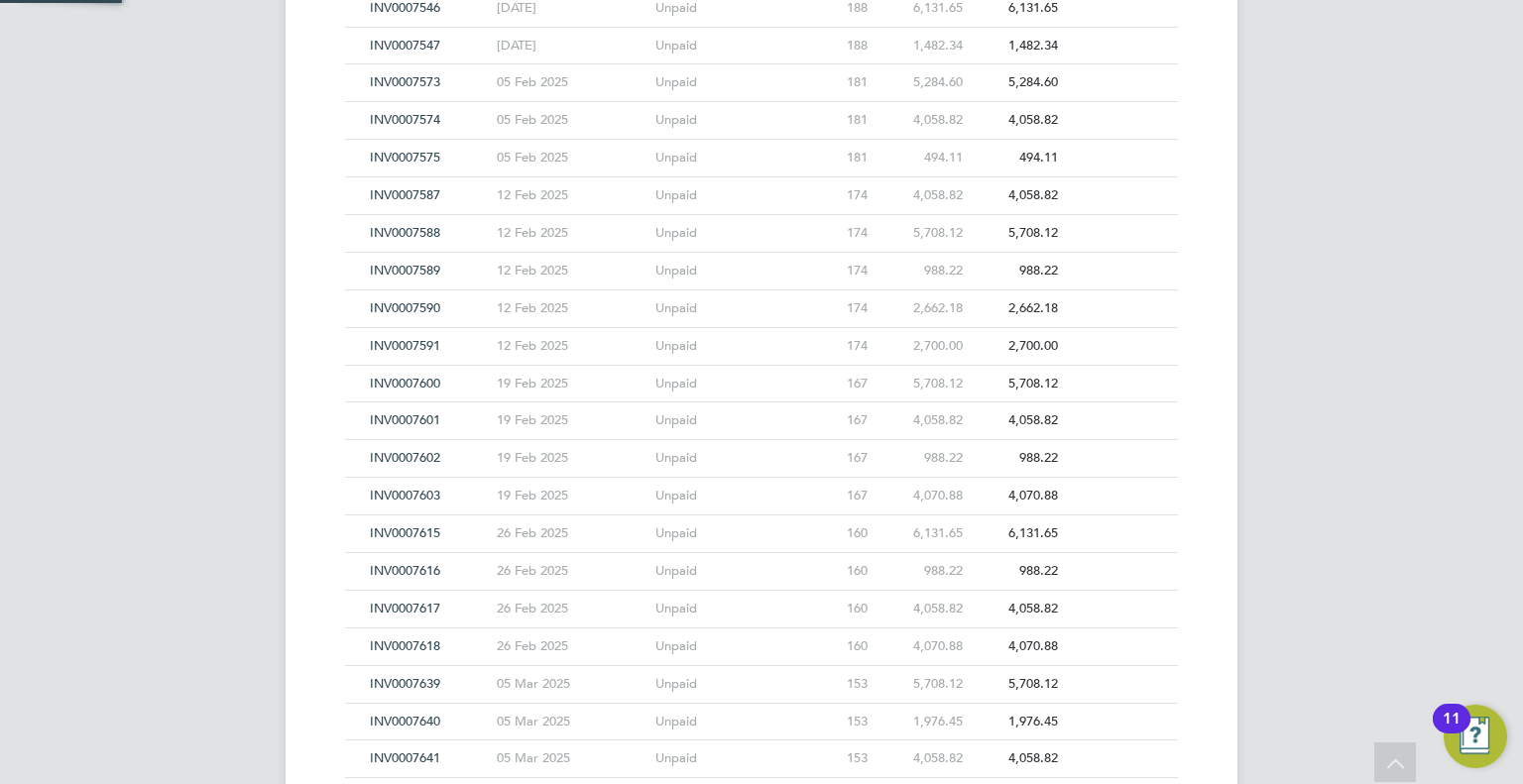scroll, scrollTop: 15260, scrollLeft: 0, axis: vertical 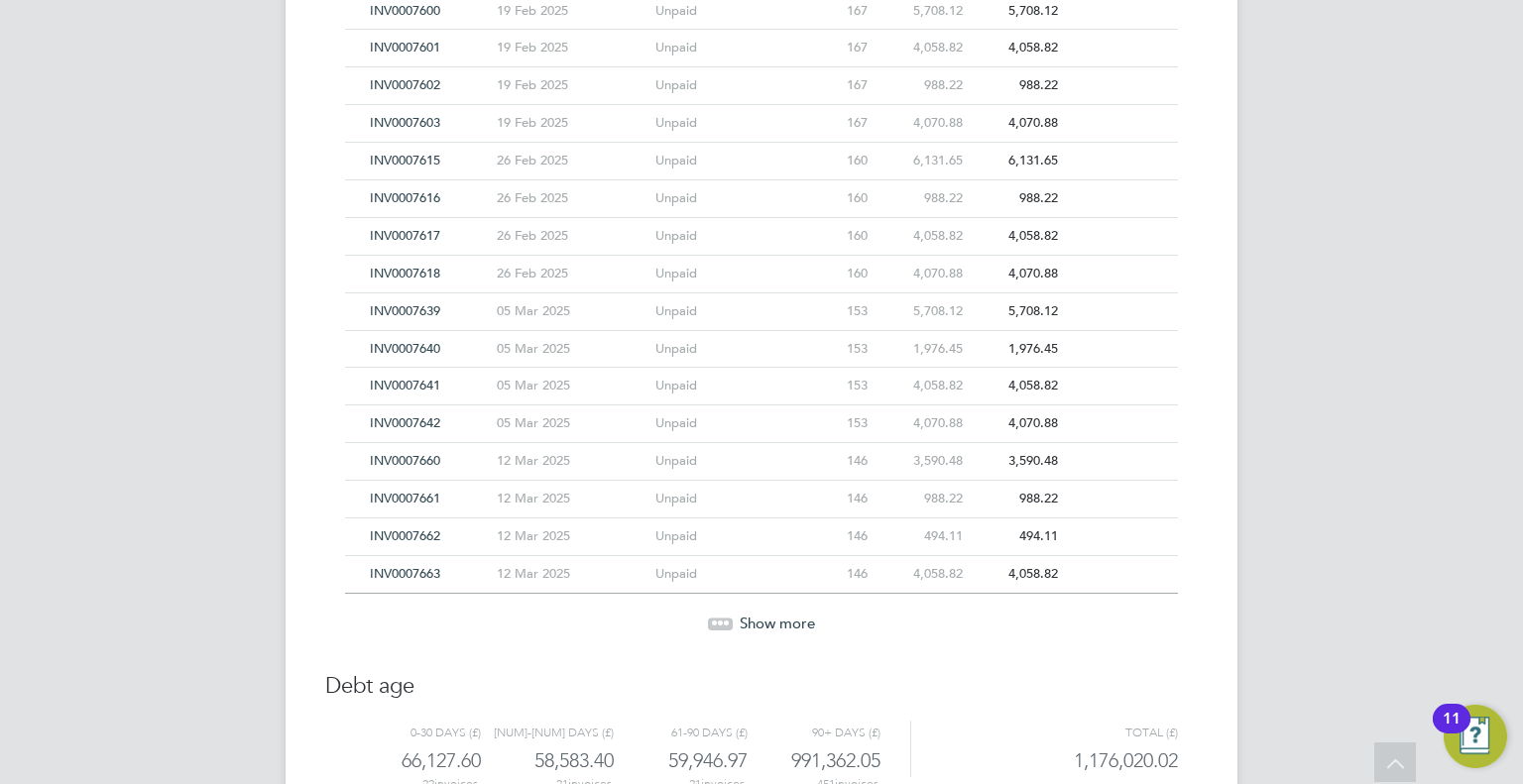 click on "Show more" 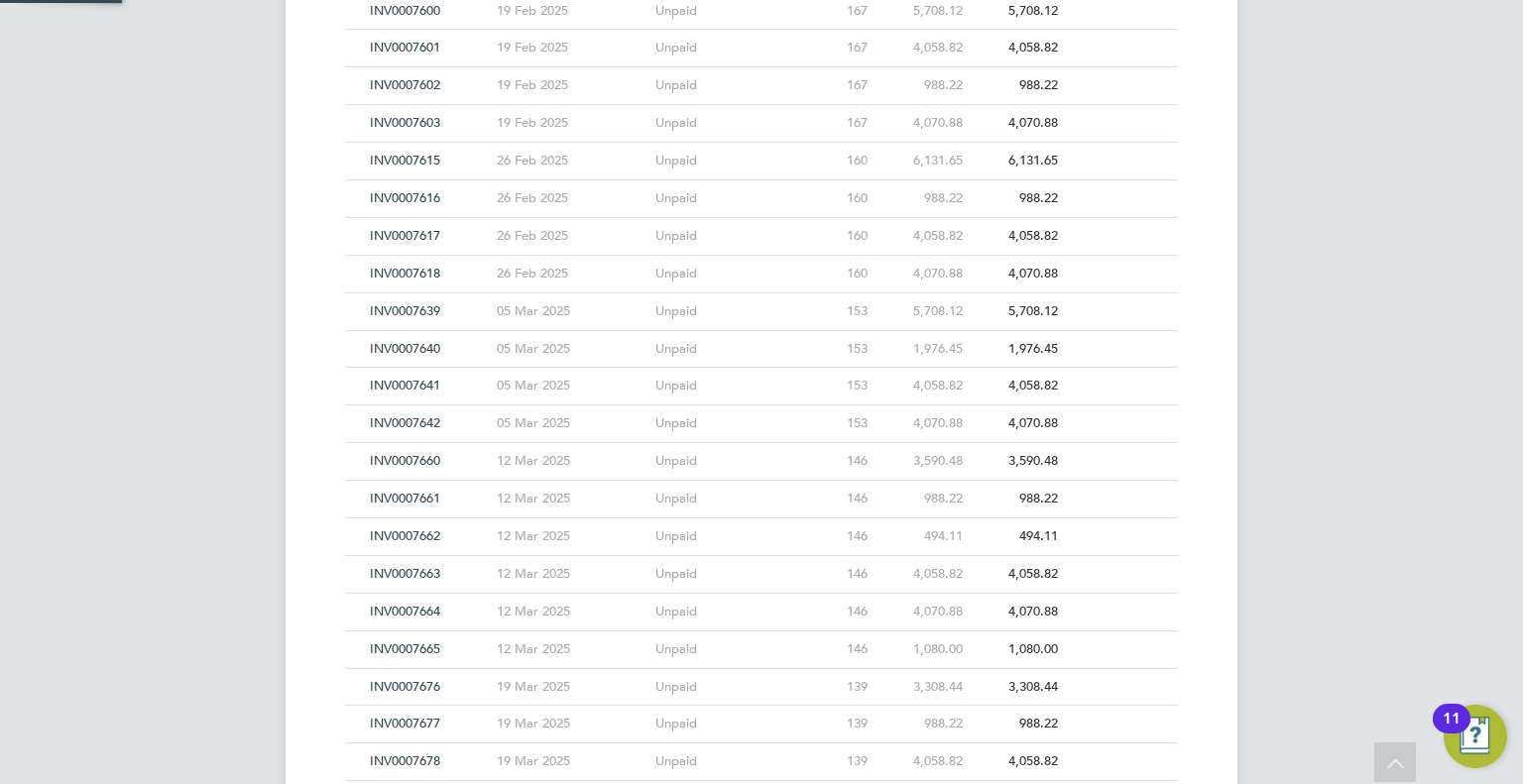 scroll, scrollTop: 15634, scrollLeft: 0, axis: vertical 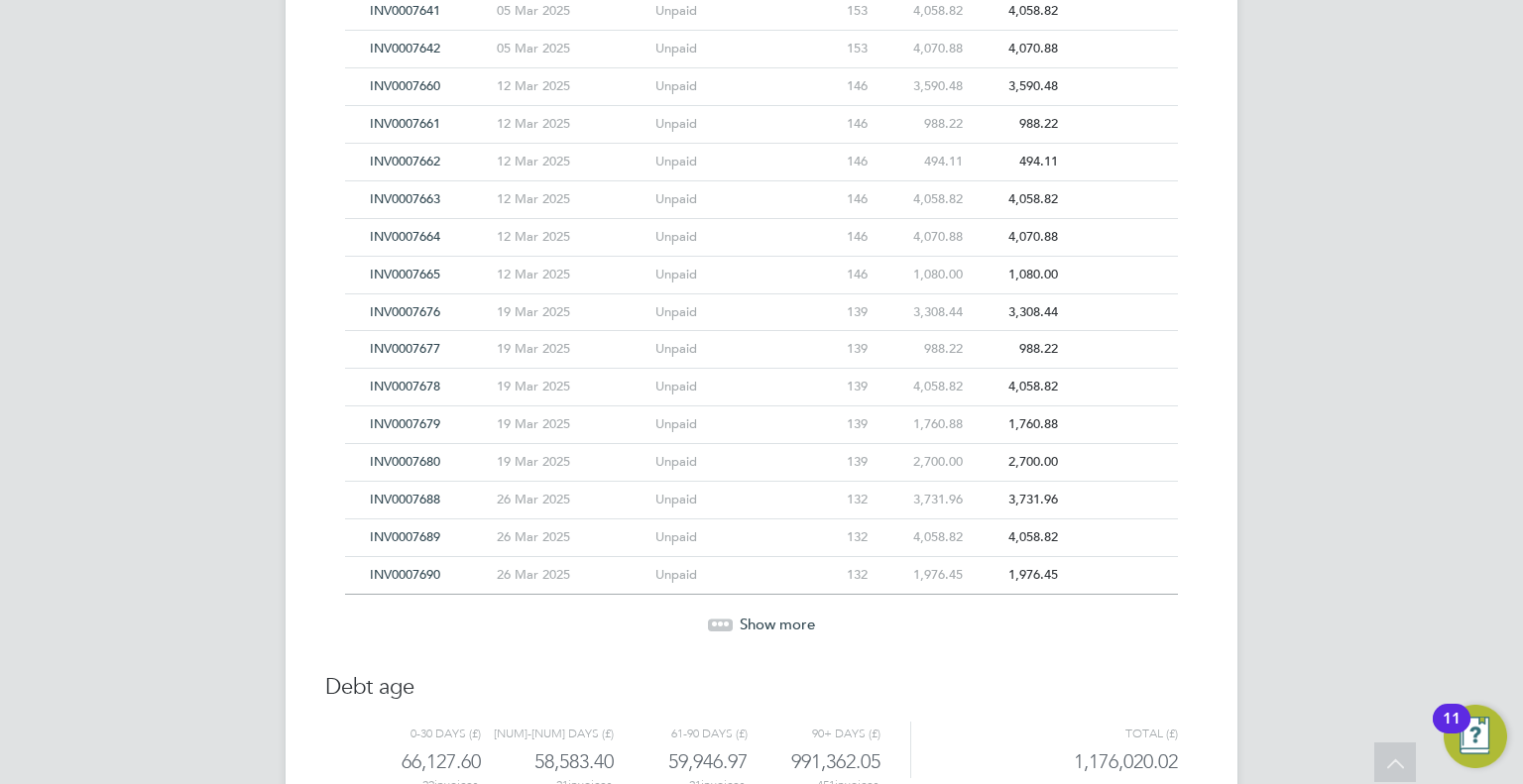 click on "Show more" 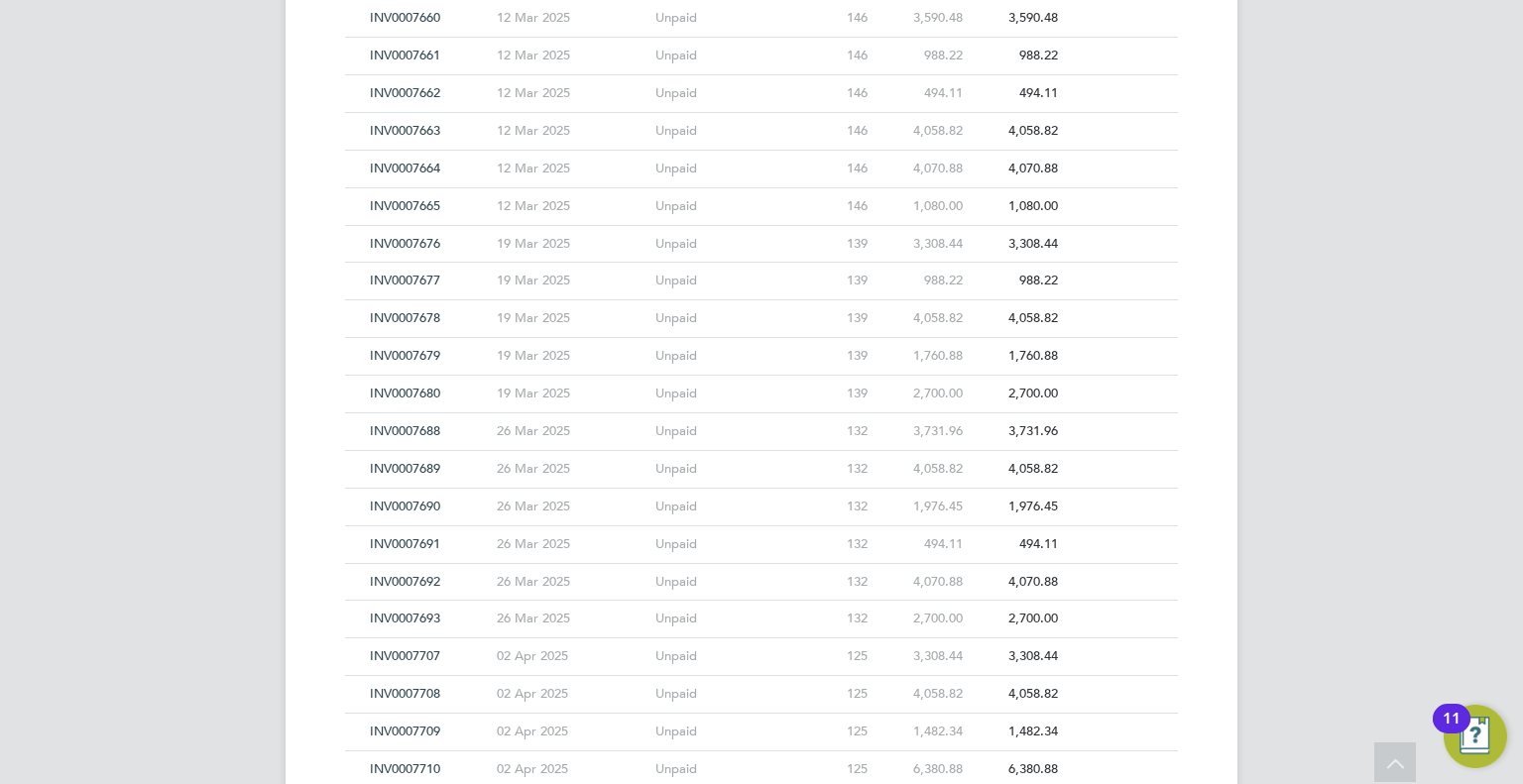 scroll, scrollTop: 15932, scrollLeft: 0, axis: vertical 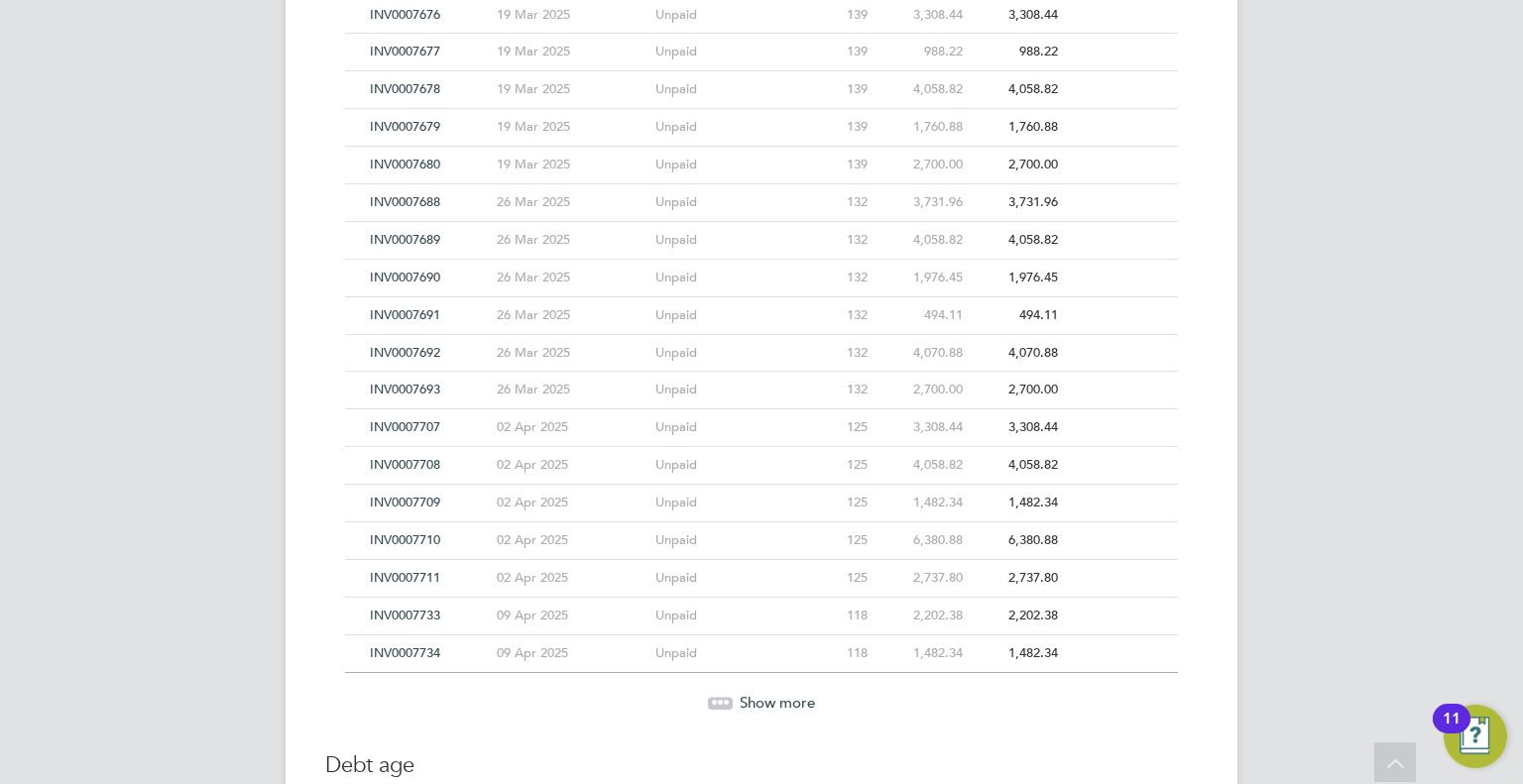 click on "Show more" 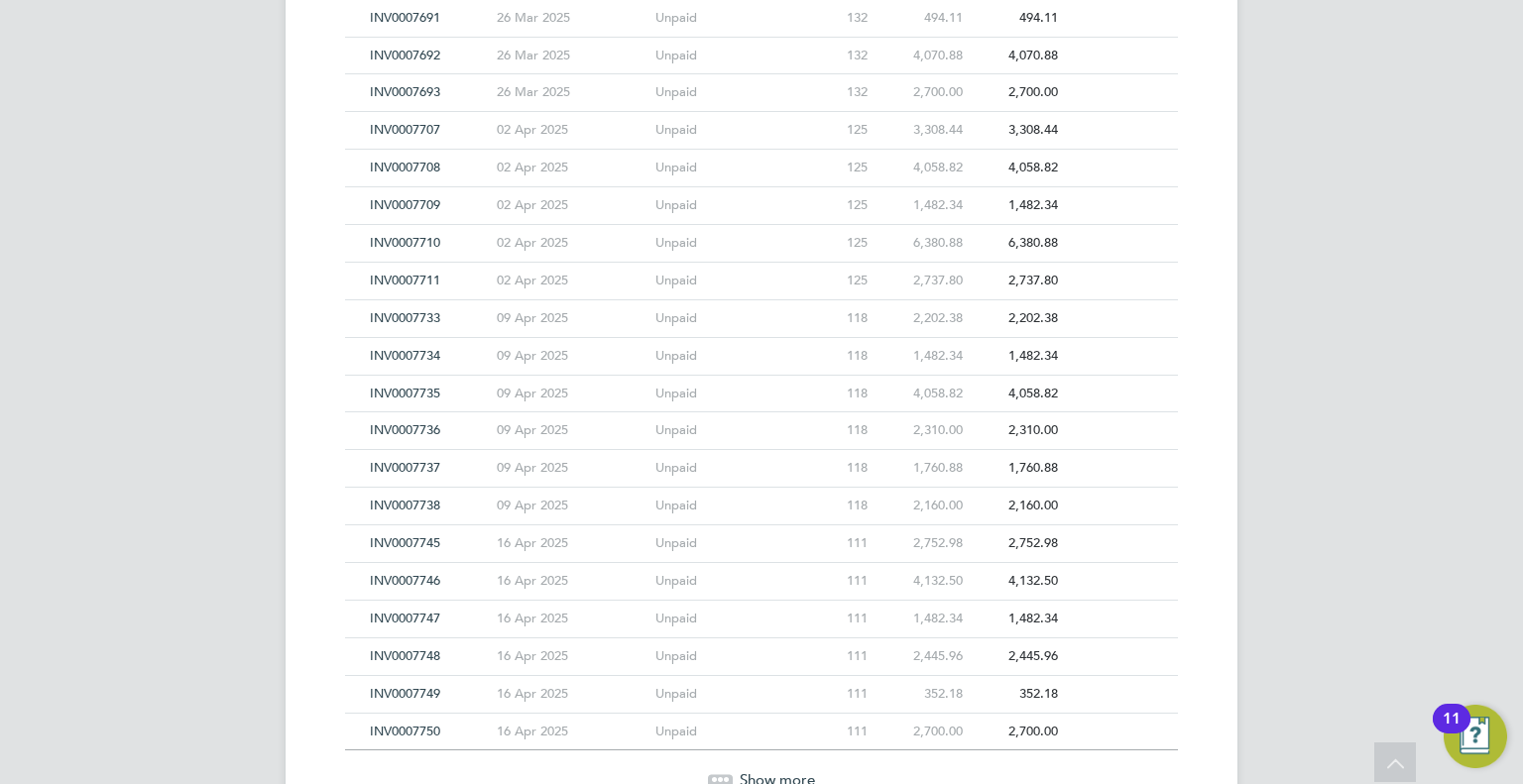 scroll, scrollTop: 16328, scrollLeft: 0, axis: vertical 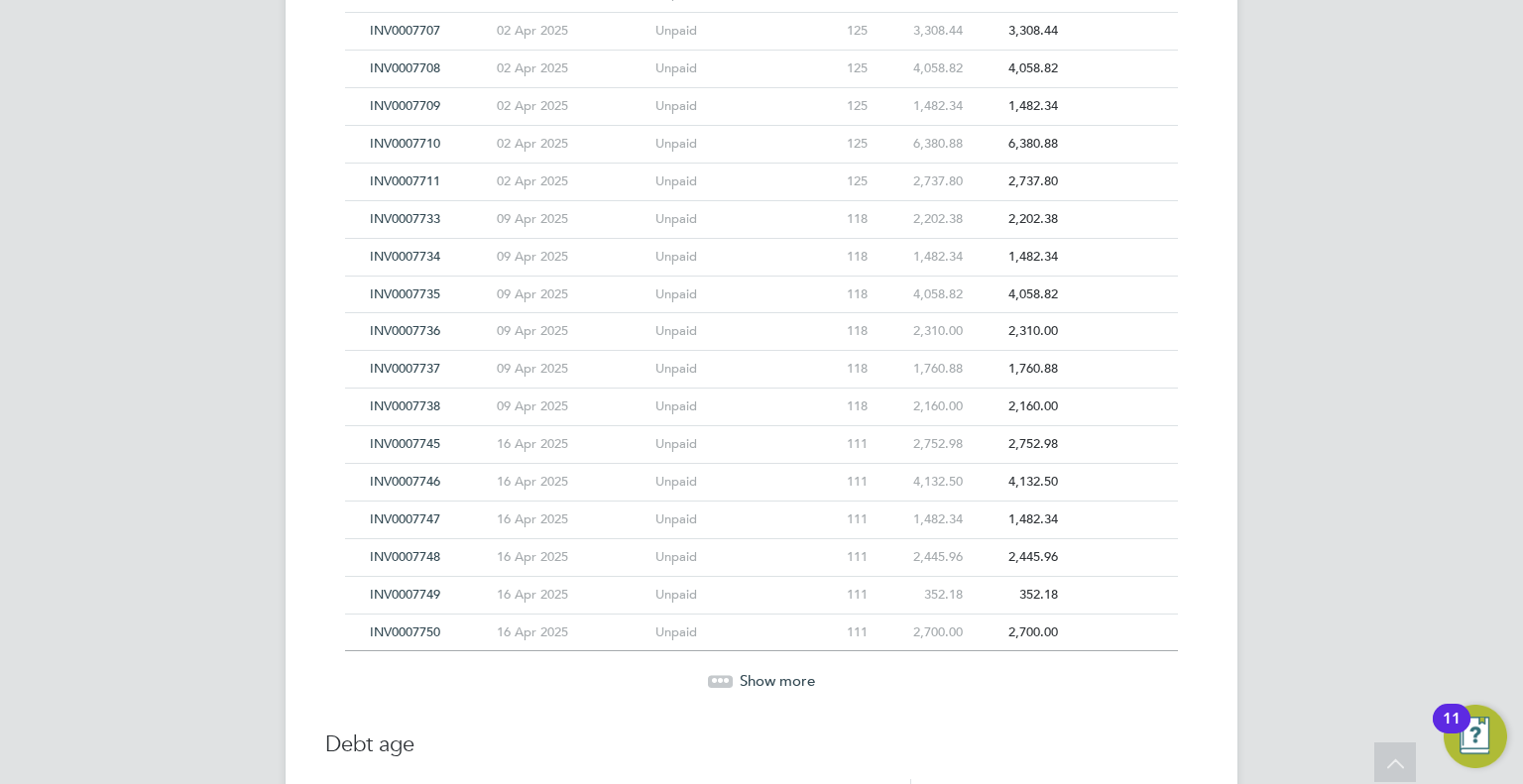 click on "Show more" 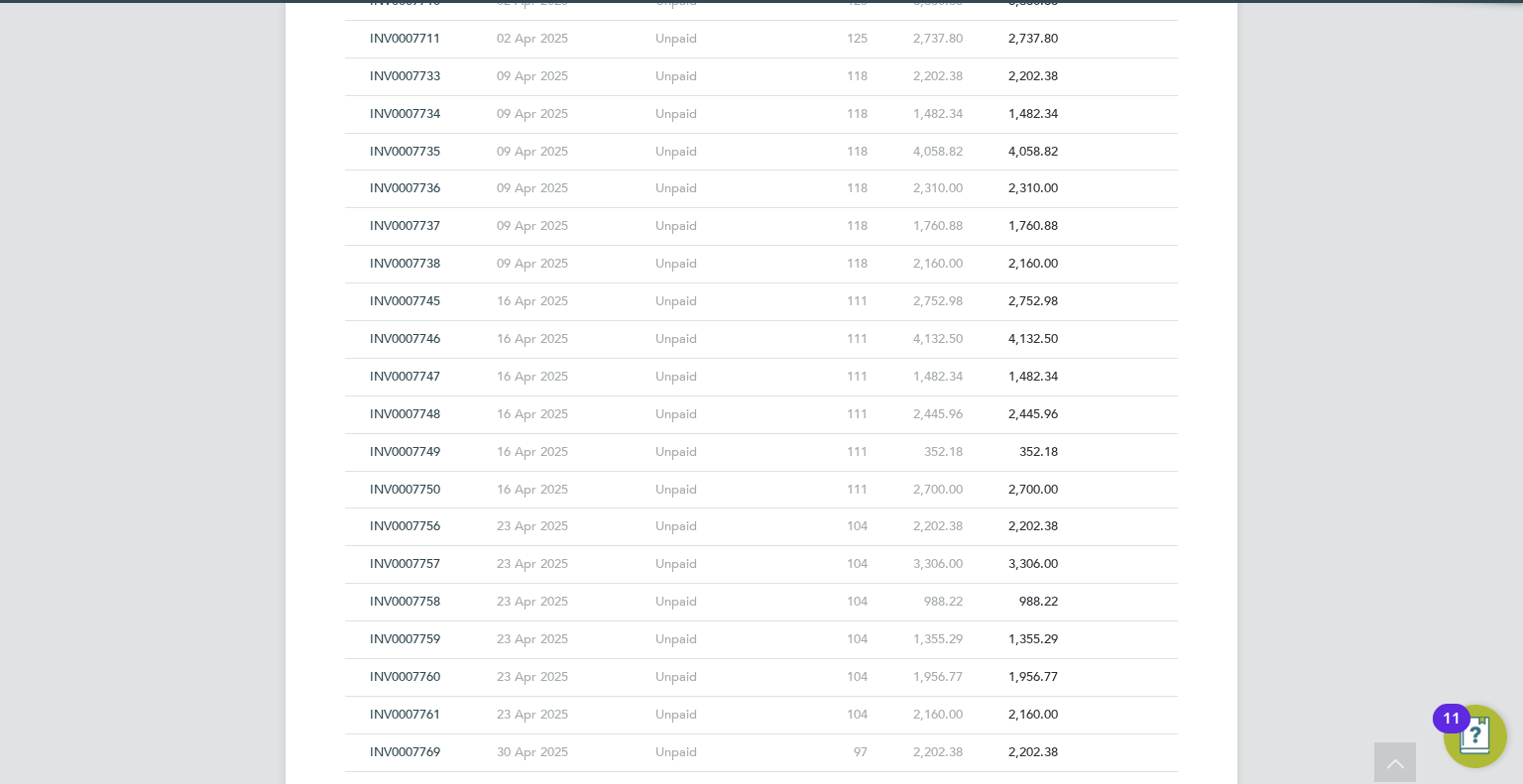scroll, scrollTop: 16754, scrollLeft: 0, axis: vertical 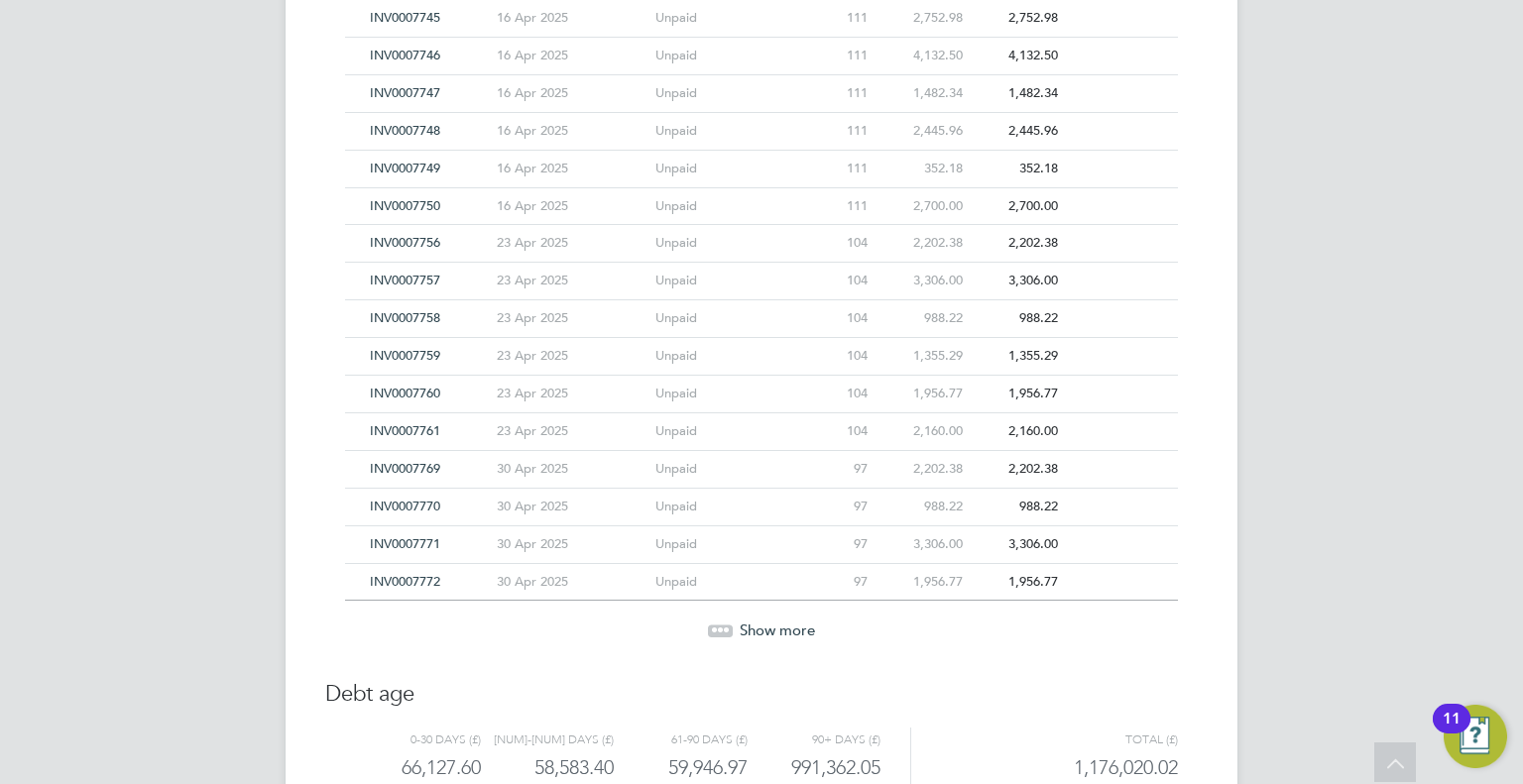 click on "Show more" 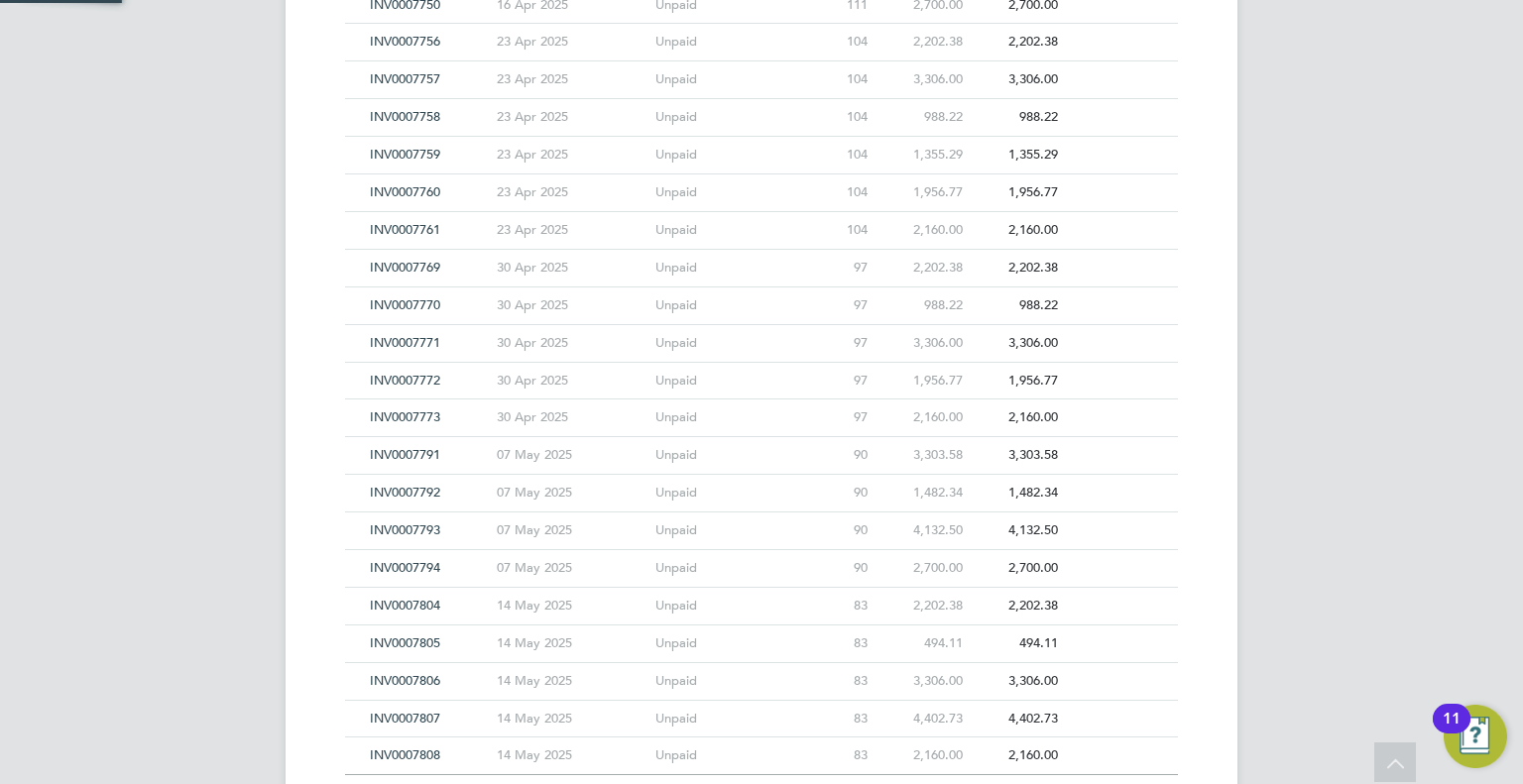scroll, scrollTop: 17129, scrollLeft: 0, axis: vertical 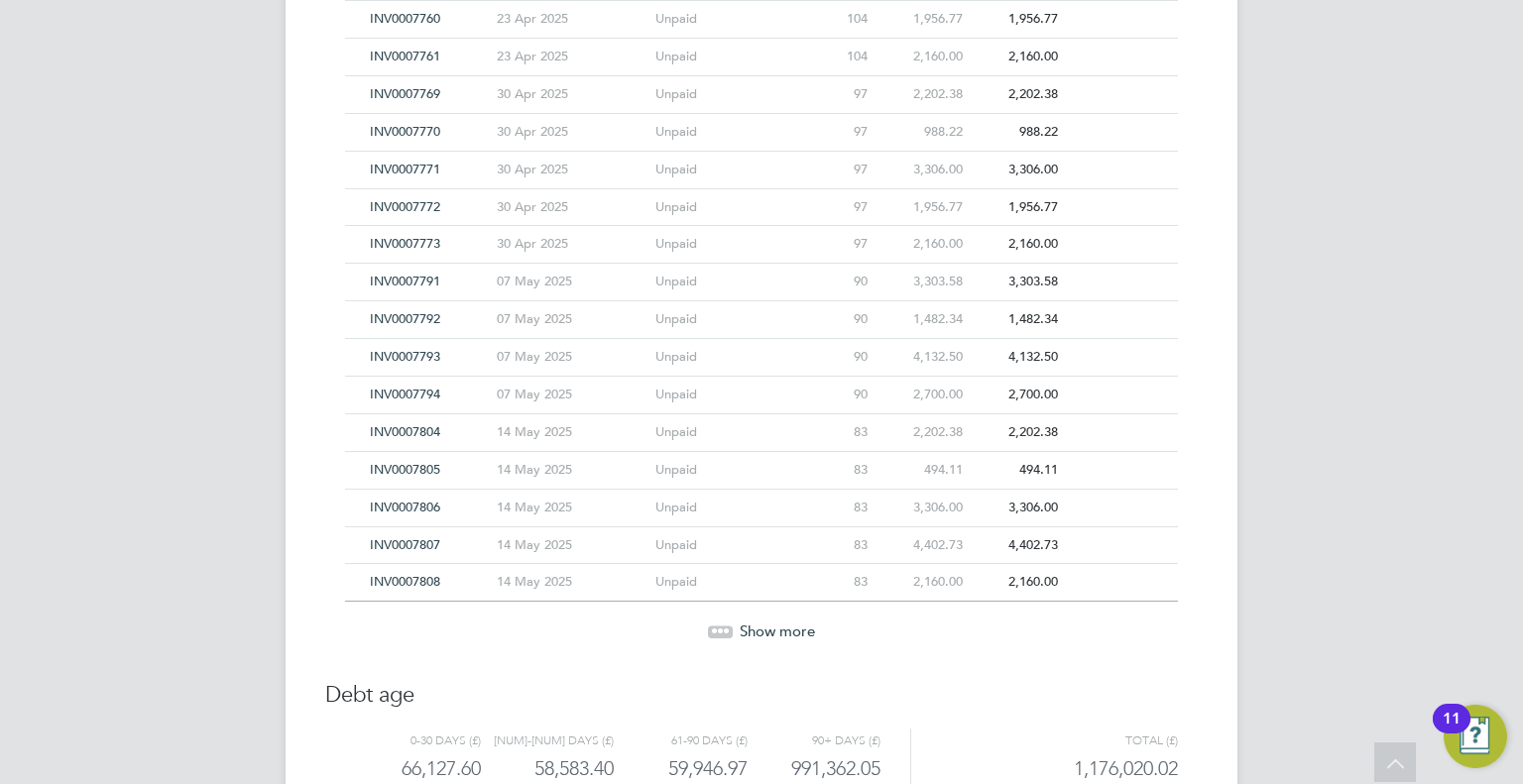 click on "Show more" 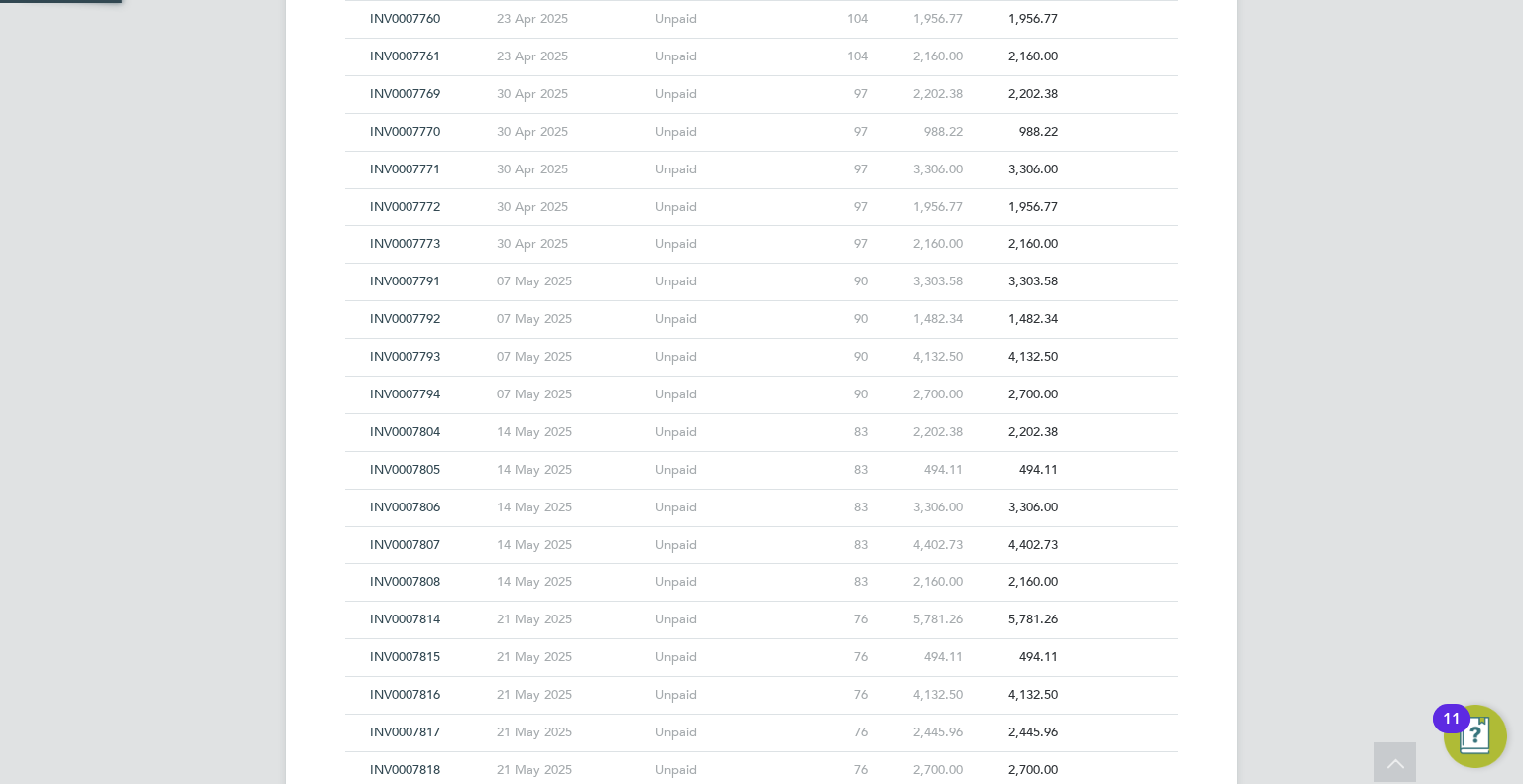 scroll, scrollTop: 17503, scrollLeft: 0, axis: vertical 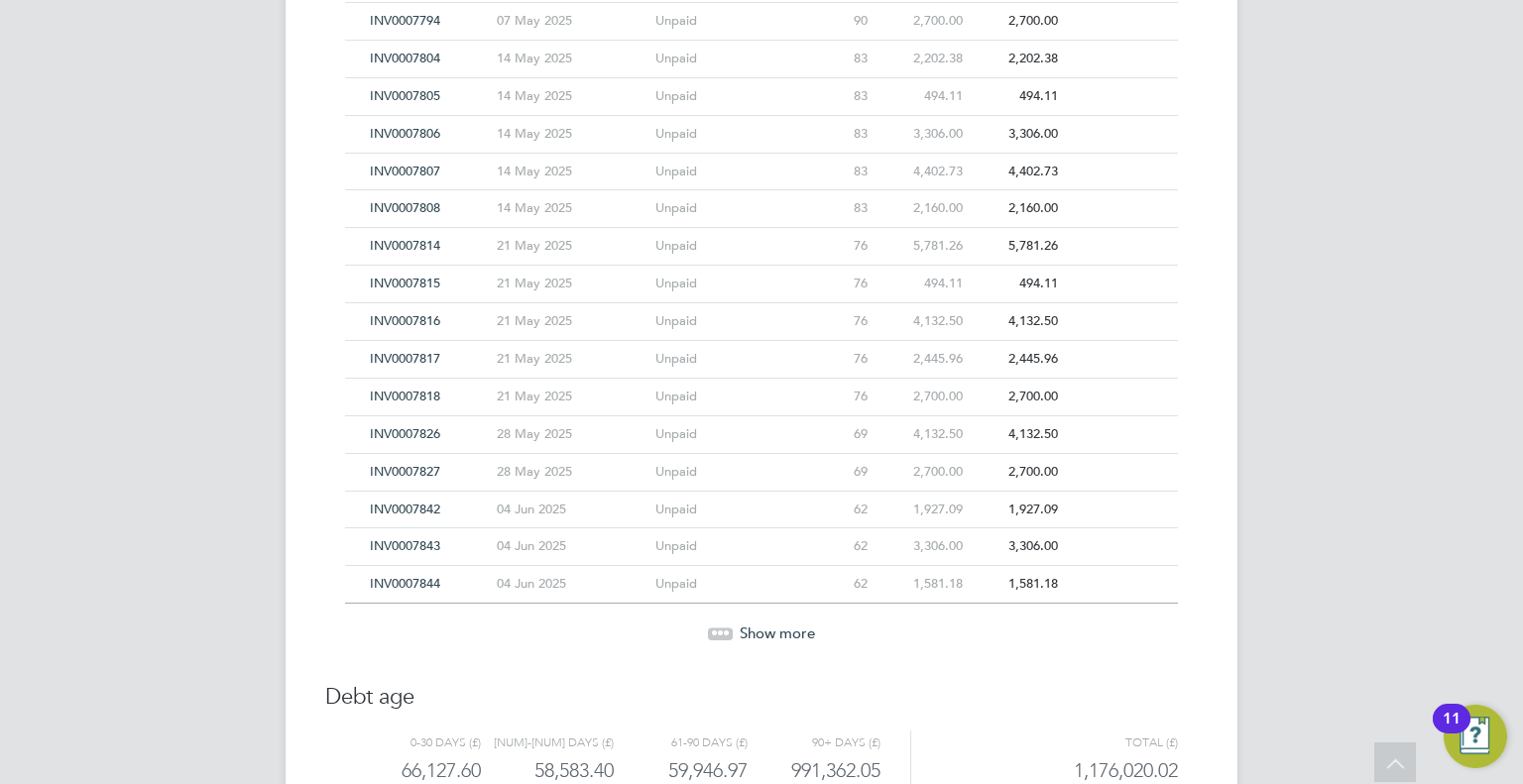 click on "Show more" 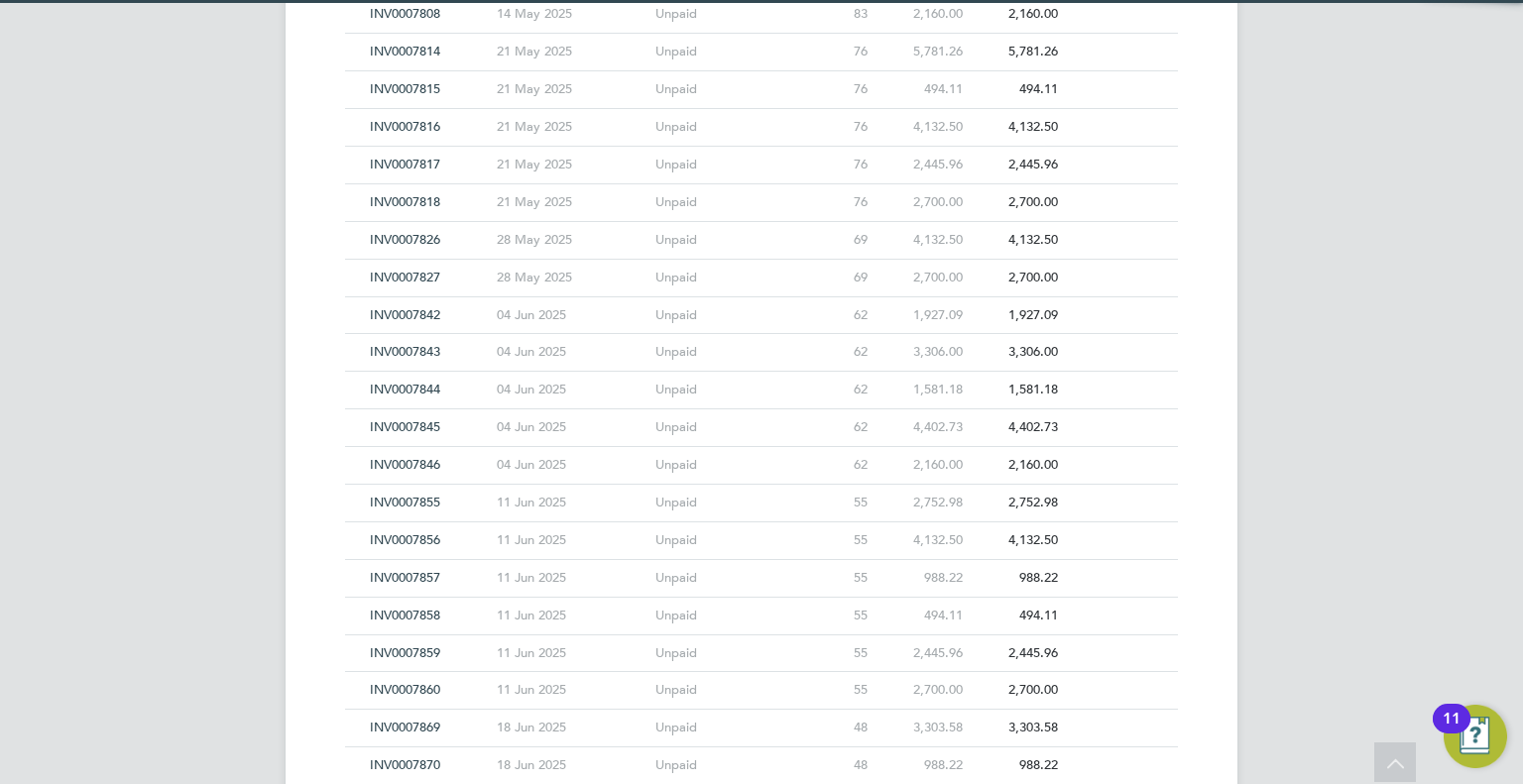scroll, scrollTop: 17876, scrollLeft: 0, axis: vertical 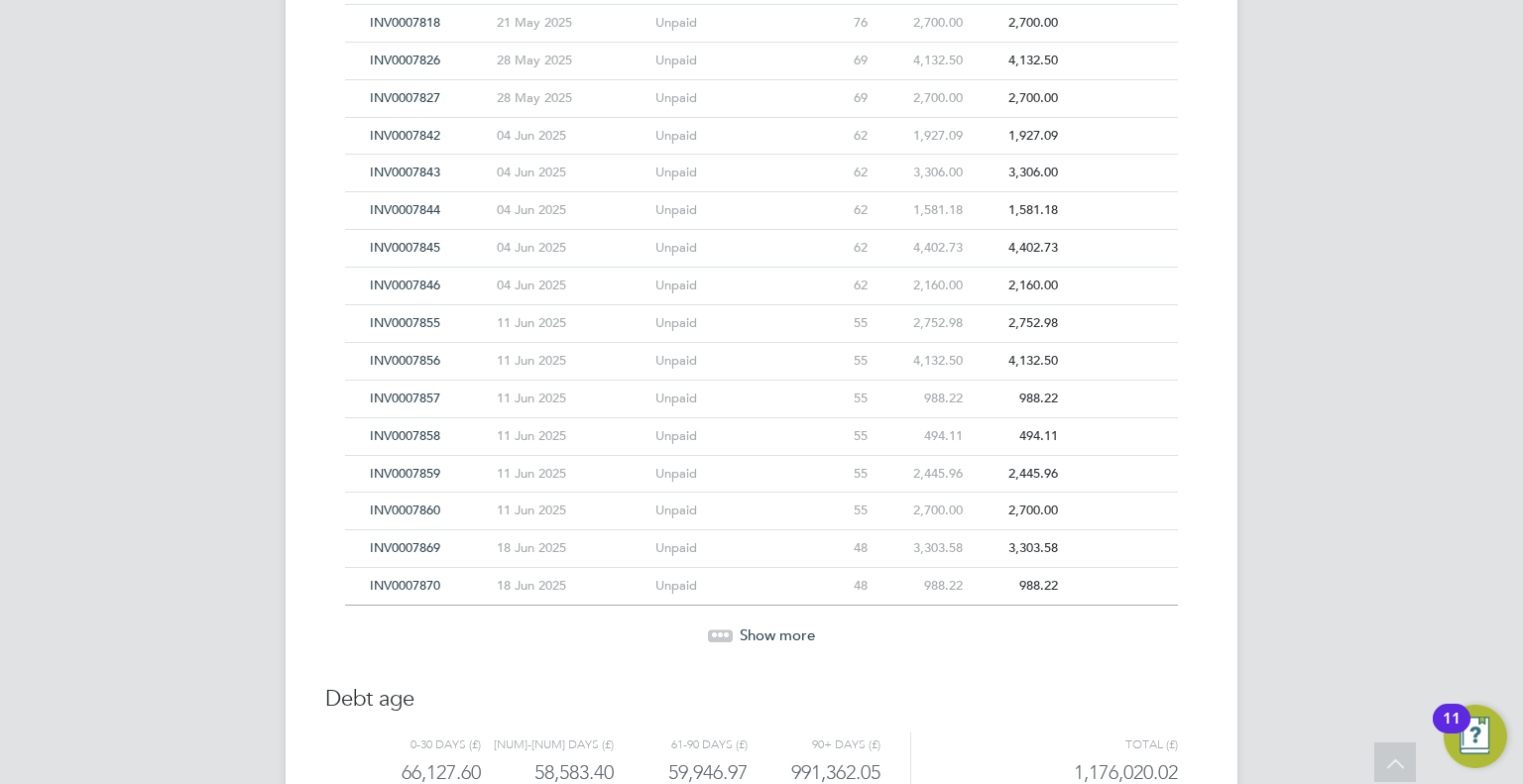 click on "Show more" 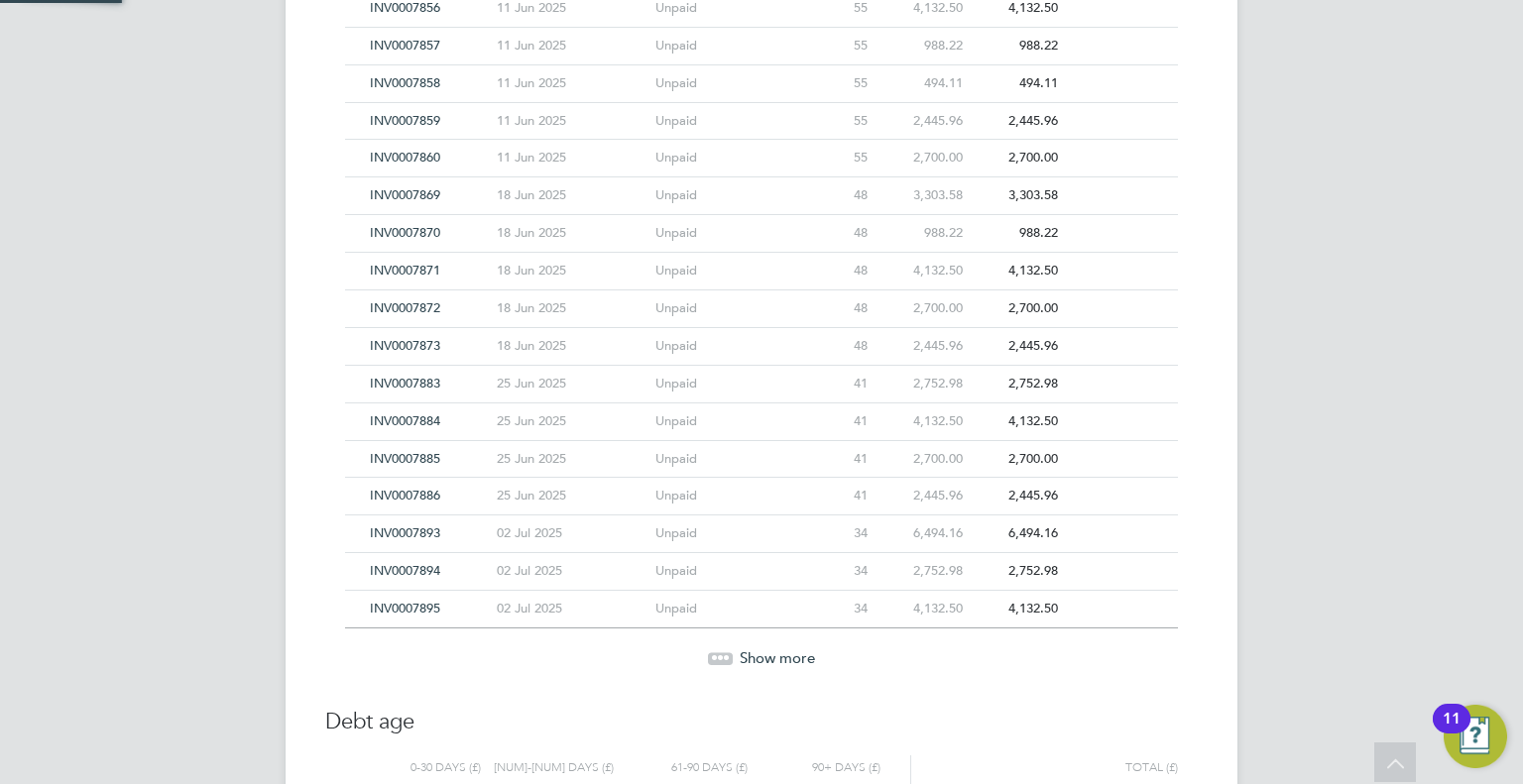 scroll, scrollTop: 18249, scrollLeft: 0, axis: vertical 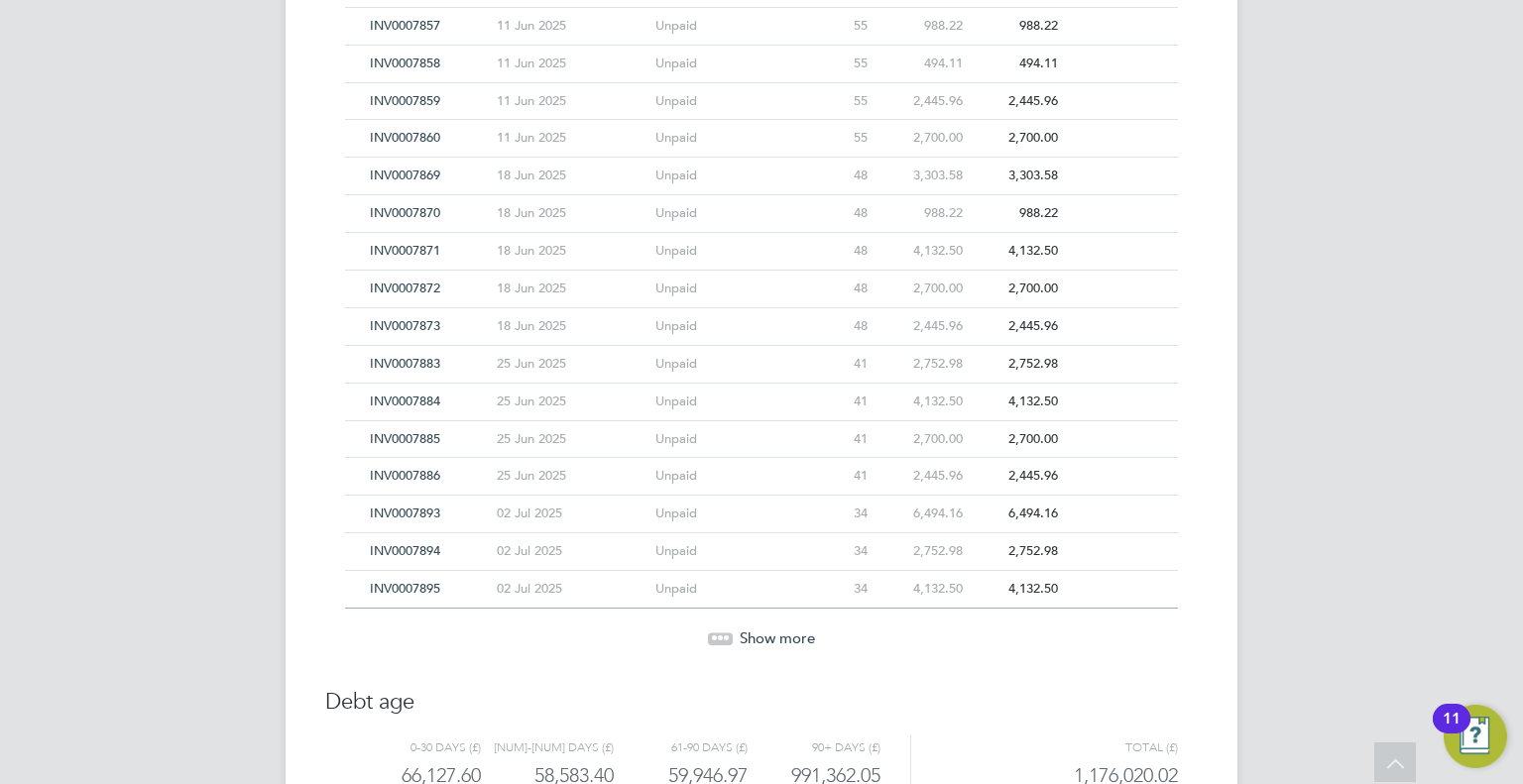 click on "Show more" 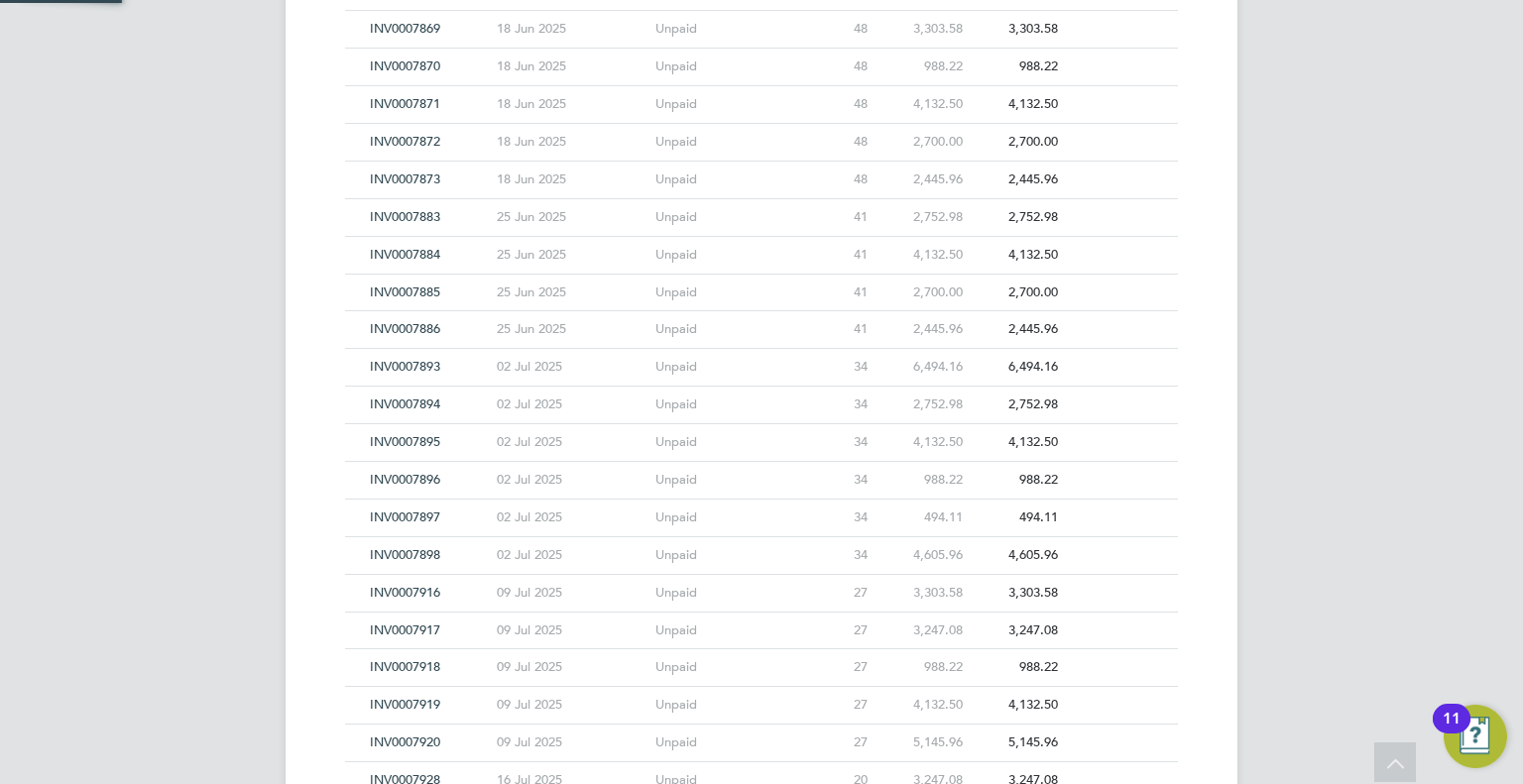 scroll, scrollTop: 18624, scrollLeft: 0, axis: vertical 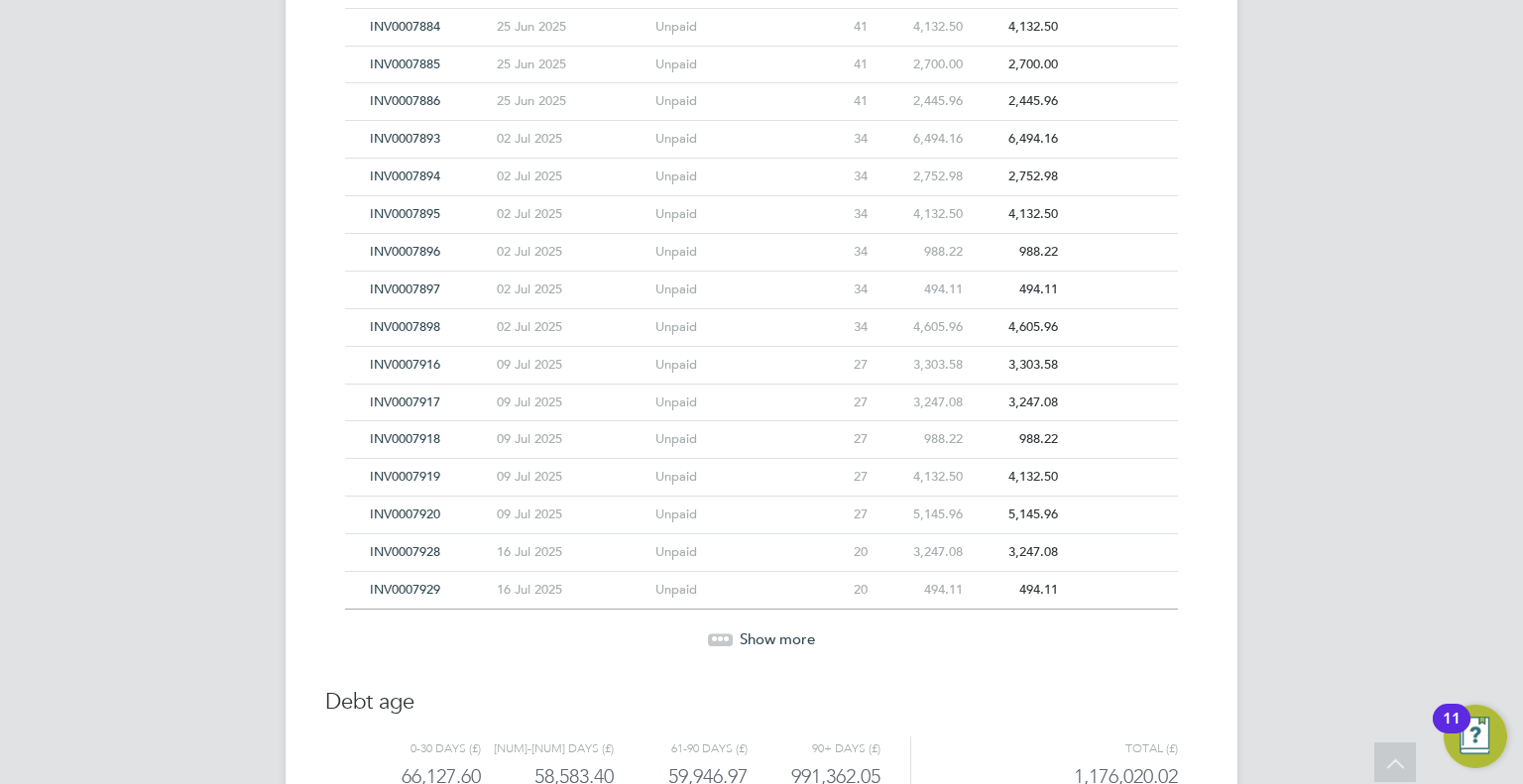 click on "Show more" 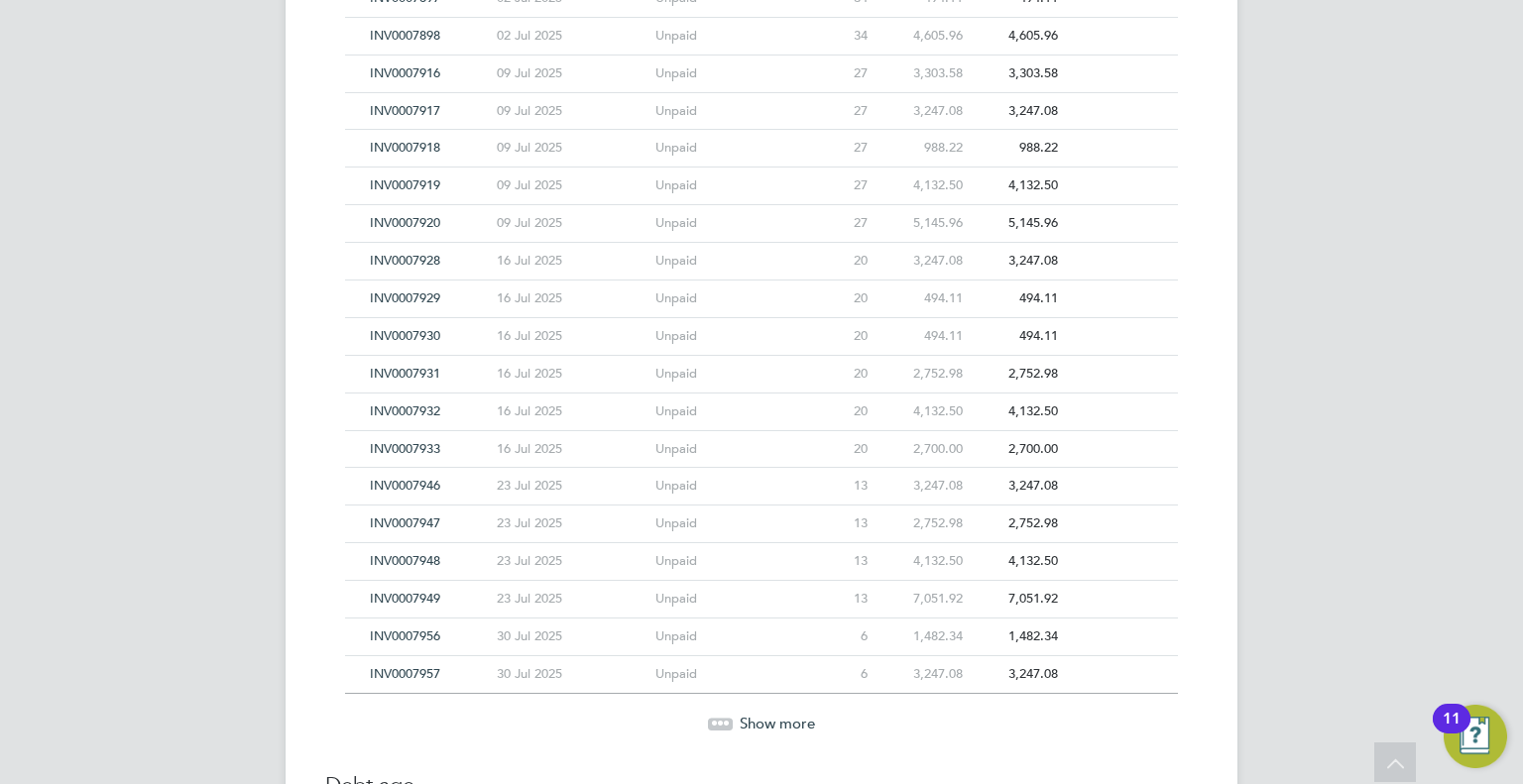 scroll, scrollTop: 18921, scrollLeft: 0, axis: vertical 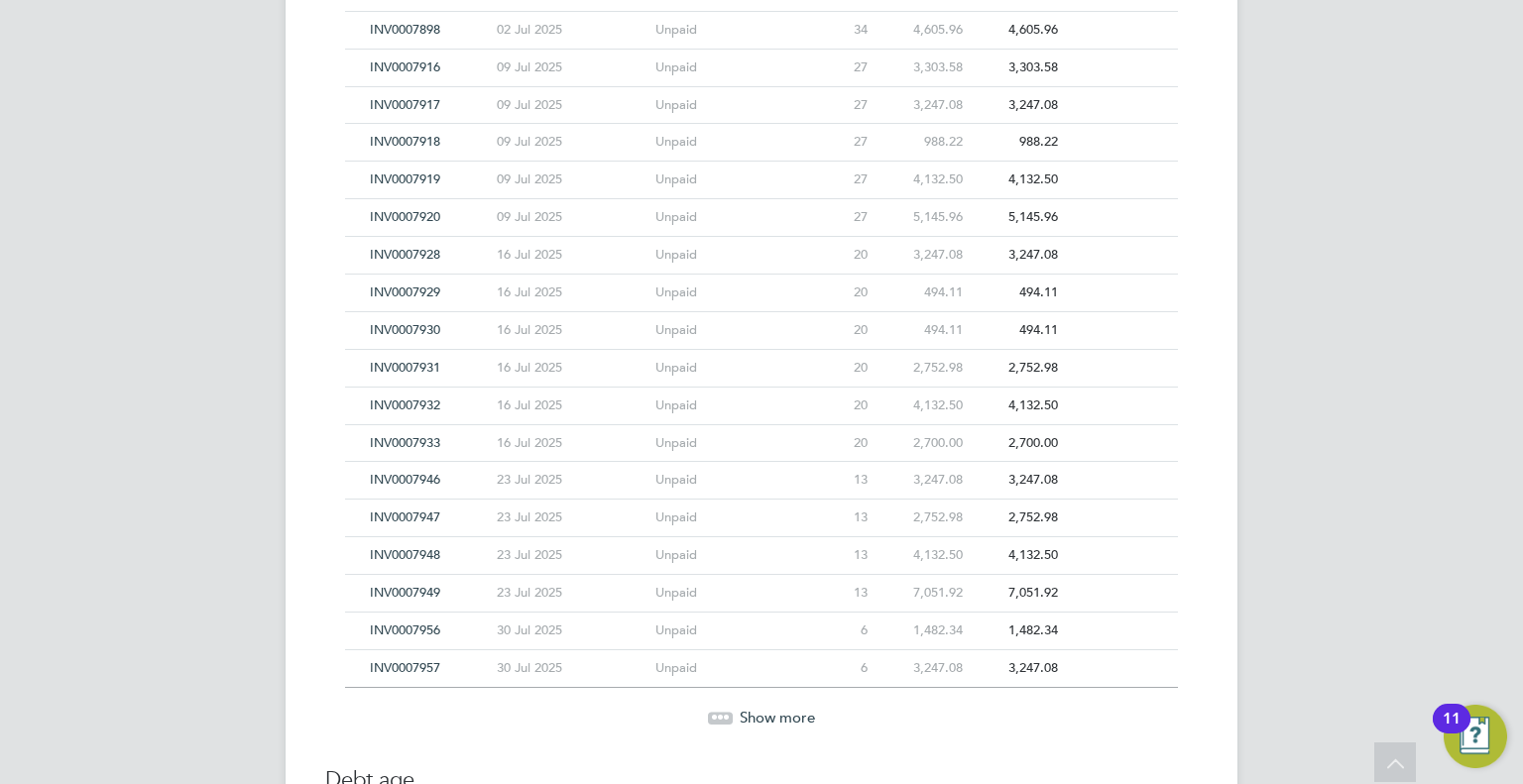 click on "INV0007949" 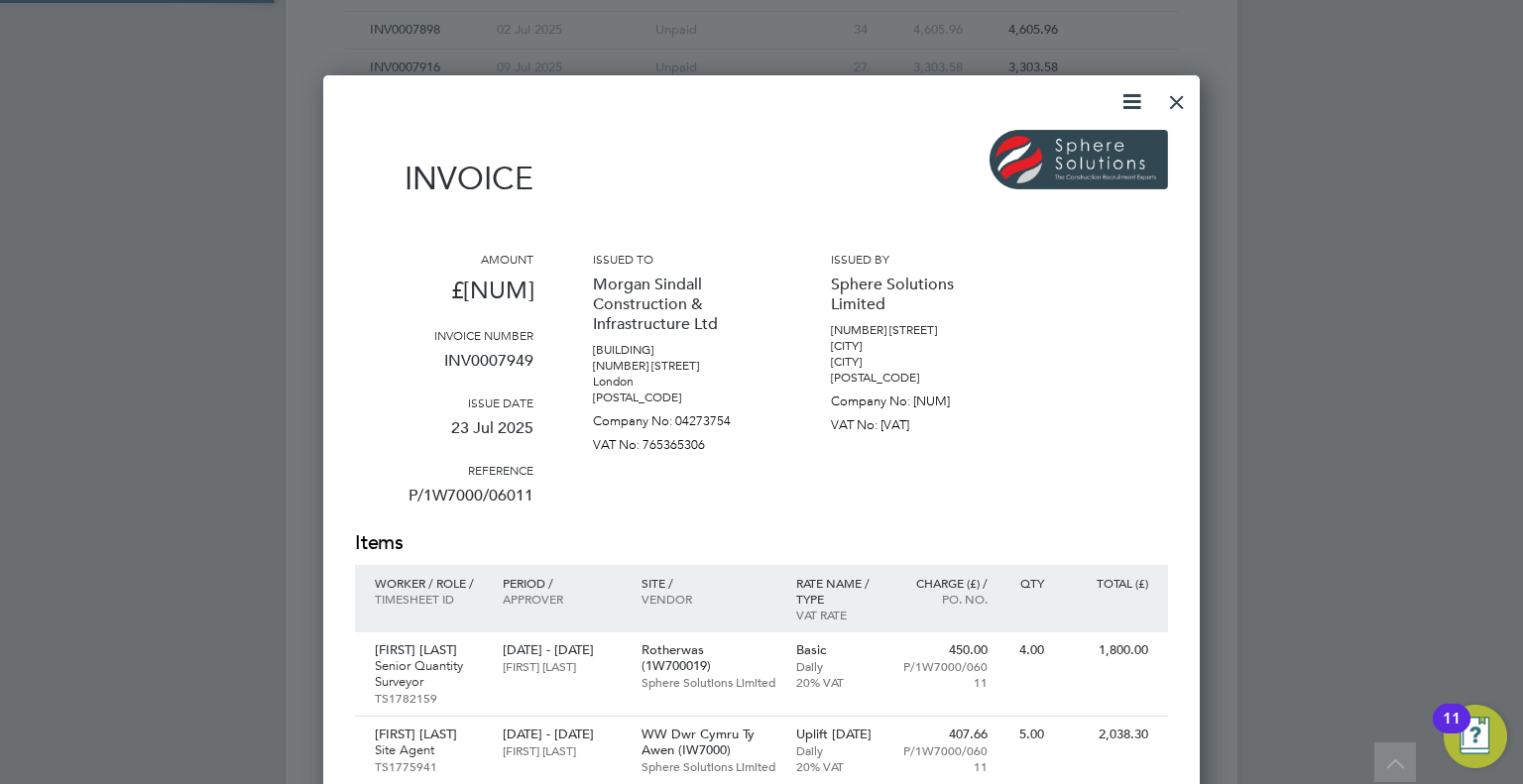 scroll, scrollTop: 10, scrollLeft: 10, axis: both 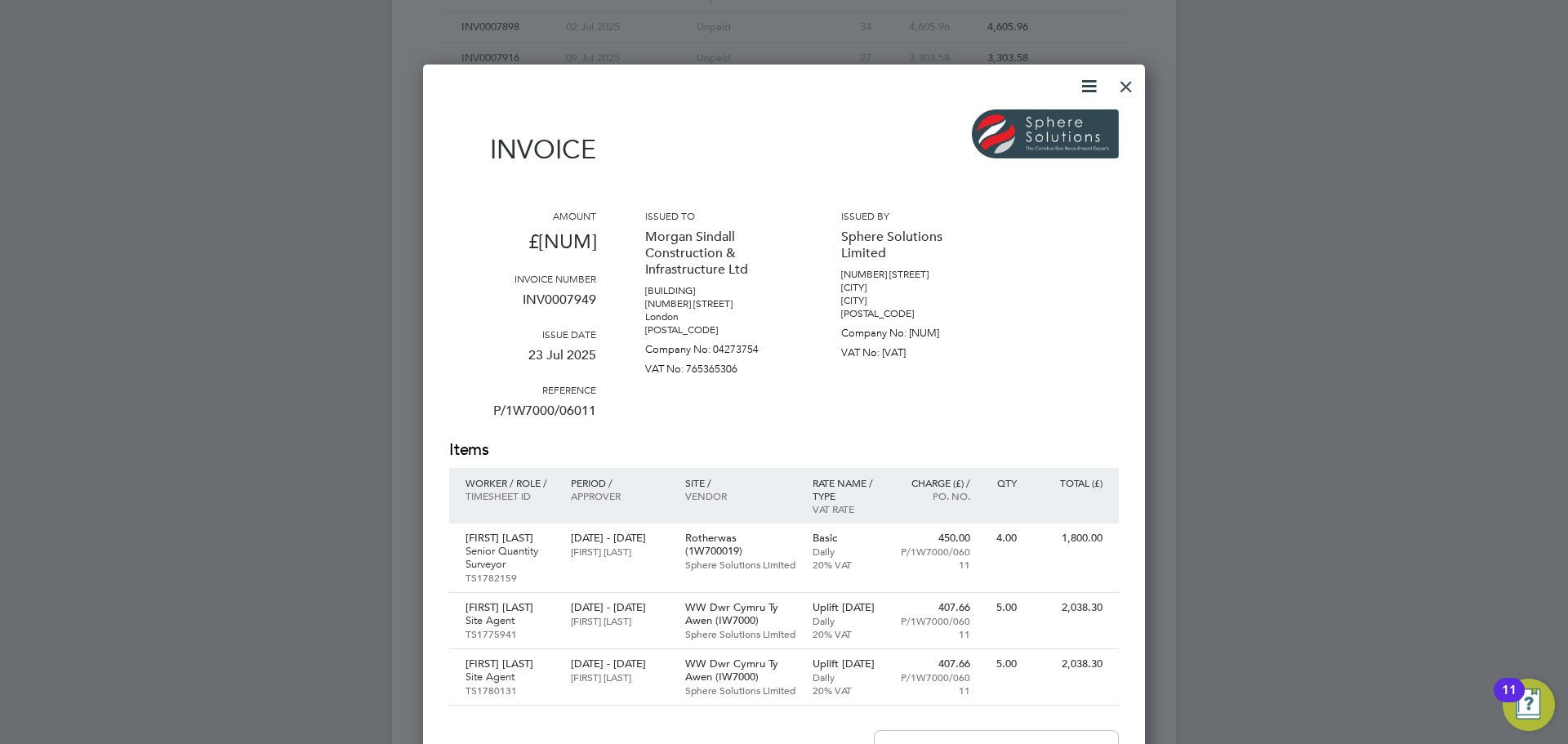 click at bounding box center (1126, 82) 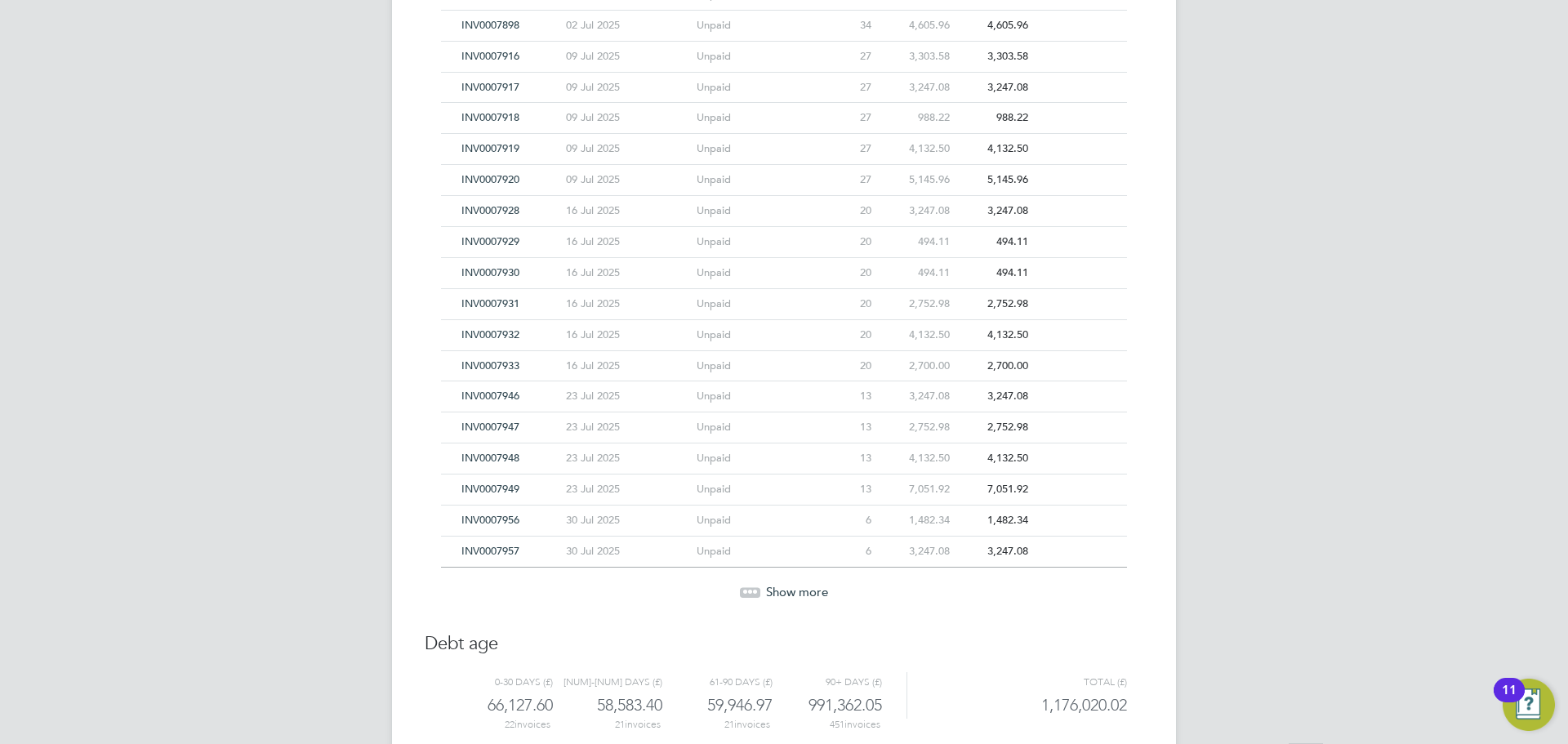 scroll, scrollTop: 15591, scrollLeft: 0, axis: vertical 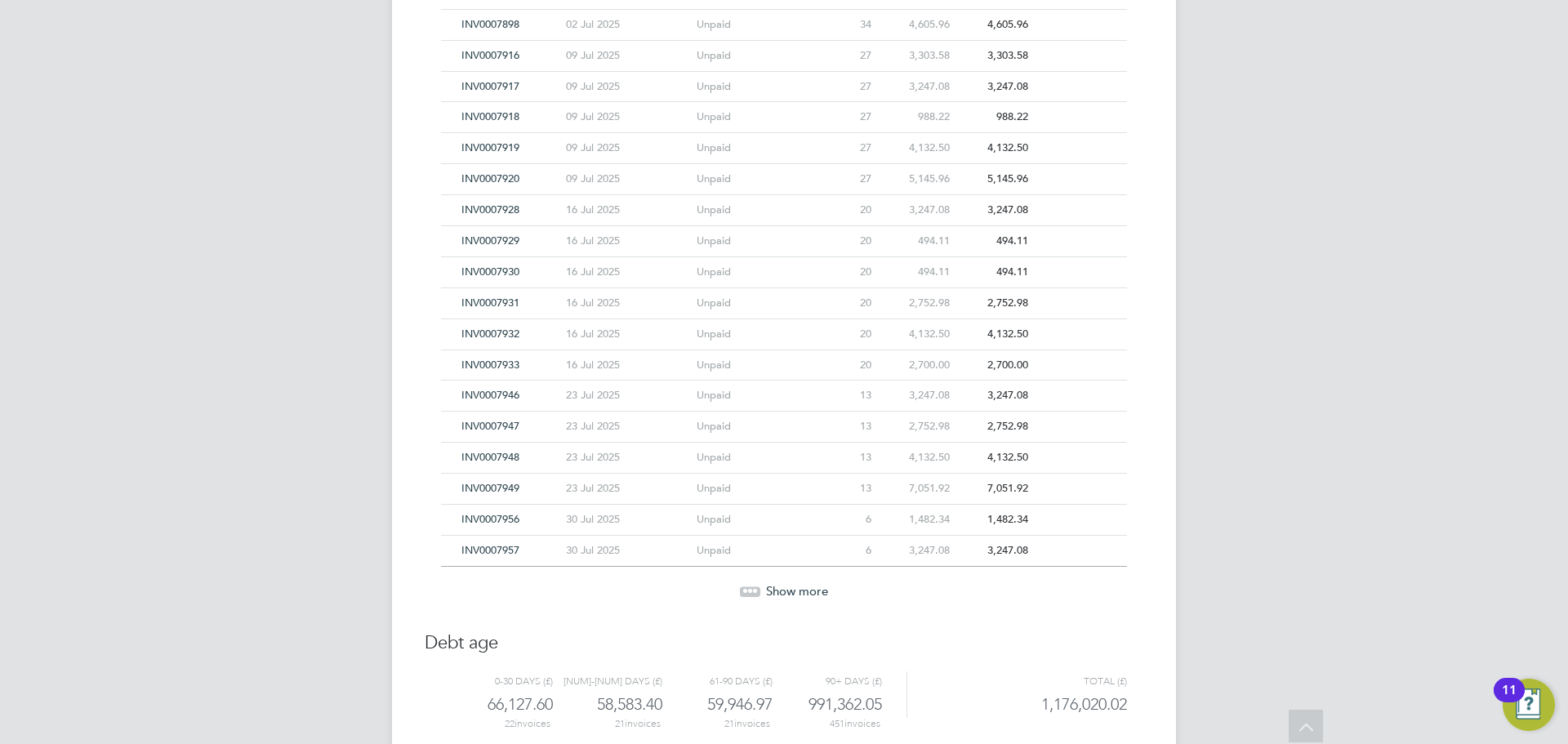 click on "INV0007947" 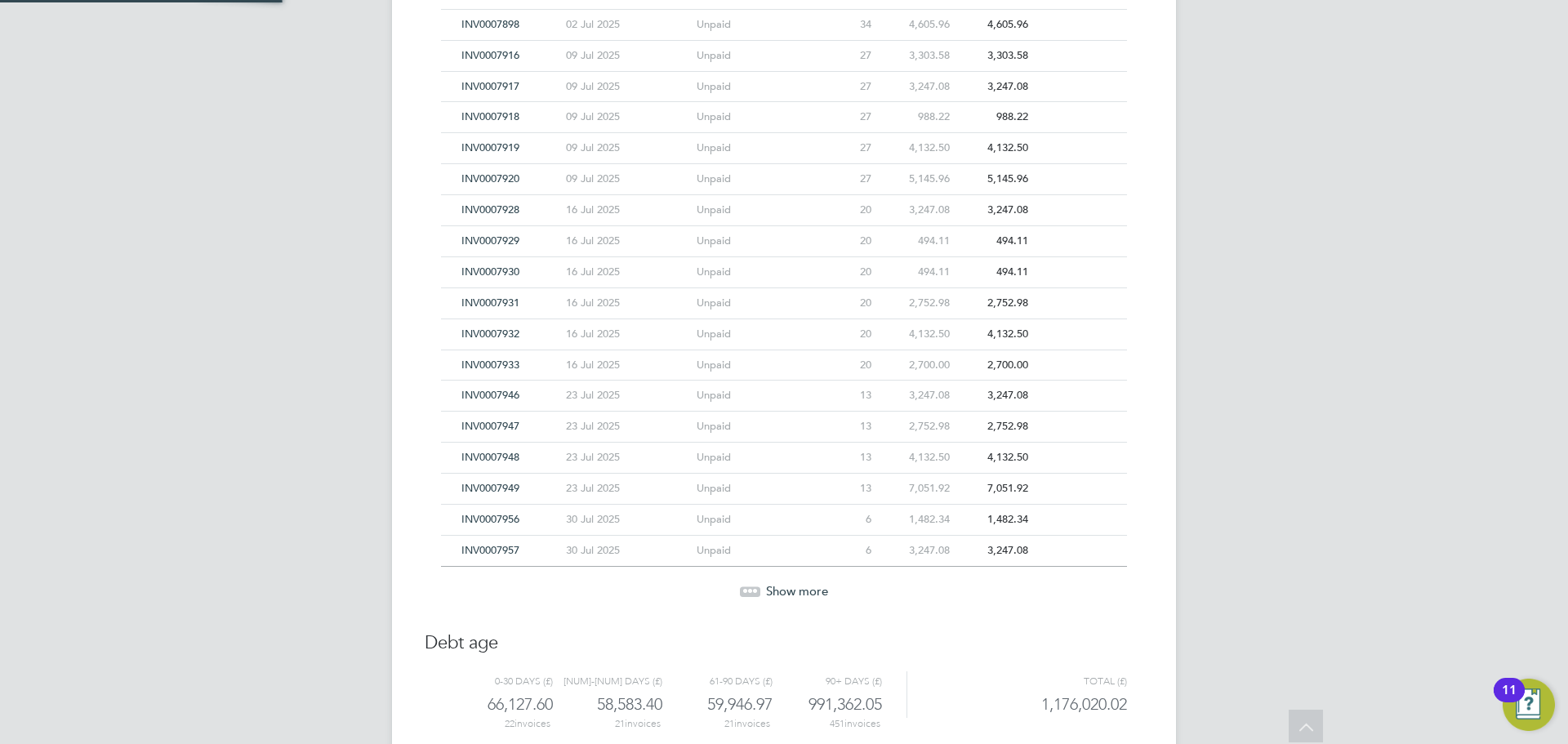 click on "INV0007947" 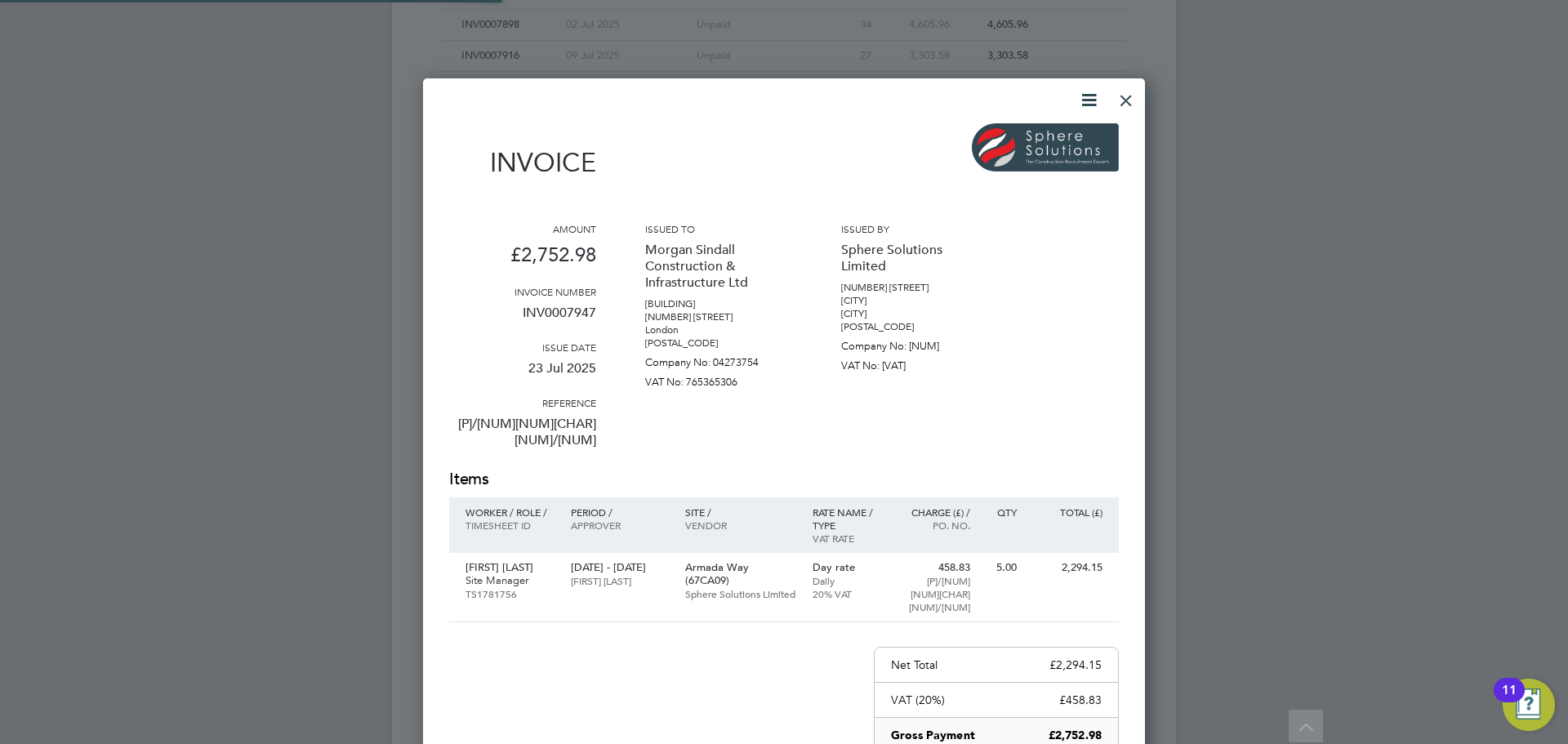 scroll, scrollTop: 8, scrollLeft: 8, axis: both 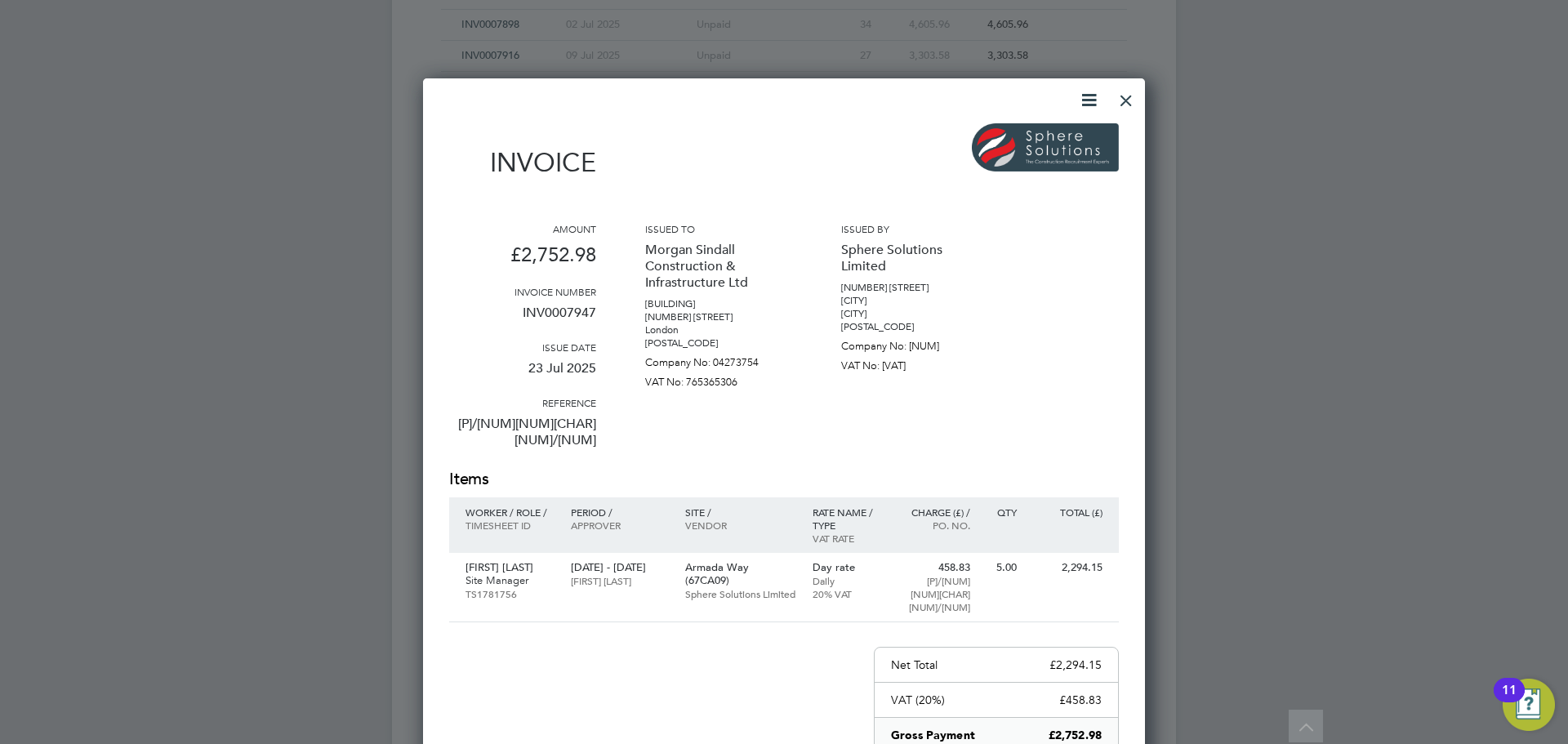 click at bounding box center (1126, 96) 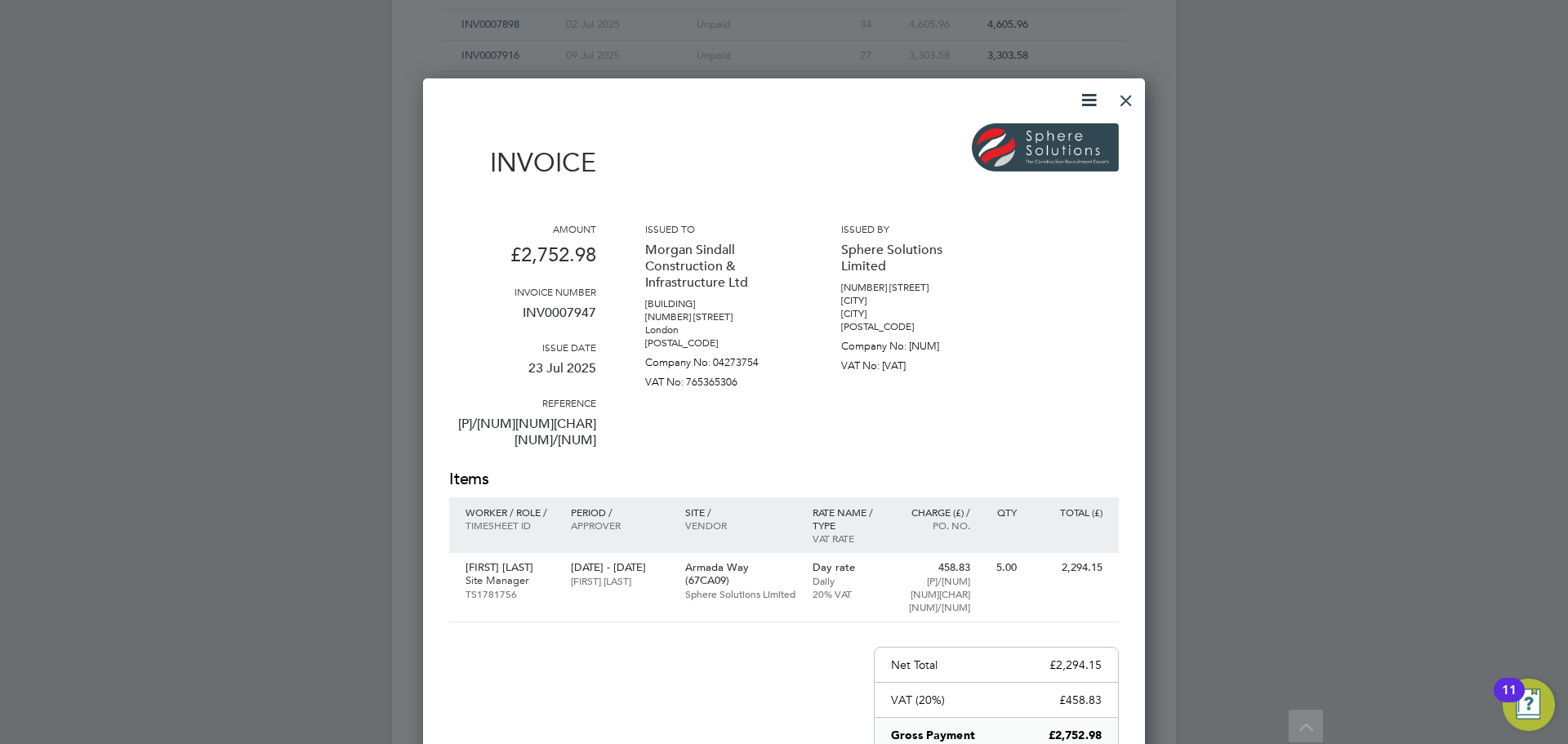 click at bounding box center [1126, 96] 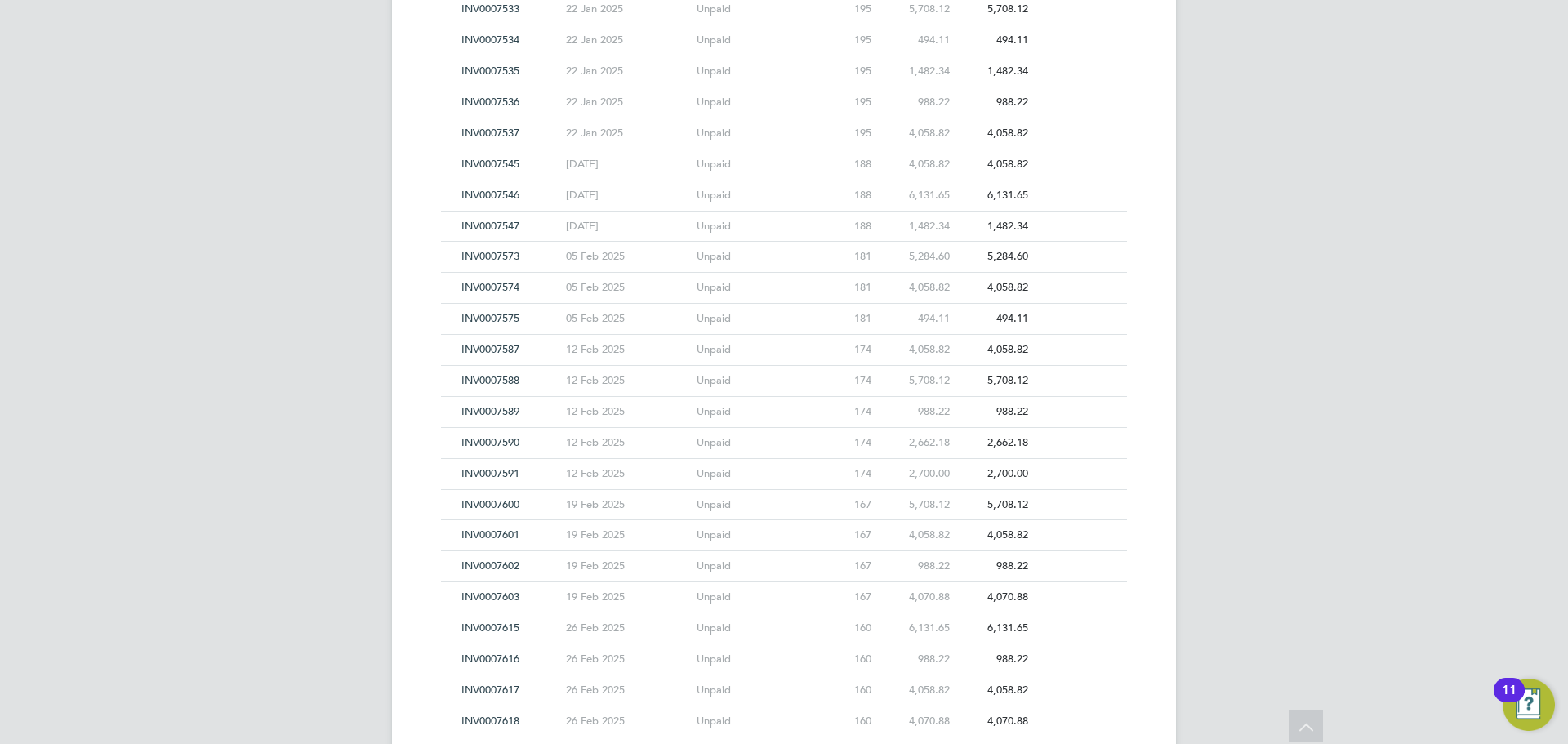 scroll, scrollTop: 12079, scrollLeft: 0, axis: vertical 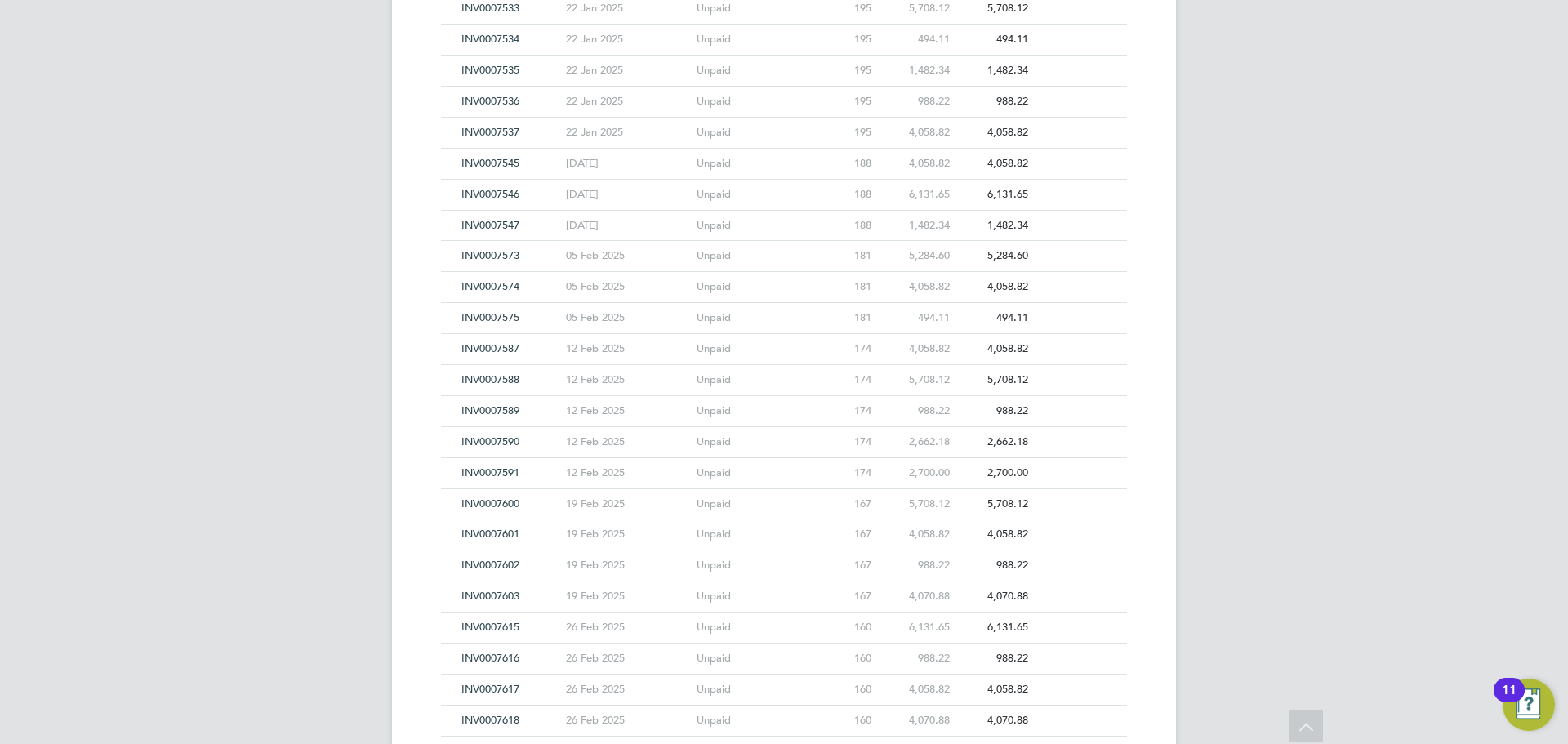 click on "INV0007590" 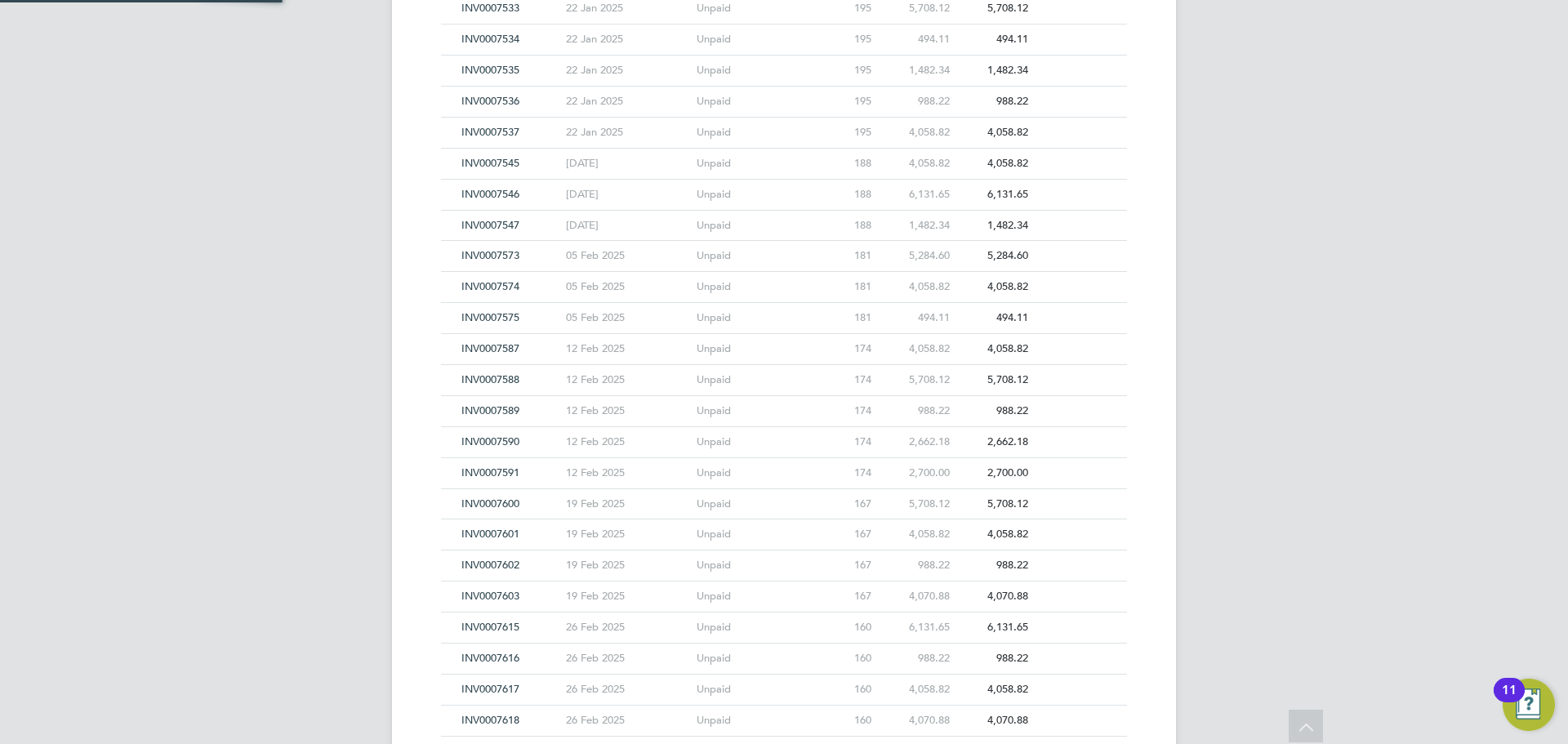 click on "INV0007590" 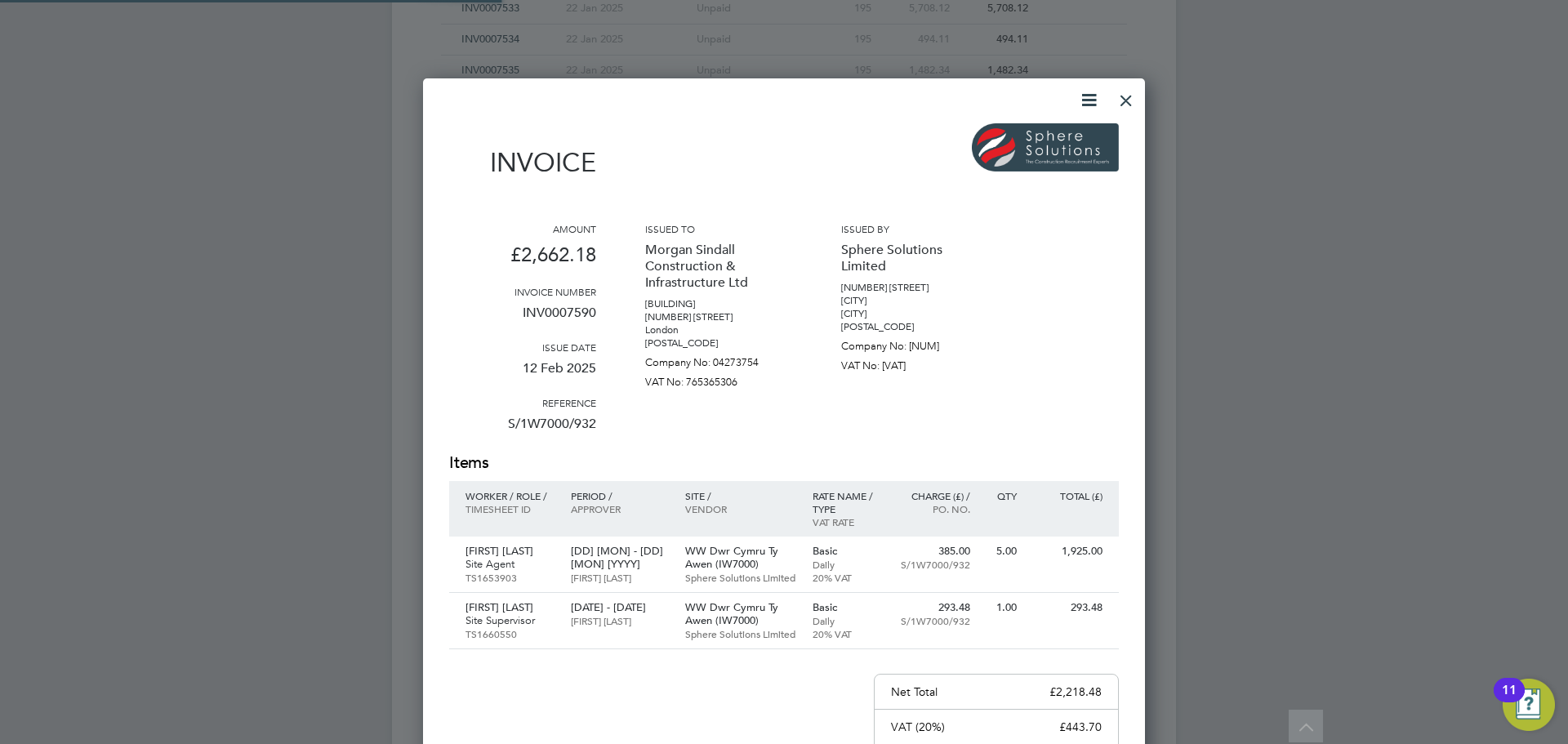 scroll, scrollTop: 8, scrollLeft: 8, axis: both 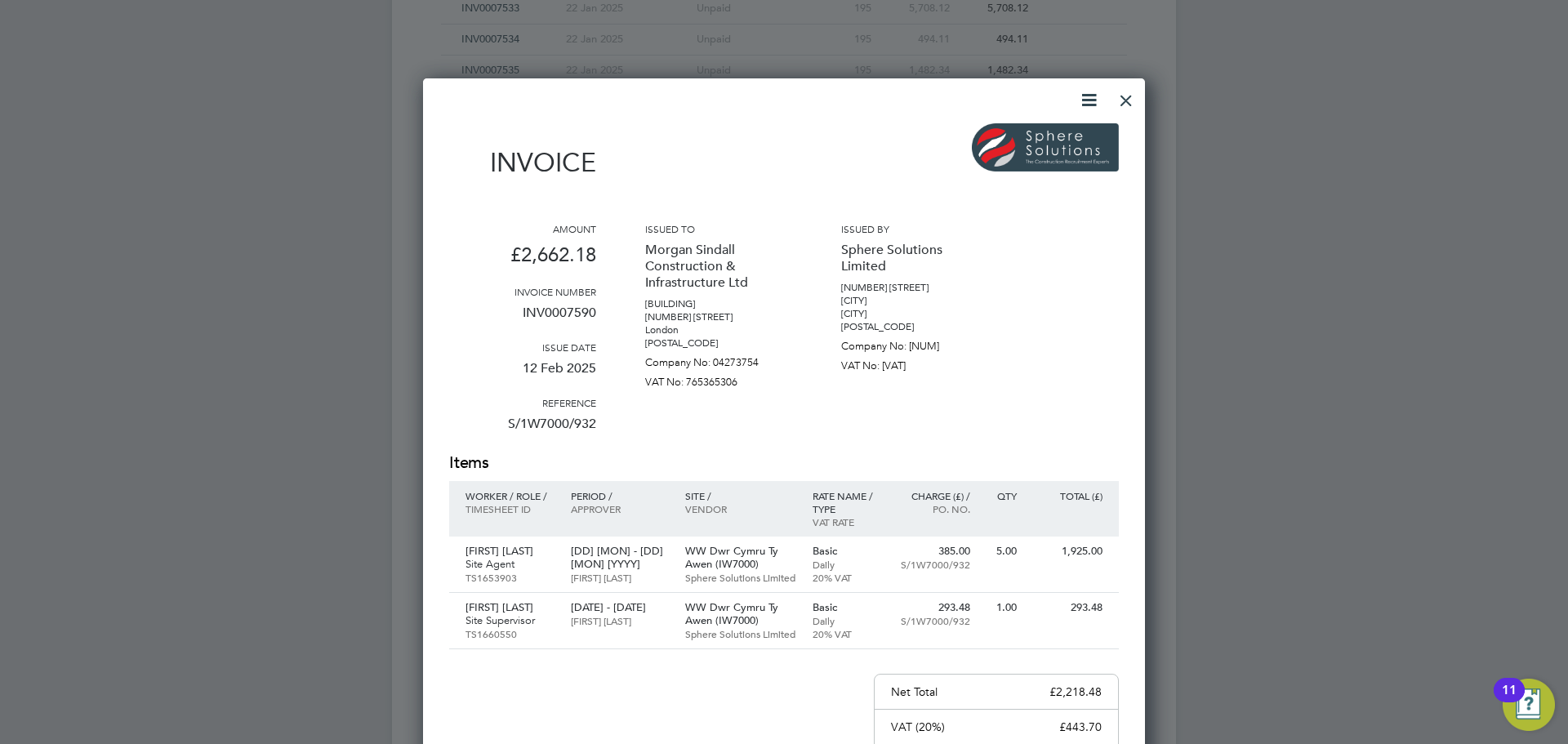 click at bounding box center [1126, 96] 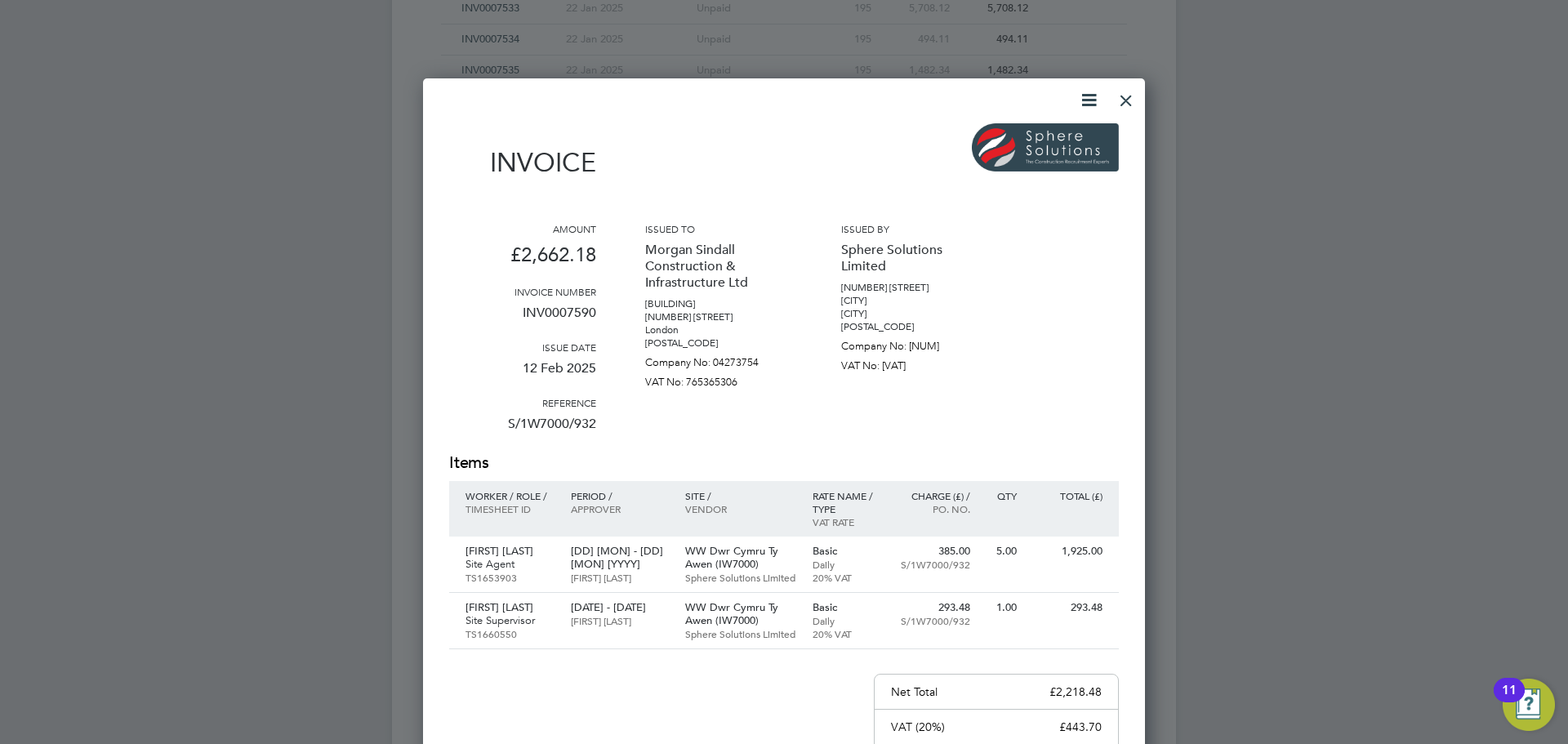 click at bounding box center (1126, 96) 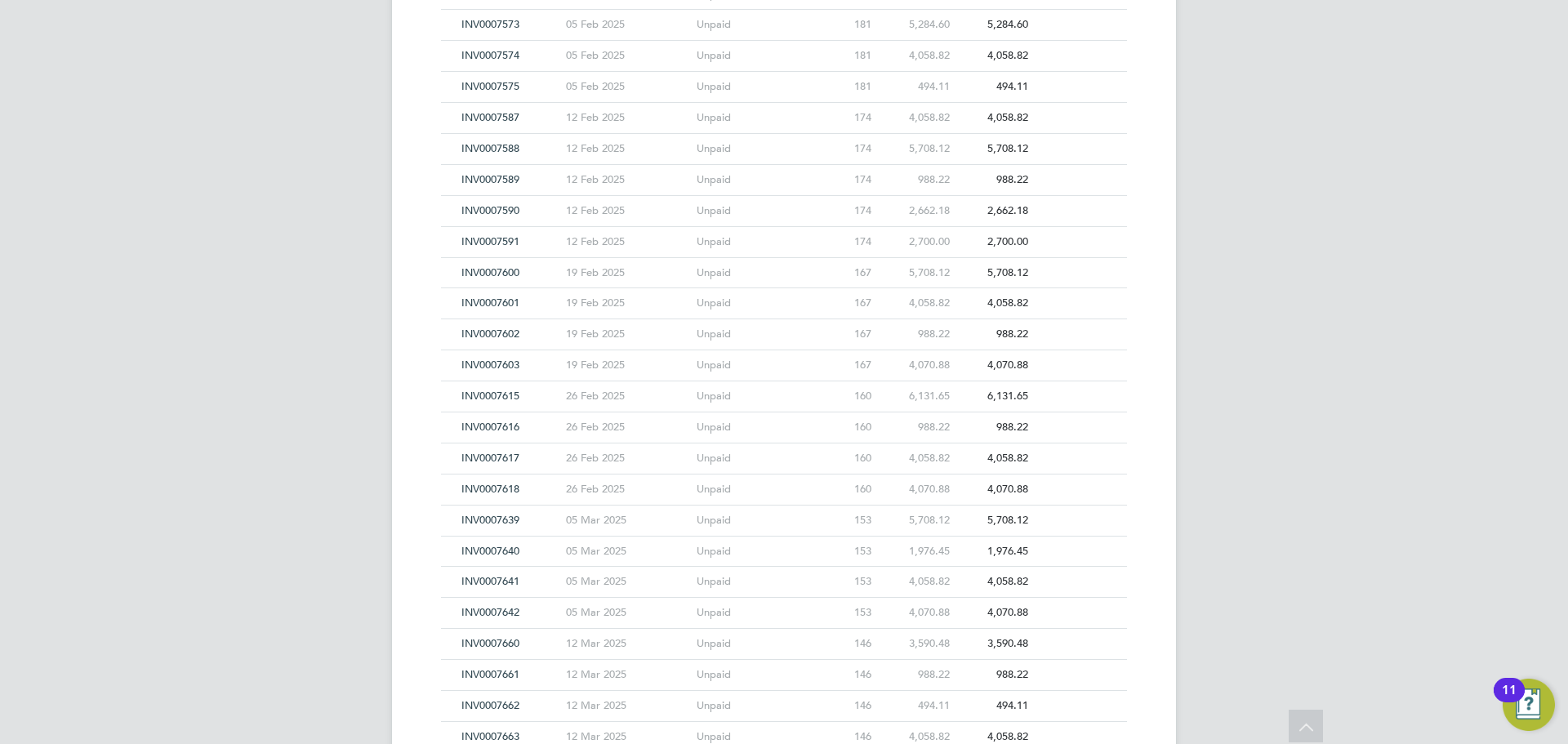 scroll, scrollTop: 12324, scrollLeft: 0, axis: vertical 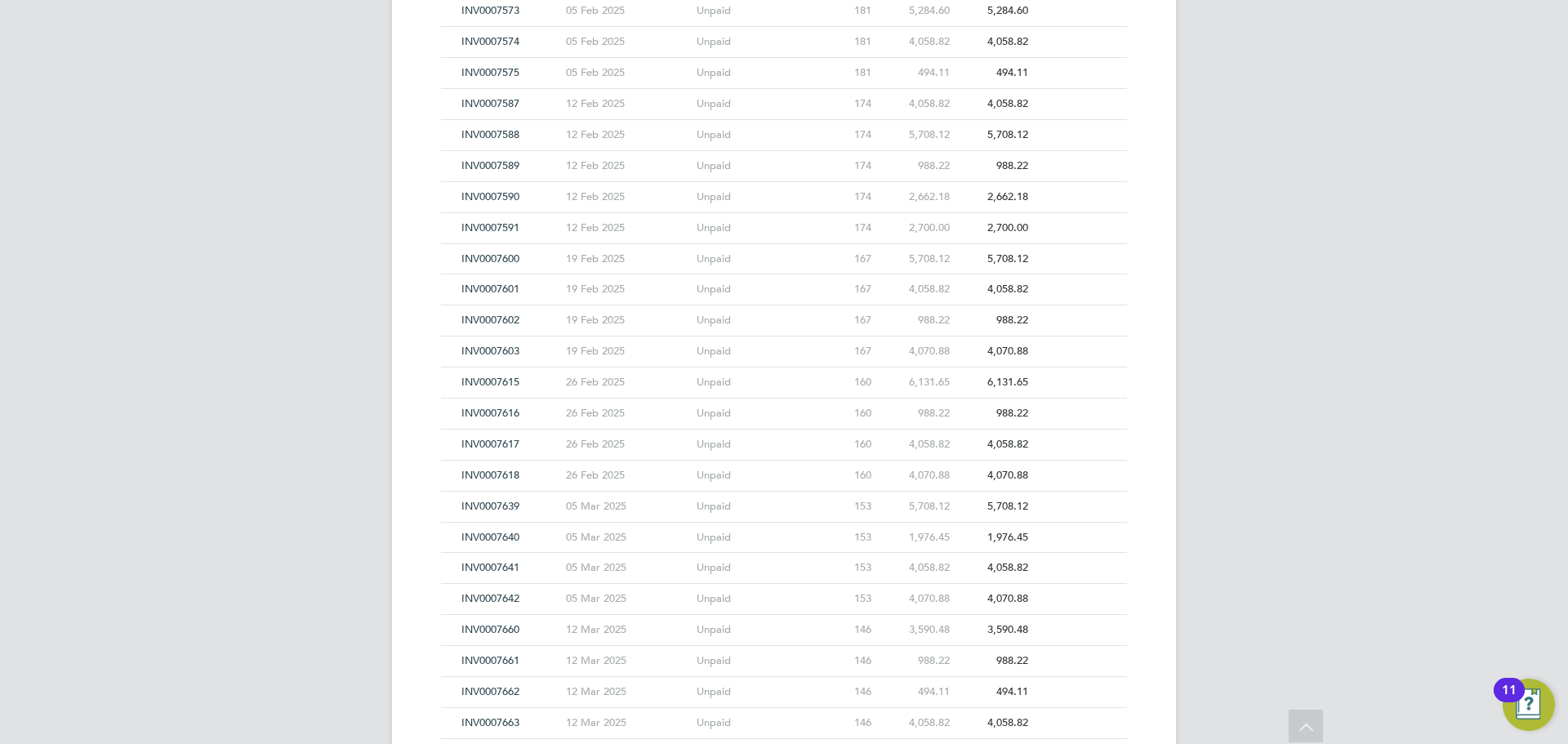 click on "INV0007618" 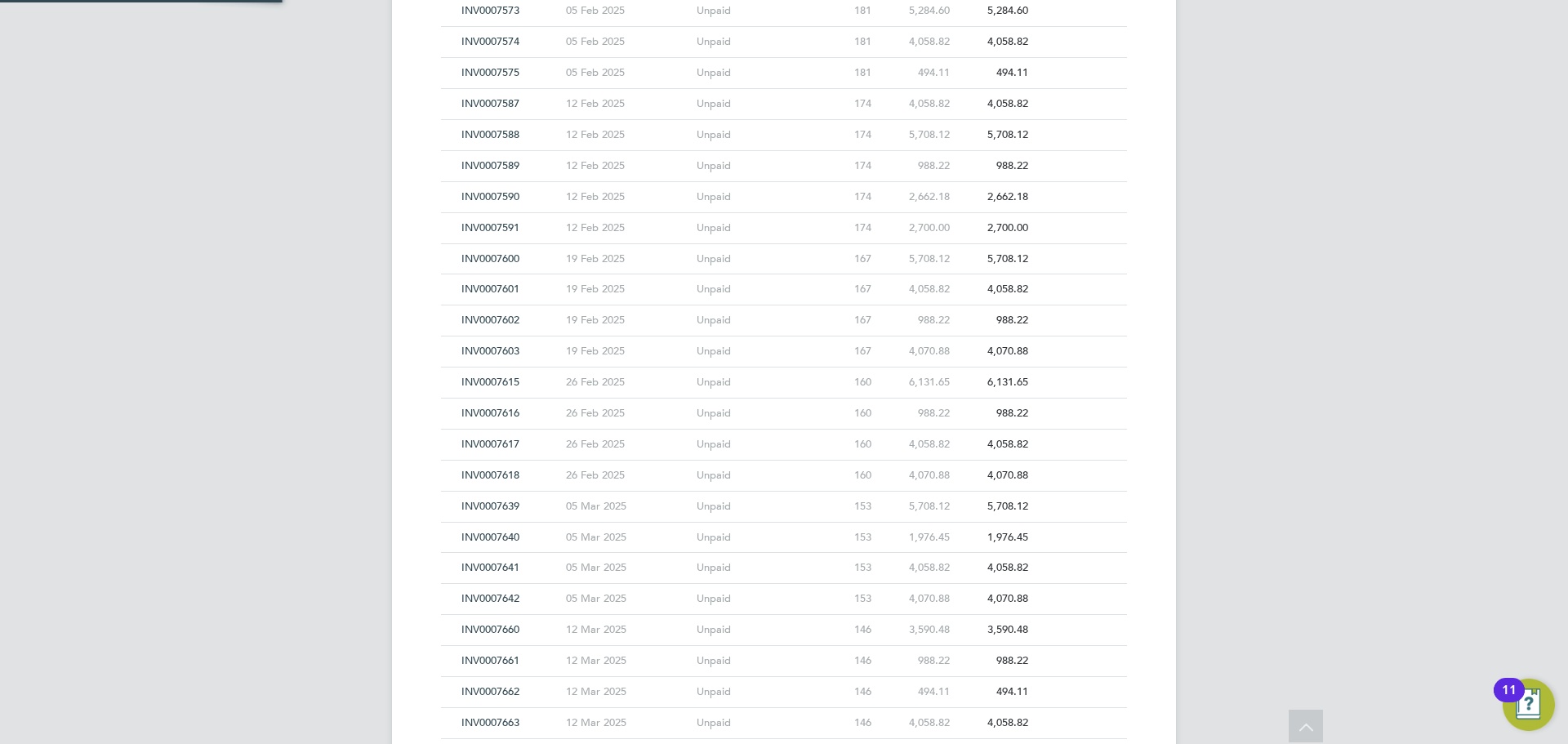 click on "INV0007618" 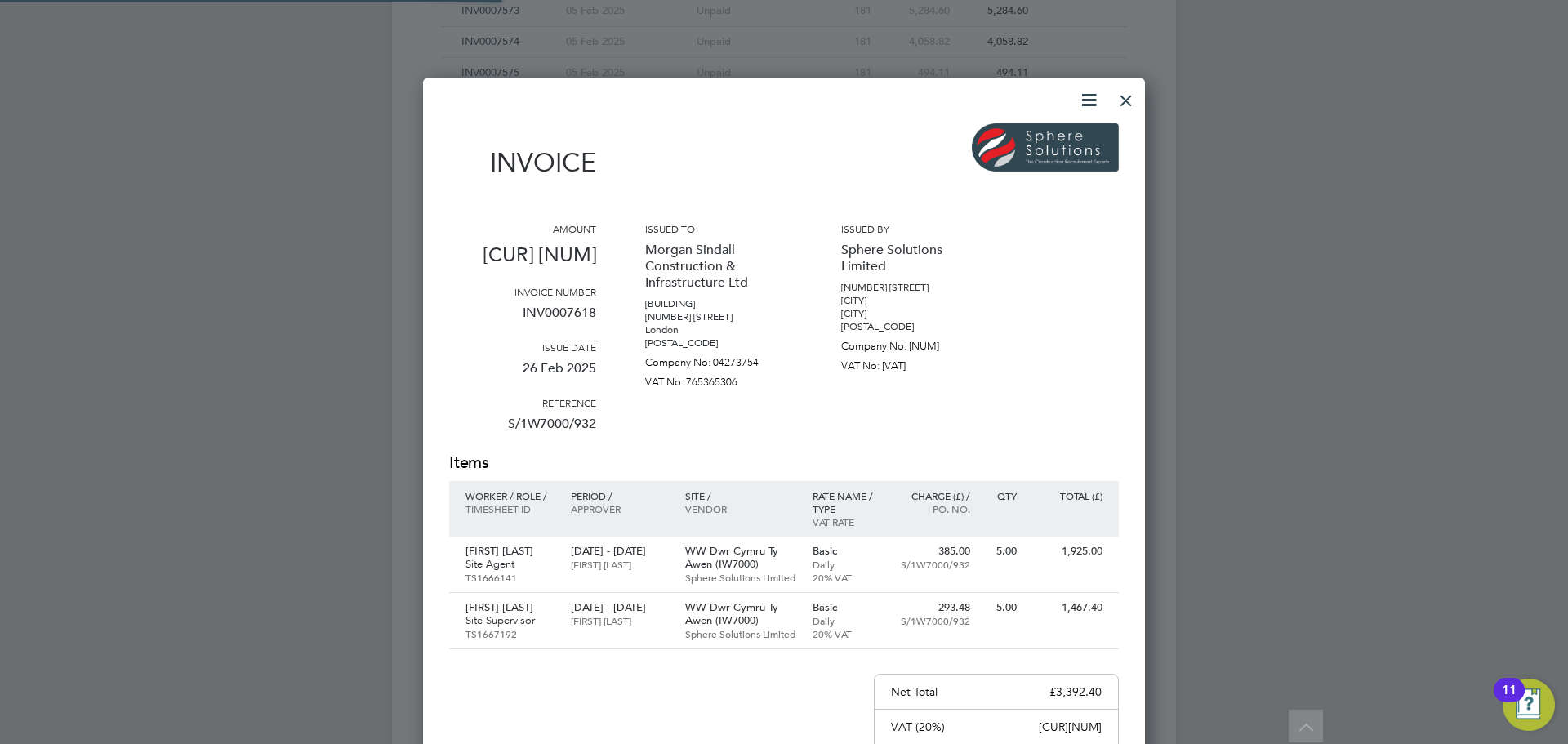 scroll, scrollTop: 8, scrollLeft: 8, axis: both 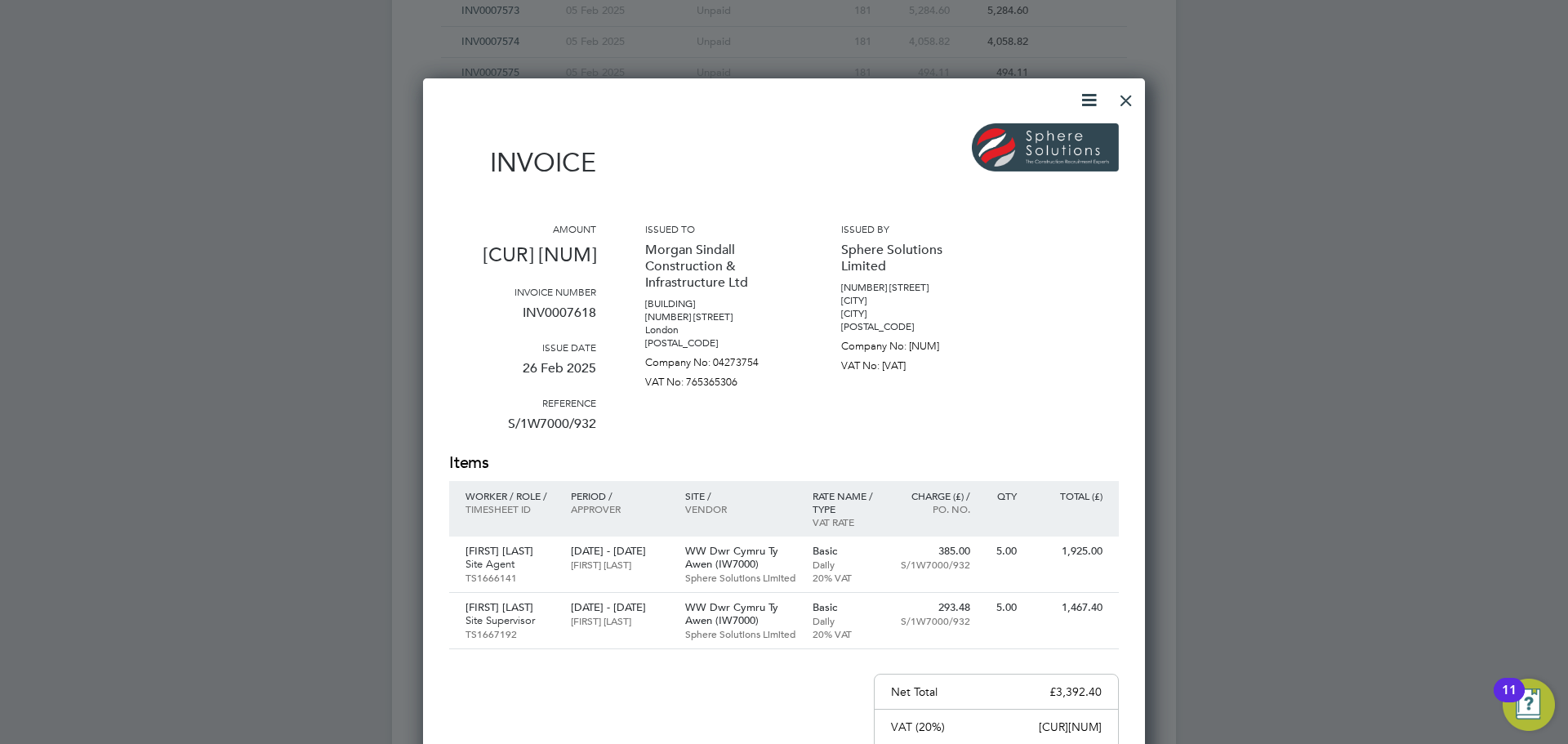 click at bounding box center (1126, 96) 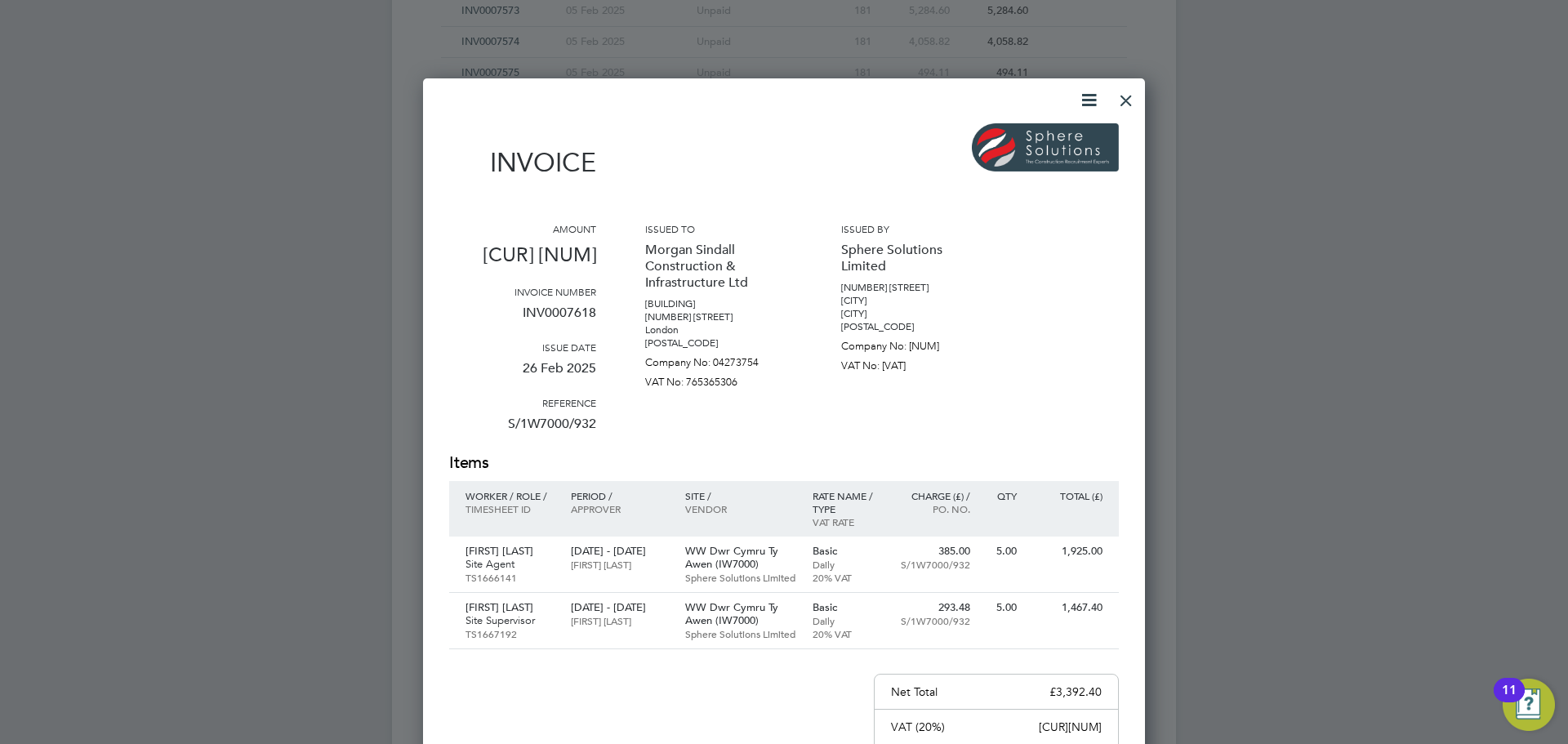 click at bounding box center (1126, 96) 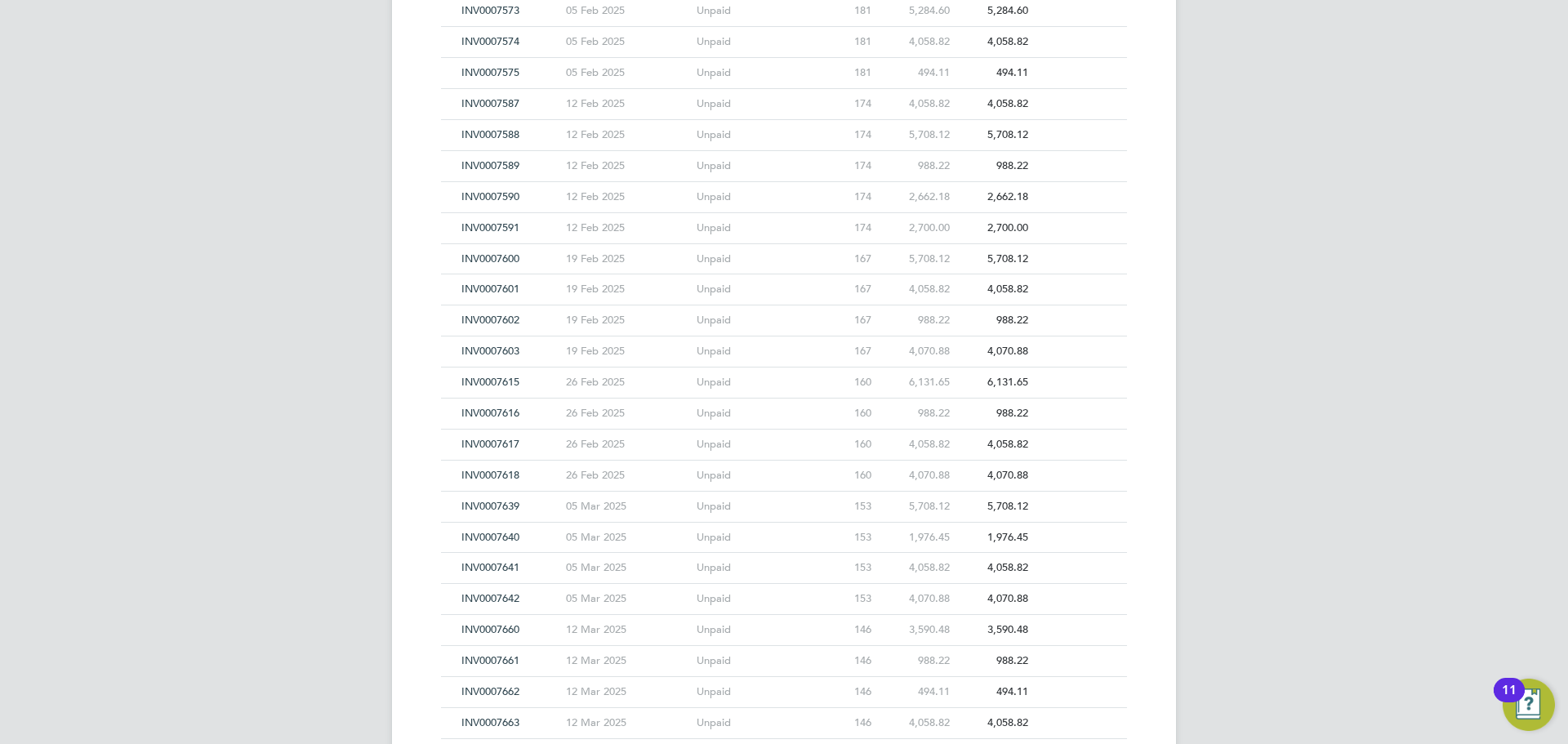 click on "INV0007603" 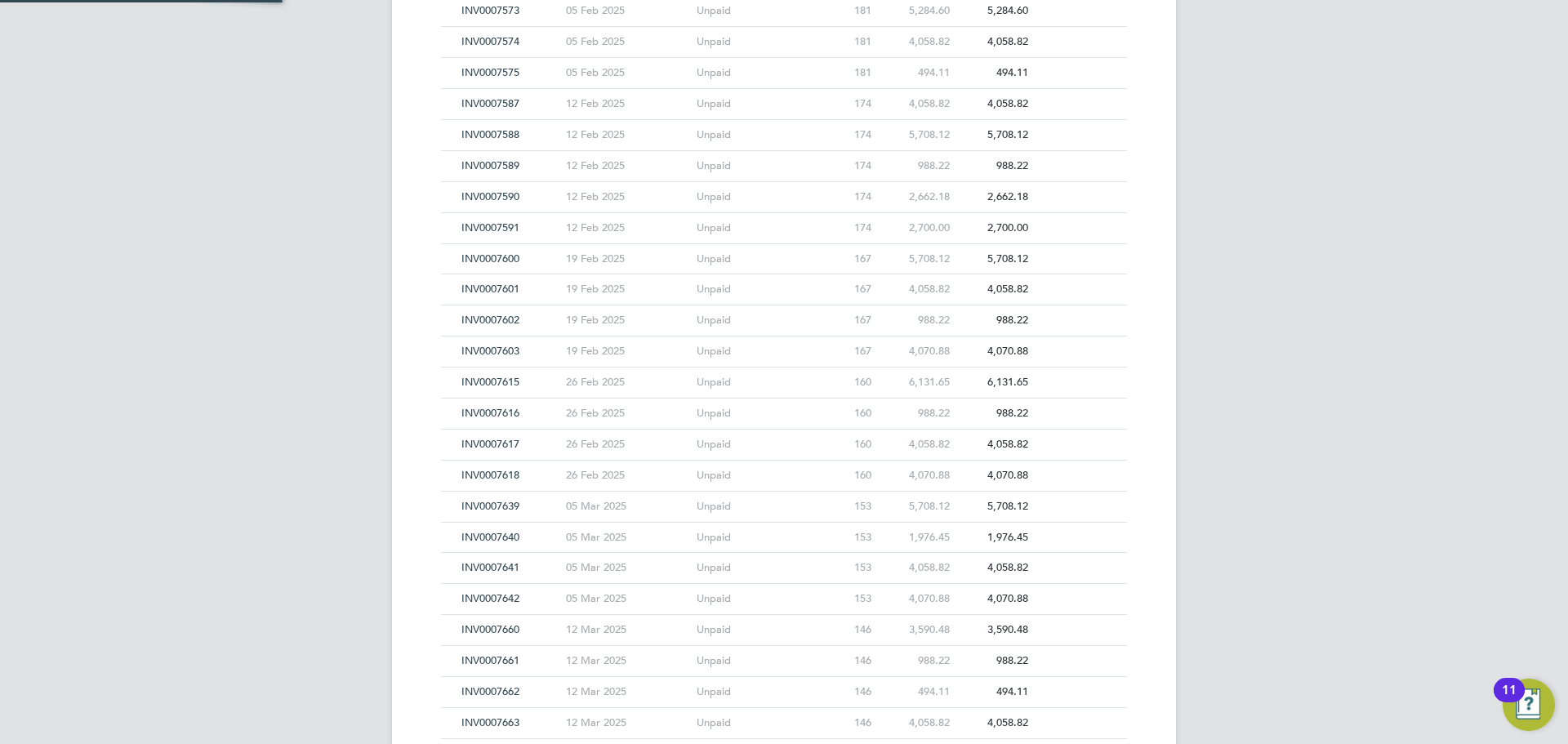 click on "INV0007603" 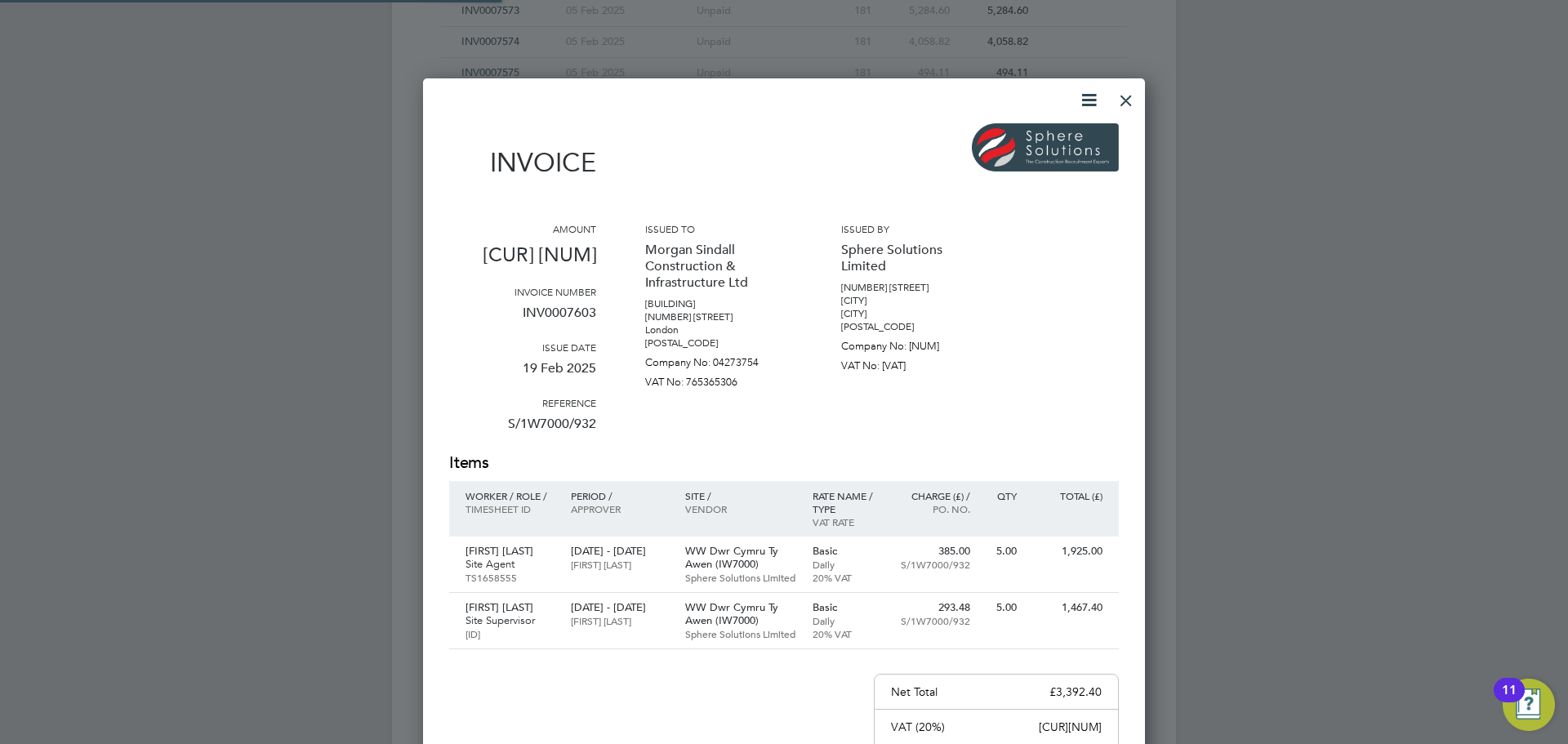 scroll, scrollTop: 8, scrollLeft: 8, axis: both 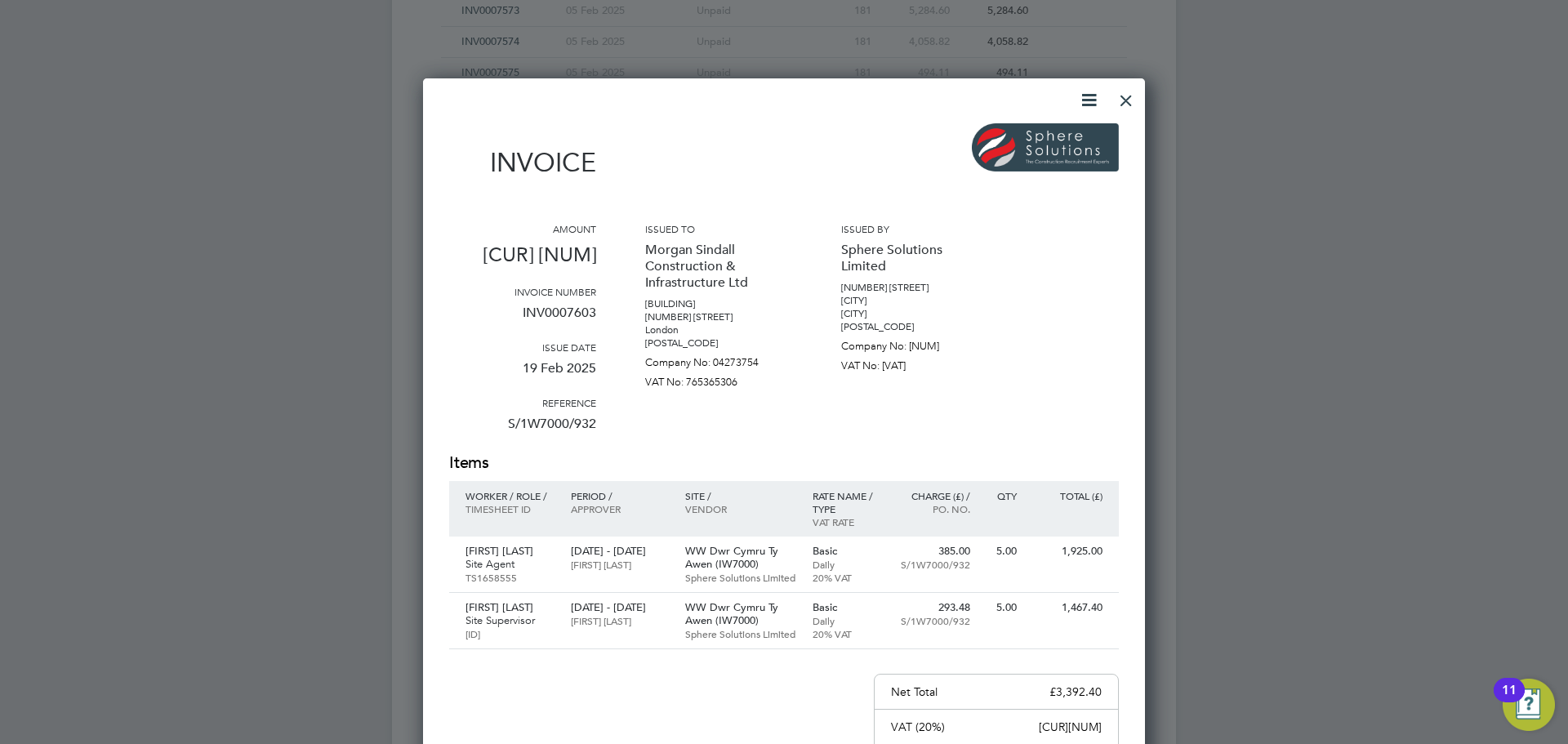 click at bounding box center [1126, 96] 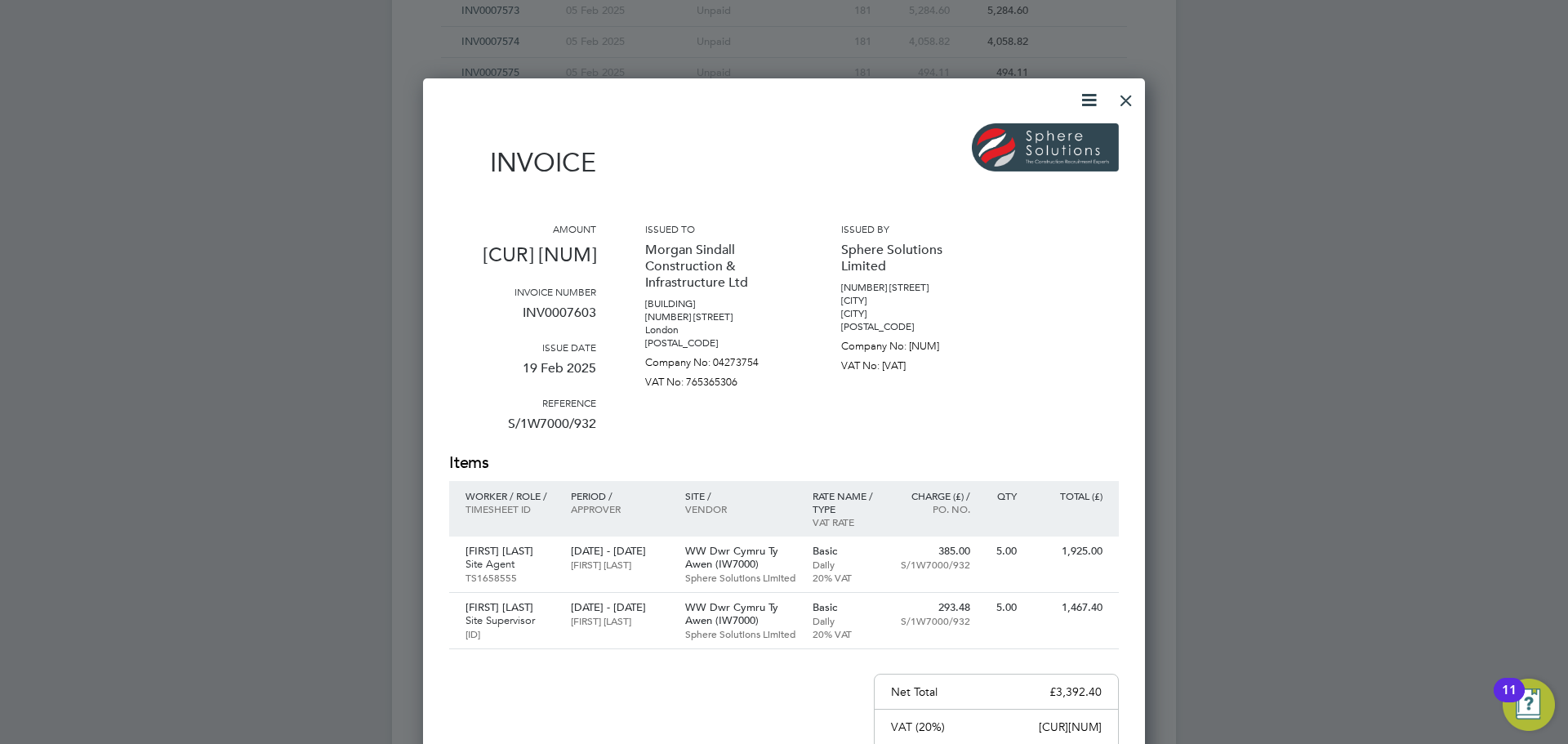 click at bounding box center [1126, 96] 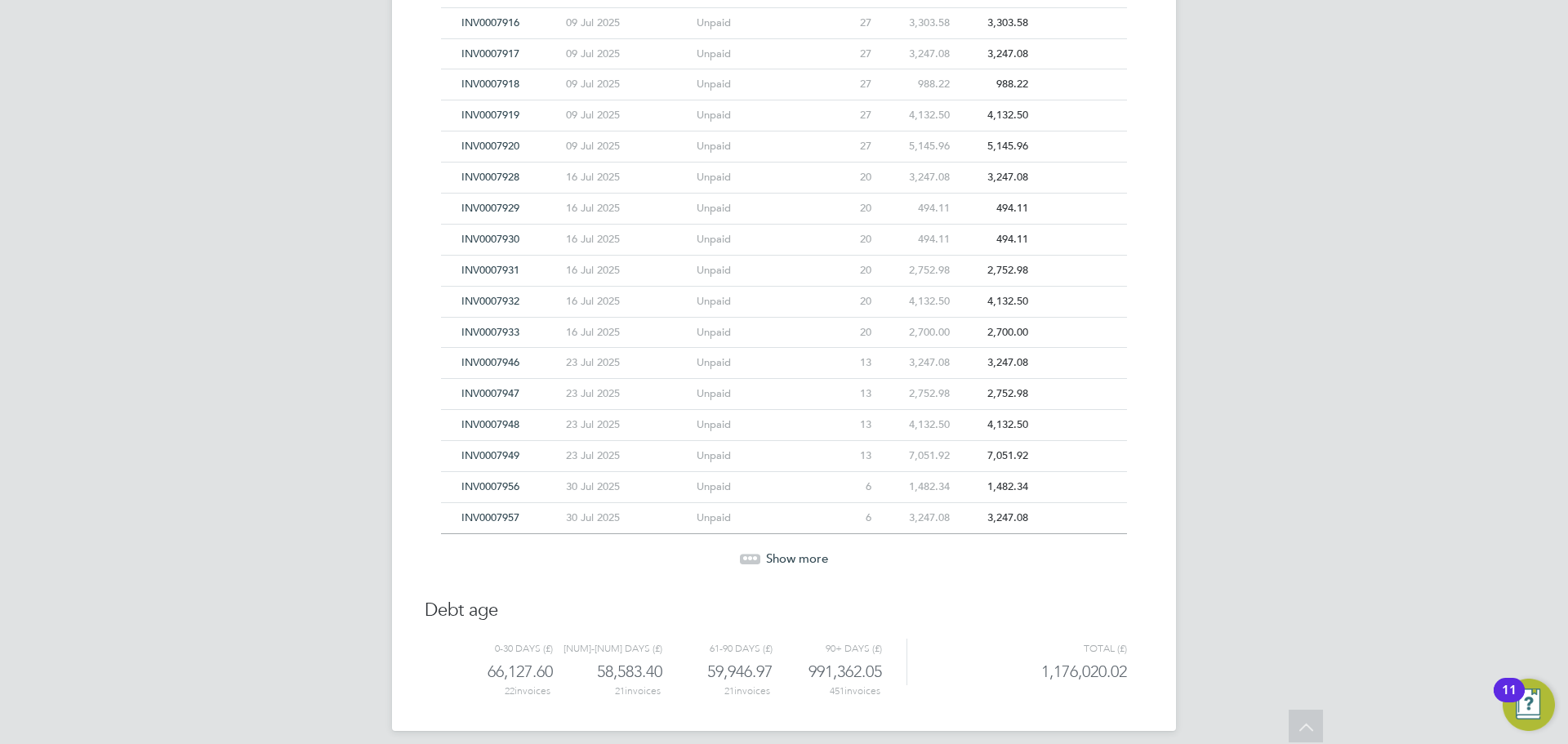 scroll, scrollTop: 15635, scrollLeft: 0, axis: vertical 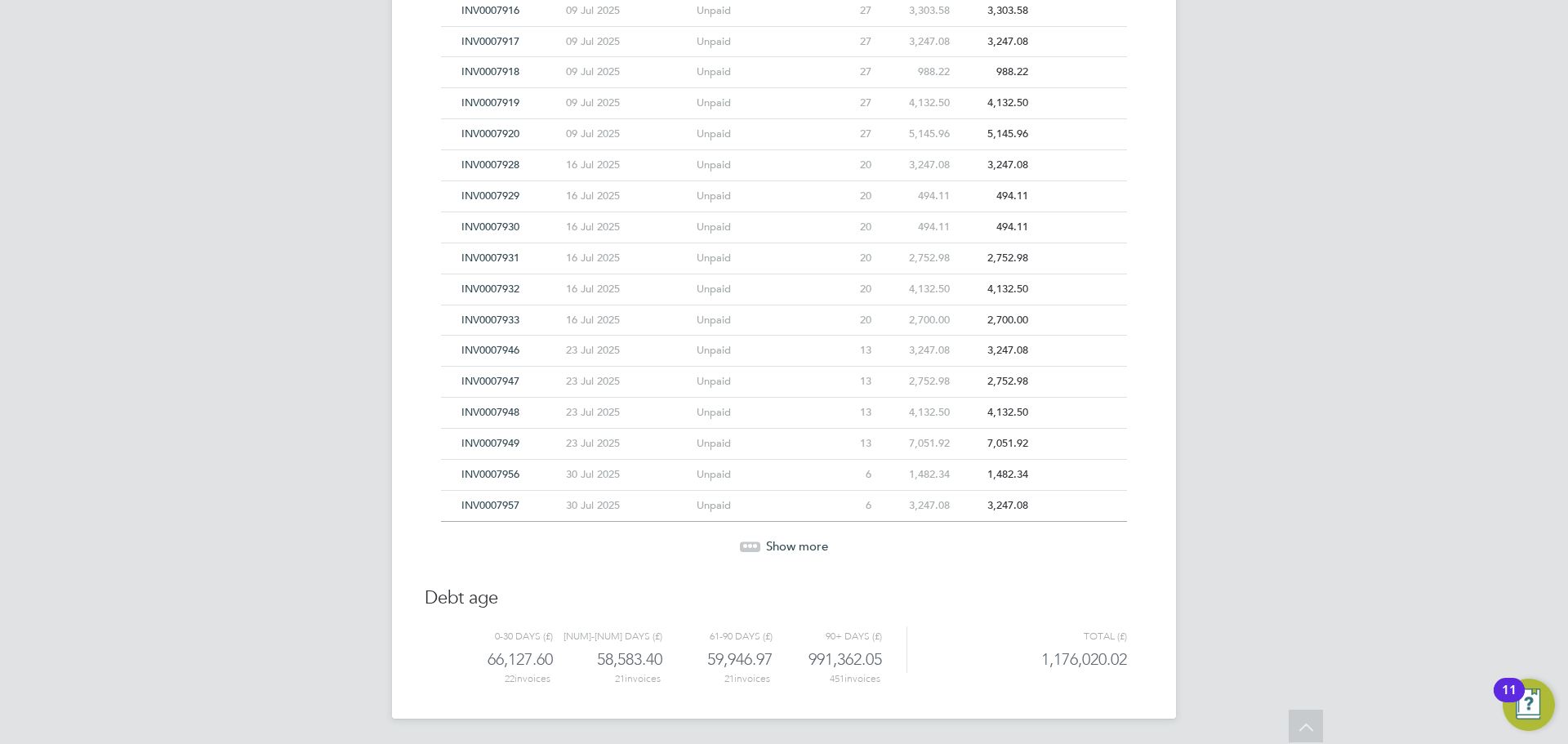 click on "Show more" 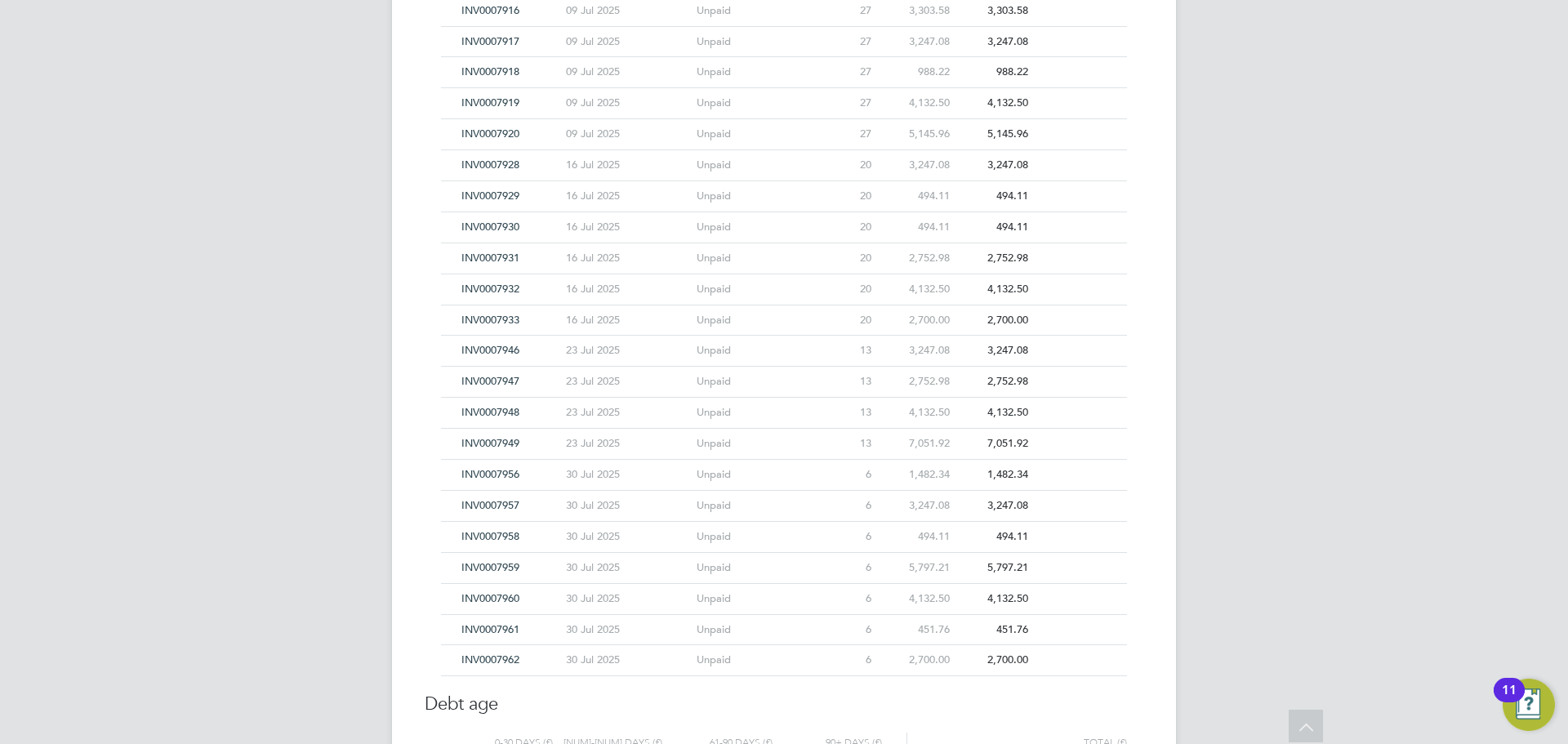 click on "INV0007962" 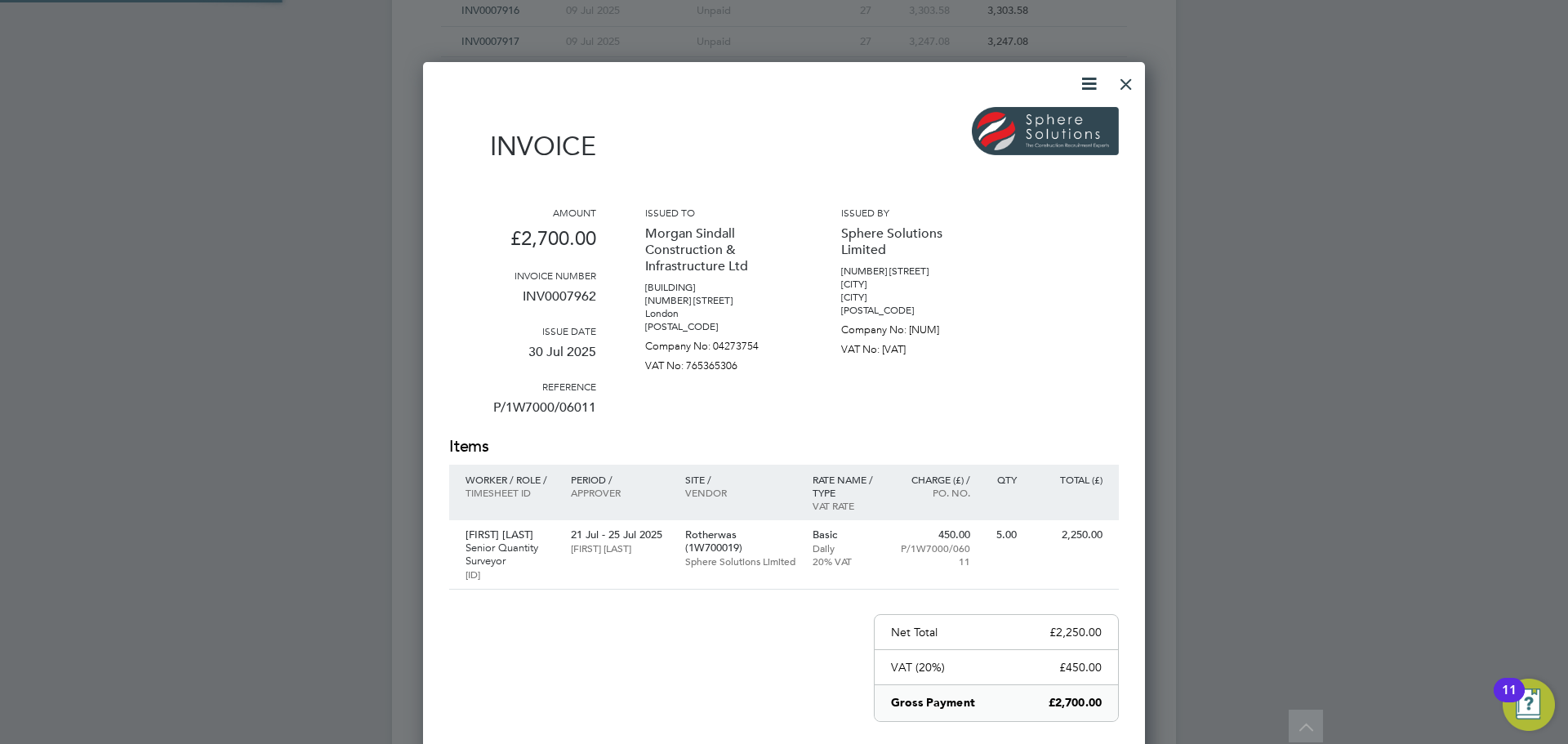 scroll, scrollTop: 8, scrollLeft: 8, axis: both 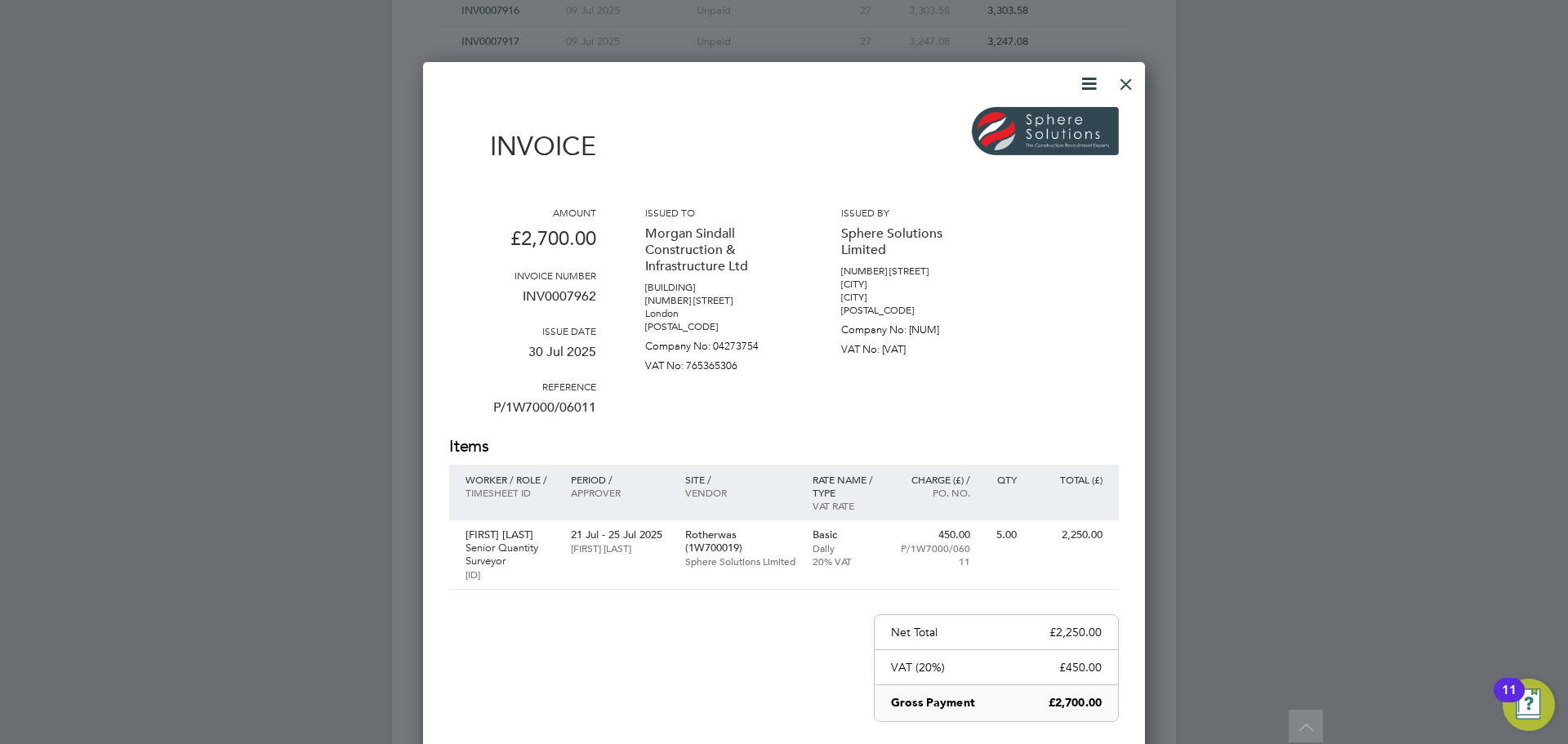 click at bounding box center [1126, 80] 